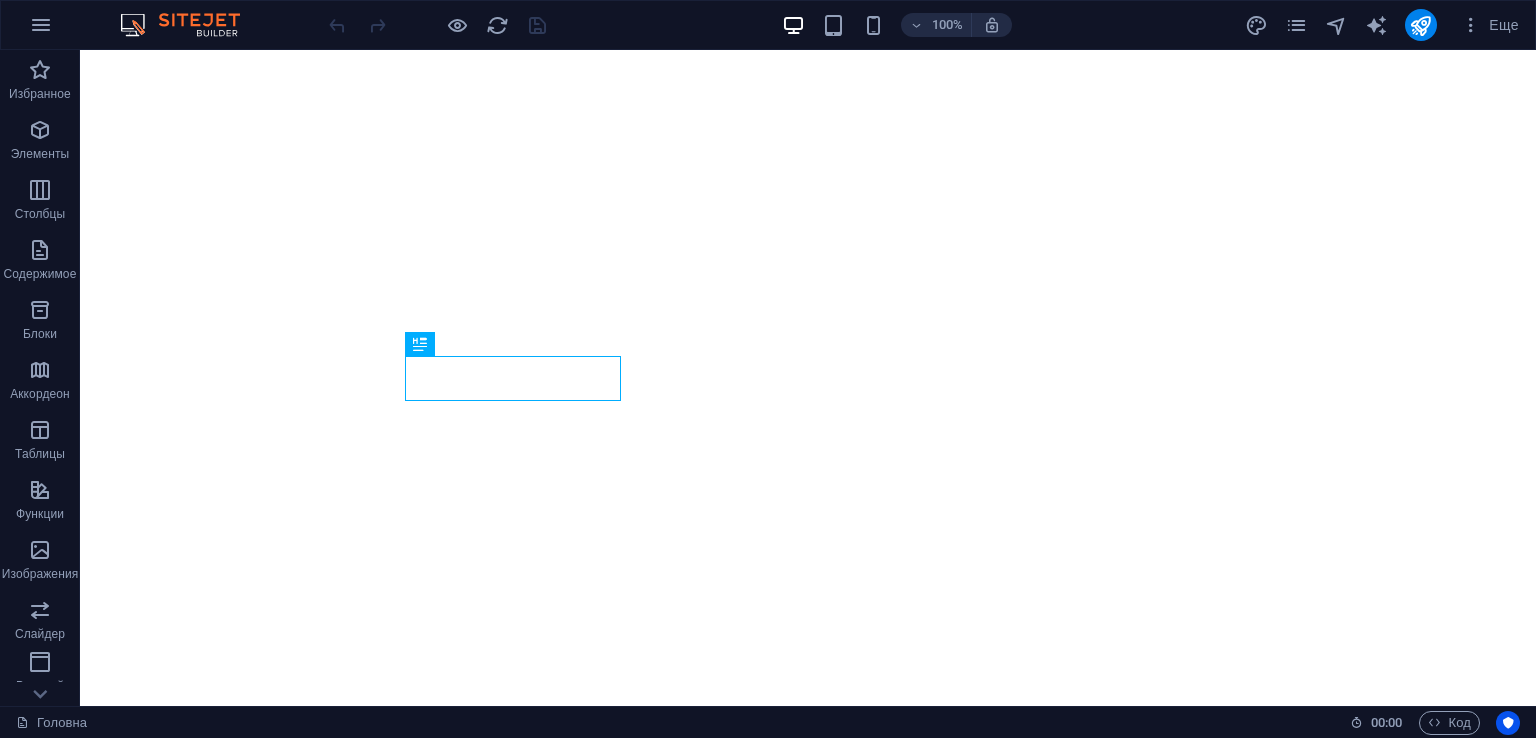scroll, scrollTop: 0, scrollLeft: 0, axis: both 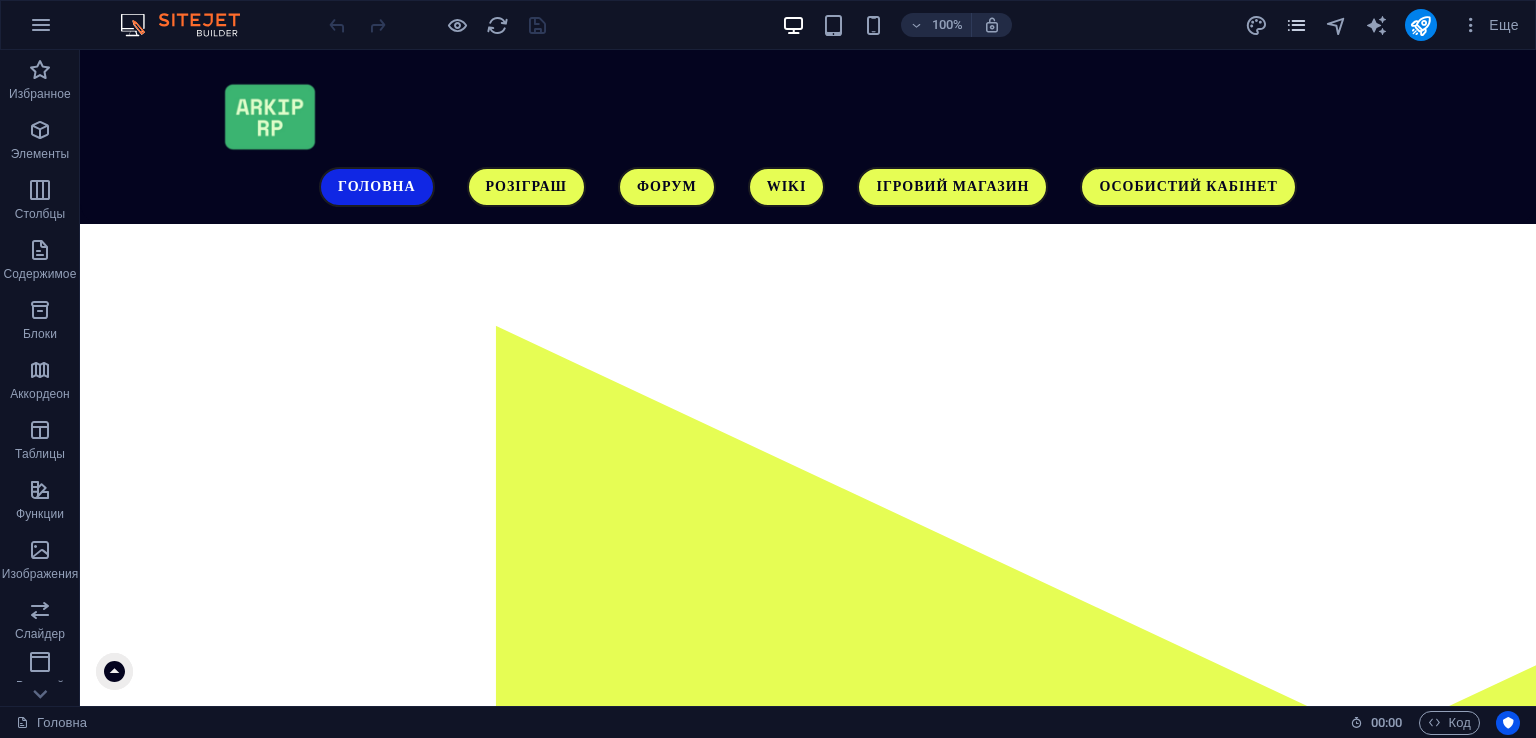 click at bounding box center [1297, 25] 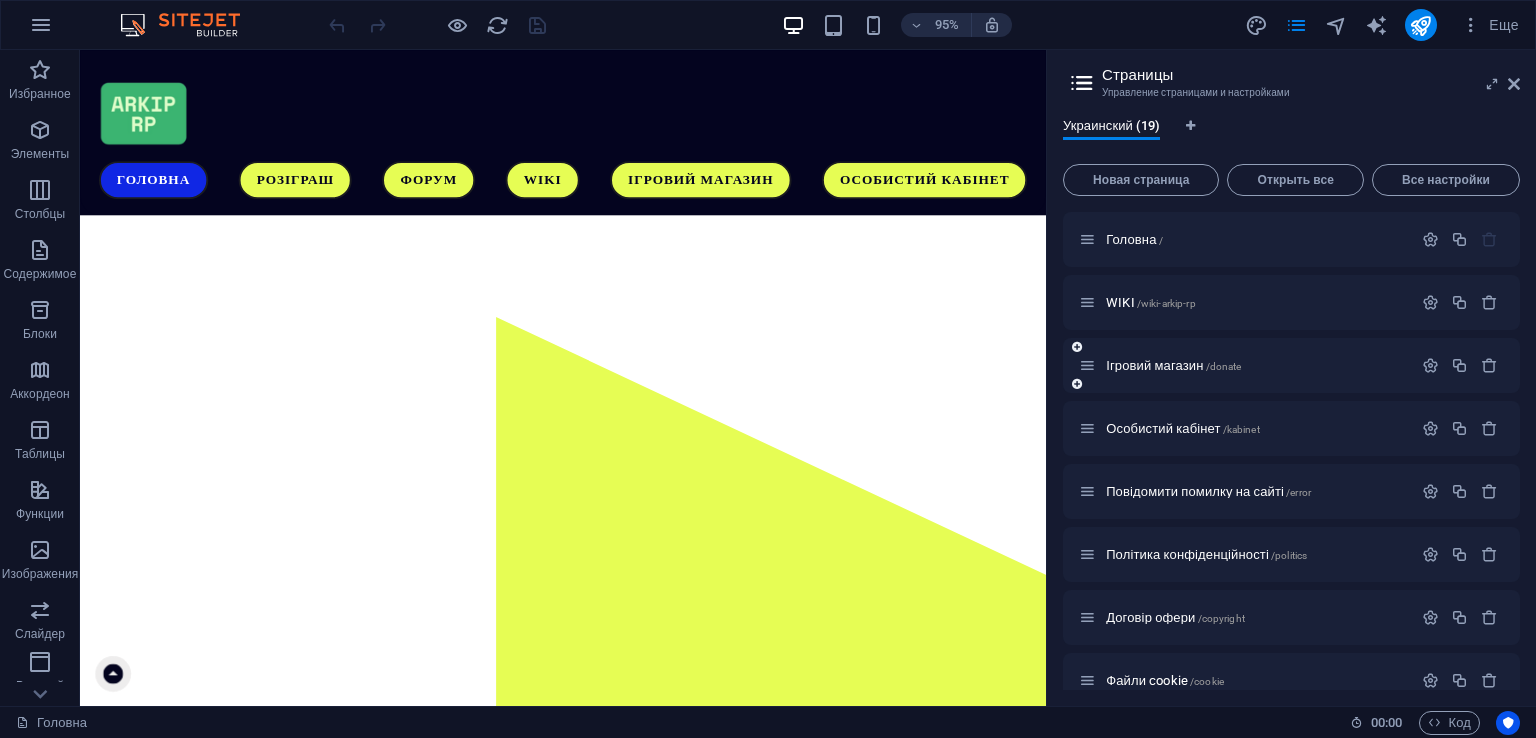 click on "Ігровий магазин /donate" at bounding box center [1245, 365] 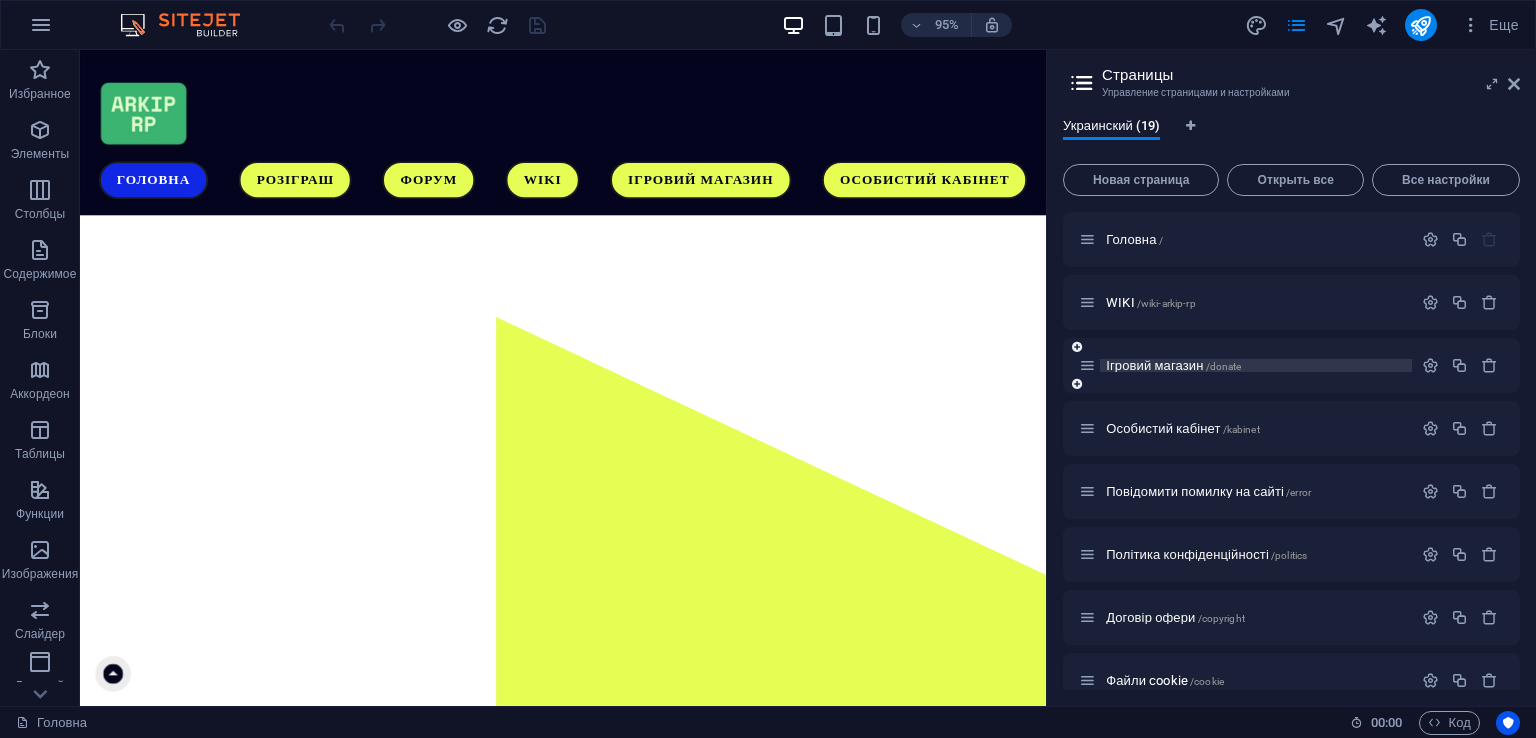 click on "/donate" at bounding box center [1224, 366] 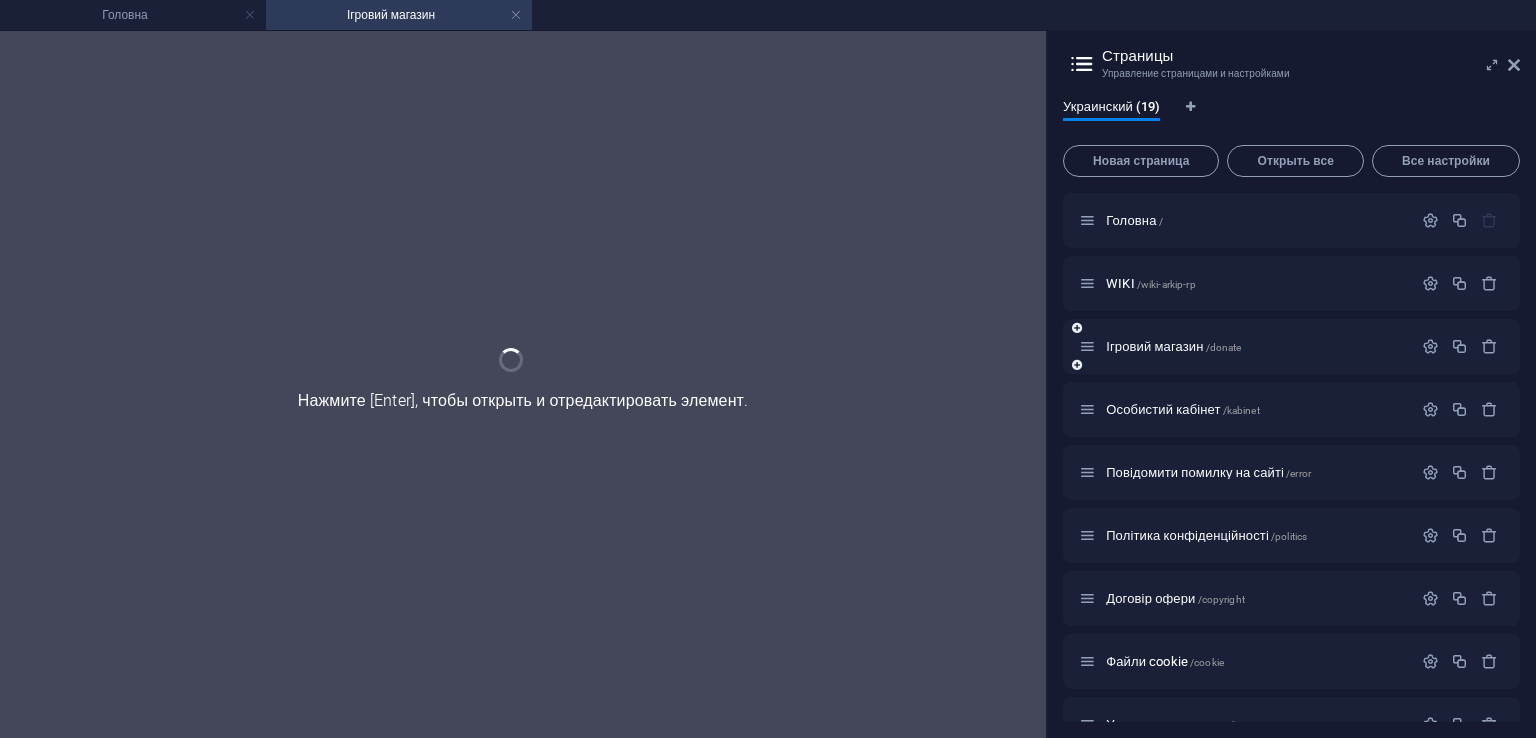 click on "Ігровий магазин /donate" at bounding box center (1291, 346) 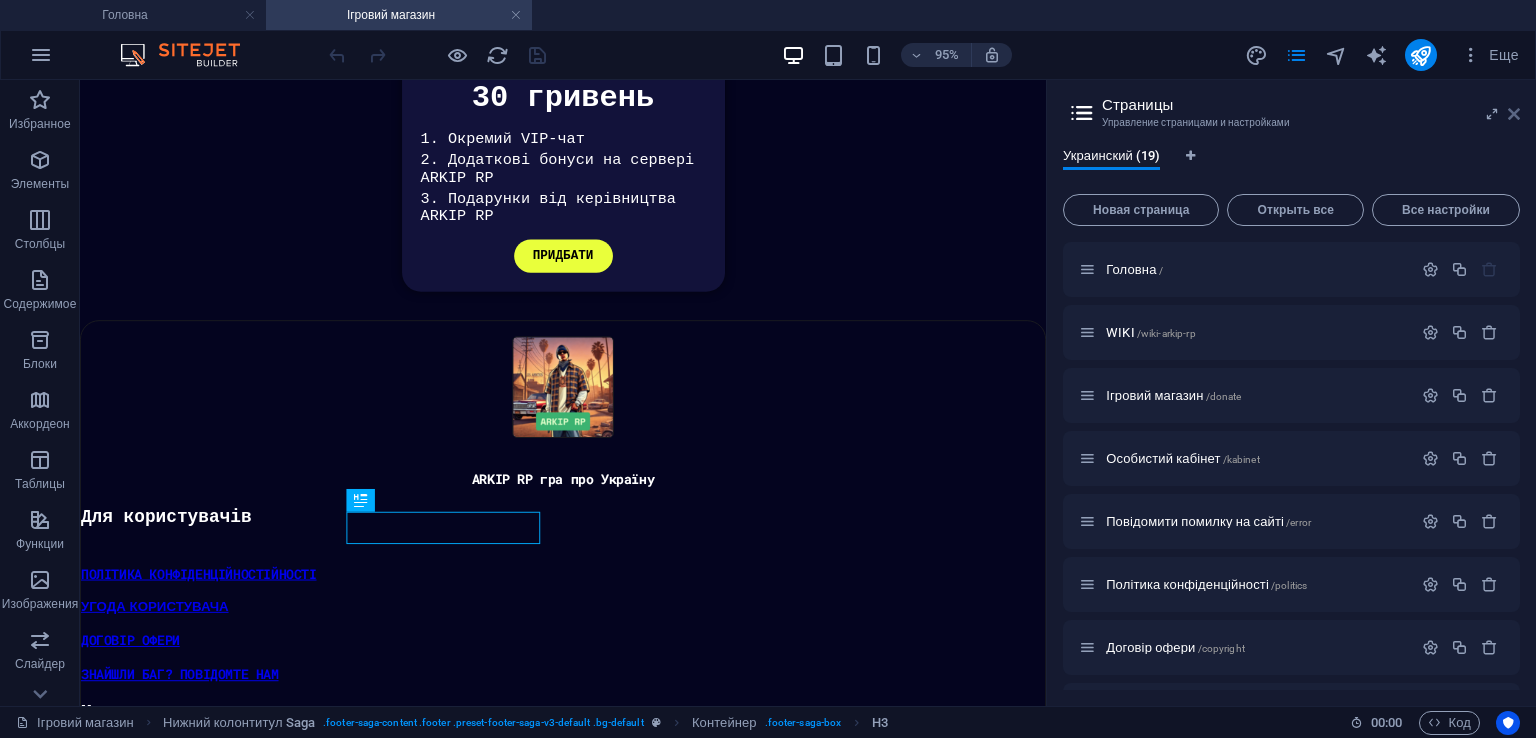 click at bounding box center [1514, 114] 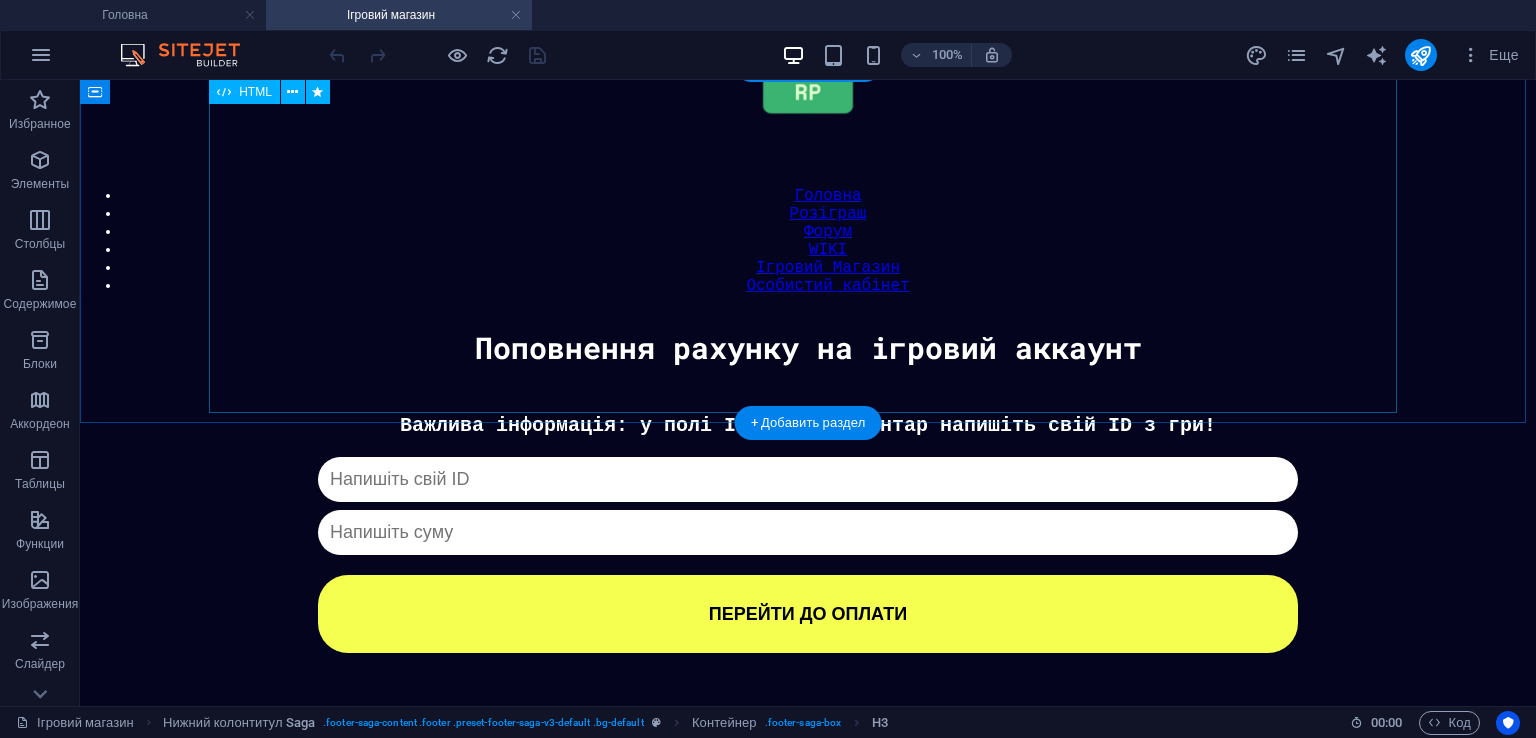 scroll, scrollTop: 0, scrollLeft: 0, axis: both 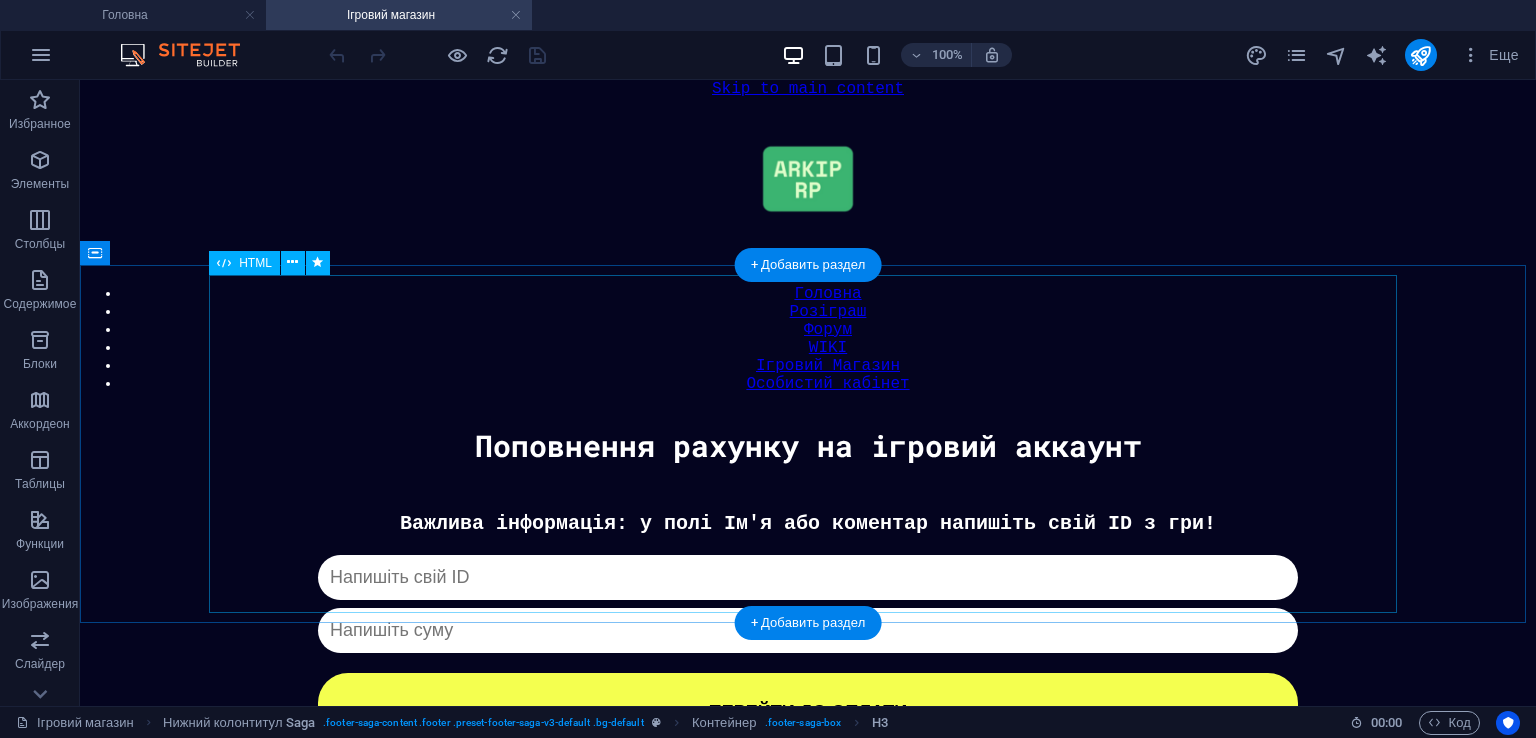 click on "Донат
Важлива інформація: у полі Ім'я або коментар напишіть свій ID з гри!
Капча не пройдена
ПЕРЕЙТИ ДО ОПЛАТИ" at bounding box center (808, 631) 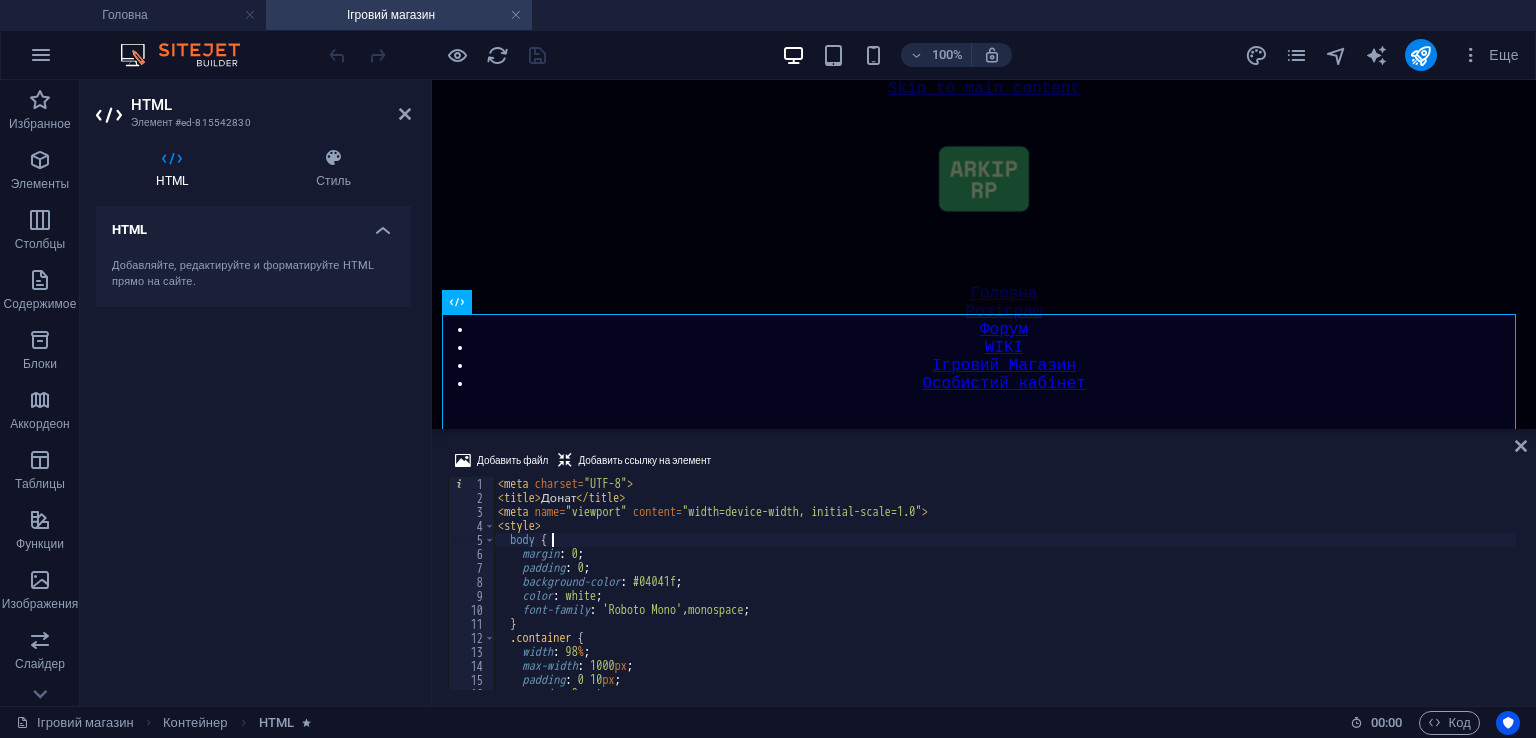 click on "< meta   charset = "UTF-8" > < title > Донат </ title > < meta   name = "viewport"   content = "width=device-width, initial-scale=1.0" > < style >    body   {      margin :   0 ;      padding :   0 ;      background-color :   #04041f ;      color :   white ;      font-family :   ' Roboto Mono ' ,  monospace ;    }    .container   {      width :   98 % ;      max-width :   1000 px ;      padding :   0   10 px ;      margin :   0   auto ;      box-sizing :   border-box ;" at bounding box center [1005, 597] 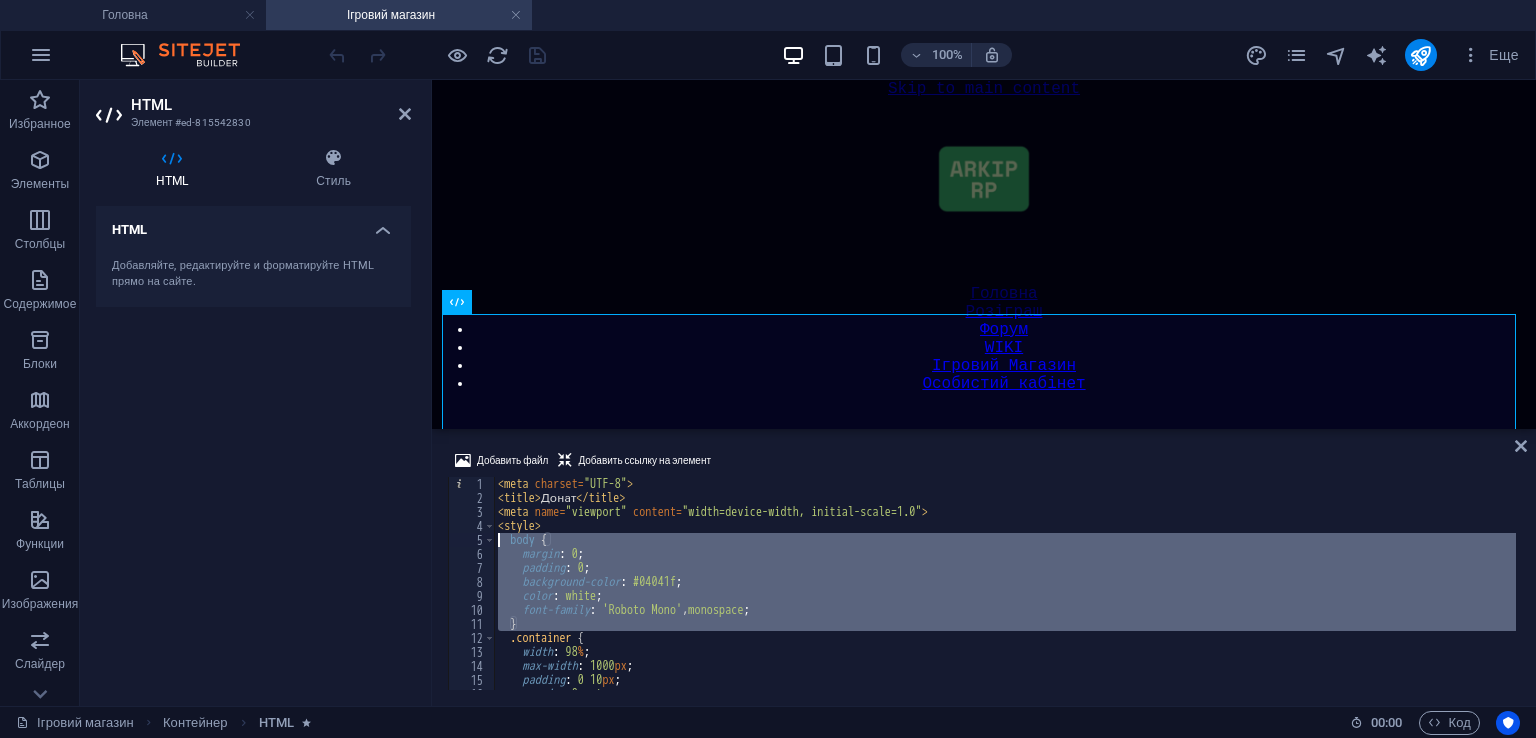 click on "< meta   charset = "UTF-8" > < title > Донат </ title > < meta   name = "viewport"   content = "width=device-width, initial-scale=1.0" > < style >    body   {      margin :   0 ;      padding :   0 ;      background-color :   #04041f ;      color :   white ;      font-family :   ' Roboto Mono ' ,  monospace ;    }    .container   {      width :   98 % ;      max-width :   1000 px ;      padding :   0   10 px ;      margin :   0   auto ;      box-sizing :   border-box ;" at bounding box center (1005, 597) 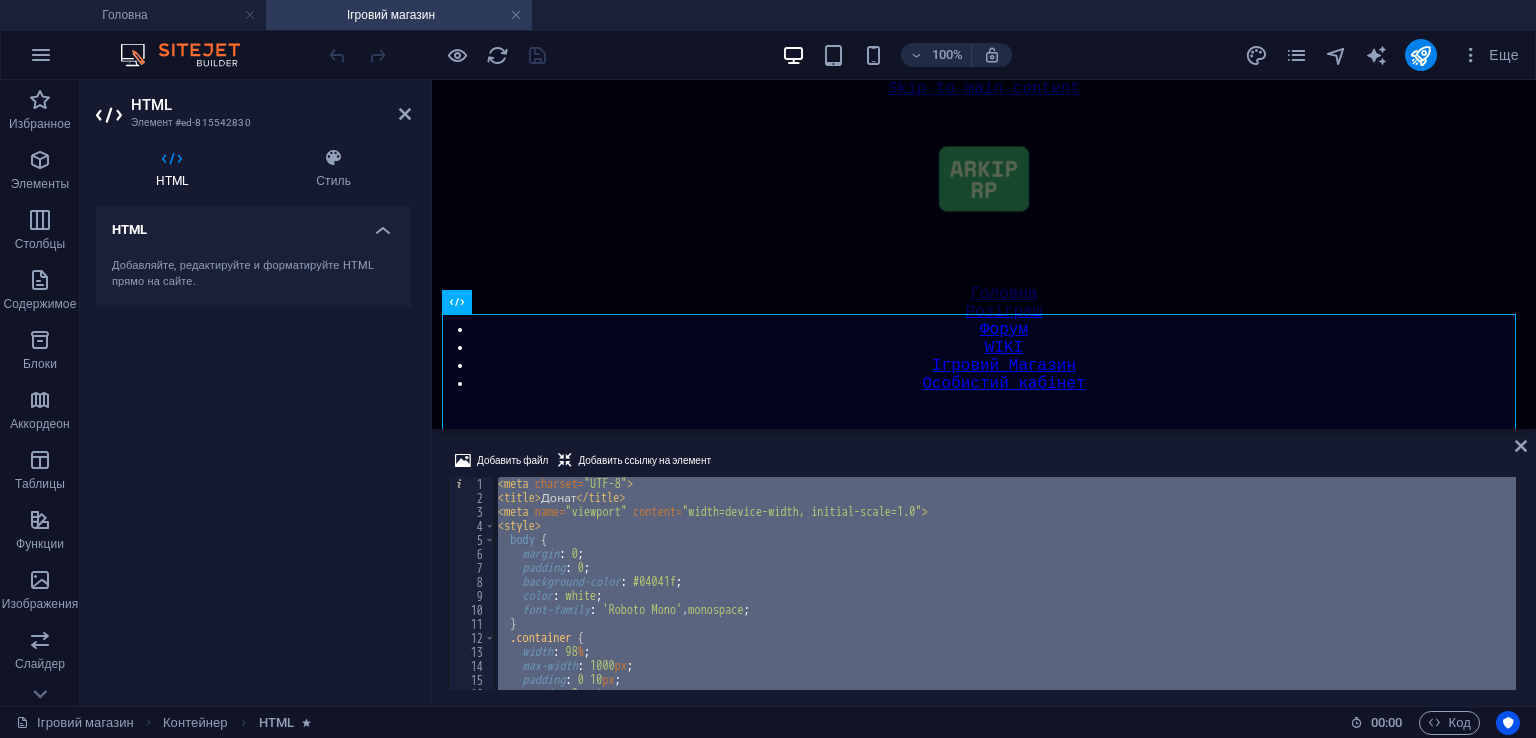click on "Добавить файл Добавить ссылку на элемент </script> 1 2 3 4 5 6 7 8 9 10 11 12 13 14 15 16 17 < meta   charset = "UTF-8" > < title > Донат </ title > < meta   name = "viewport"   content = "width=device-width, initial-scale=1.0" > < style >    body   {      margin :   0 ;      padding :   0 ;      background-color :   #04041f ;      color :   white ;      font-family :   ' Roboto Mono ' ,  monospace ;    }    .container   {      width :   98 % ;      max-width :   1000 px ;      padding :   0   10 px ;      margin :   0   auto ;      box-sizing :   border-box ;     XXXXXXXXXXXXXXXXXXXXXXXXXXXXXXXXXXXXXXXXXXXXXXXXXXXXXXXXXXXXXXXXXXXXXXXXXXXXXXXXXXXXXXXXXXXXXXXXXXXXXXXXXXXXXXXXXXXXXXXXXXXXXXXXXXXXXXXXXXXXXXXXXXXXXXXXXXXXXXXXXXXXXXXXXXXXXXXXXXXXXXXXXXXXXXXXXXXXXXXXXXXXXXXXXXXXXXXXXXXXXXXXXXXXXXXXXXXXXXXXXXXXXXXXXXXXXXXX" at bounding box center (984, 569) 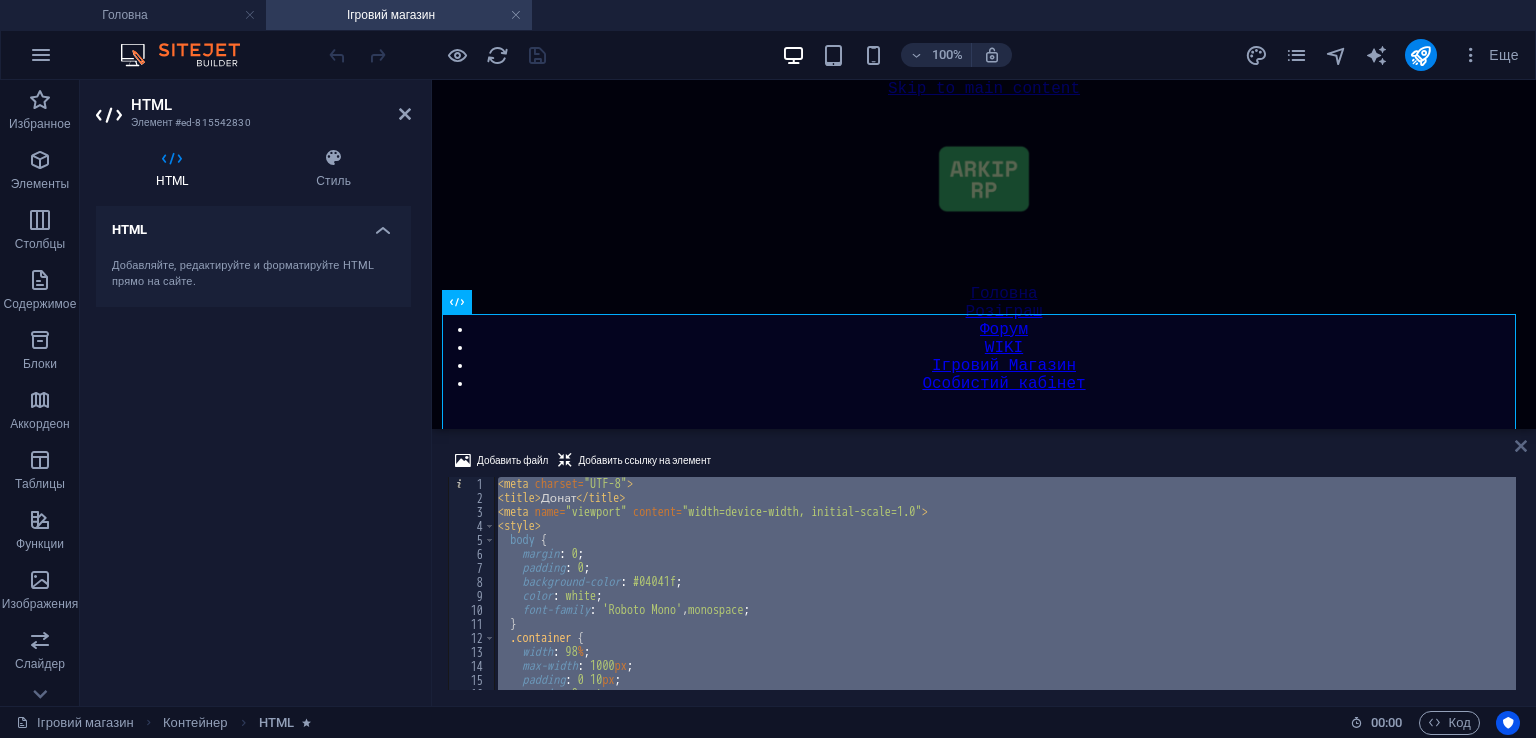 drag, startPoint x: 1515, startPoint y: 441, endPoint x: 854, endPoint y: 72, distance: 757.0218 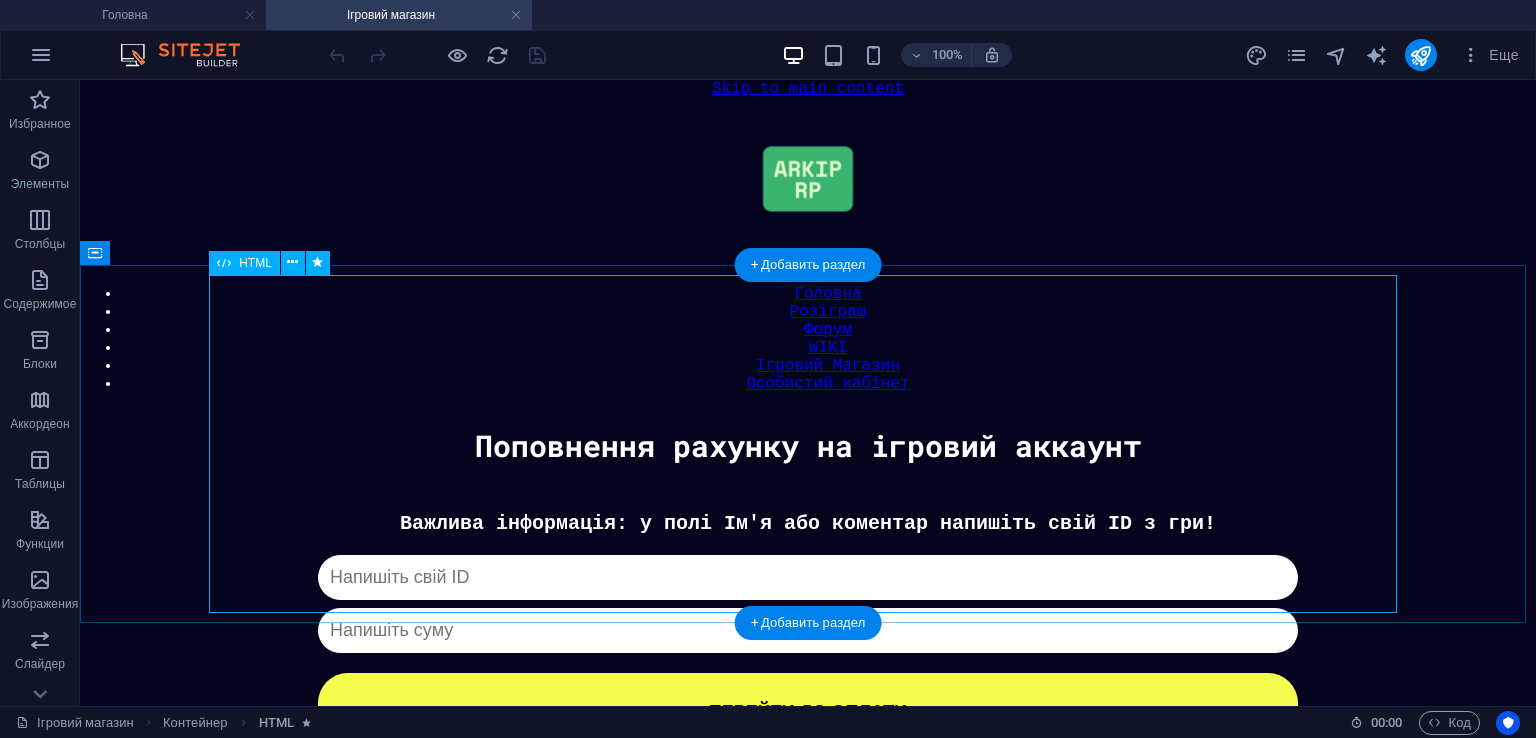 click on "Донат
Важлива інформація: у полі Ім'я або коментар напишіть свій ID з гри!
Капча не пройдена
ПЕРЕЙТИ ДО ОПЛАТИ" at bounding box center [808, 631] 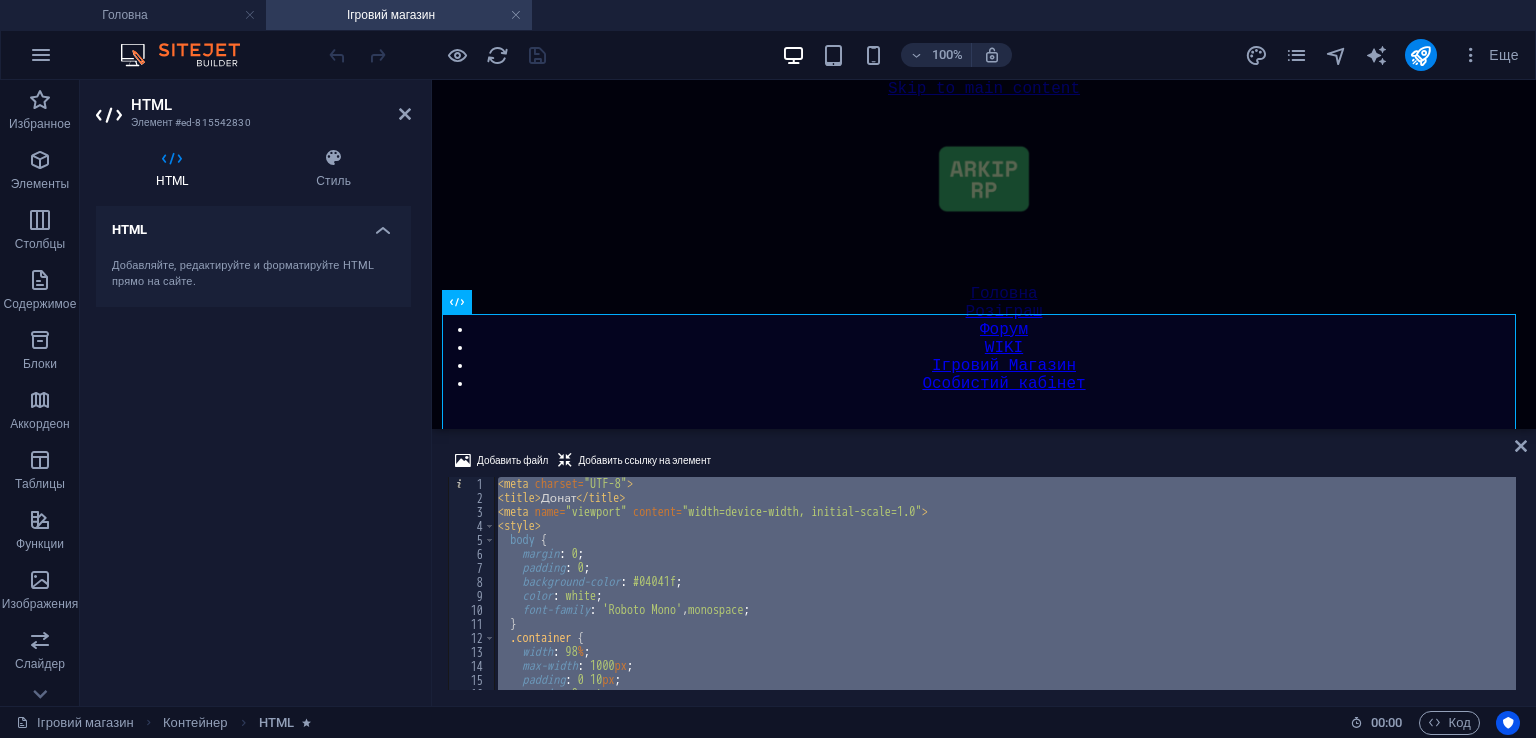 click on "< meta   charset = "UTF-8" > < title > Донат </ title > < meta   name = "viewport"   content = "width=device-width, initial-scale=1.0" > < style >    body   {      margin :   0 ;      padding :   0 ;      background-color :   #04041f ;      color :   white ;      font-family :   ' Roboto Mono ' ,  monospace ;    }    .container   {      width :   98 % ;      max-width :   1000 px ;      padding :   0   10 px ;      margin :   0   auto ;      box-sizing :   border-box ;" at bounding box center [1005, 583] 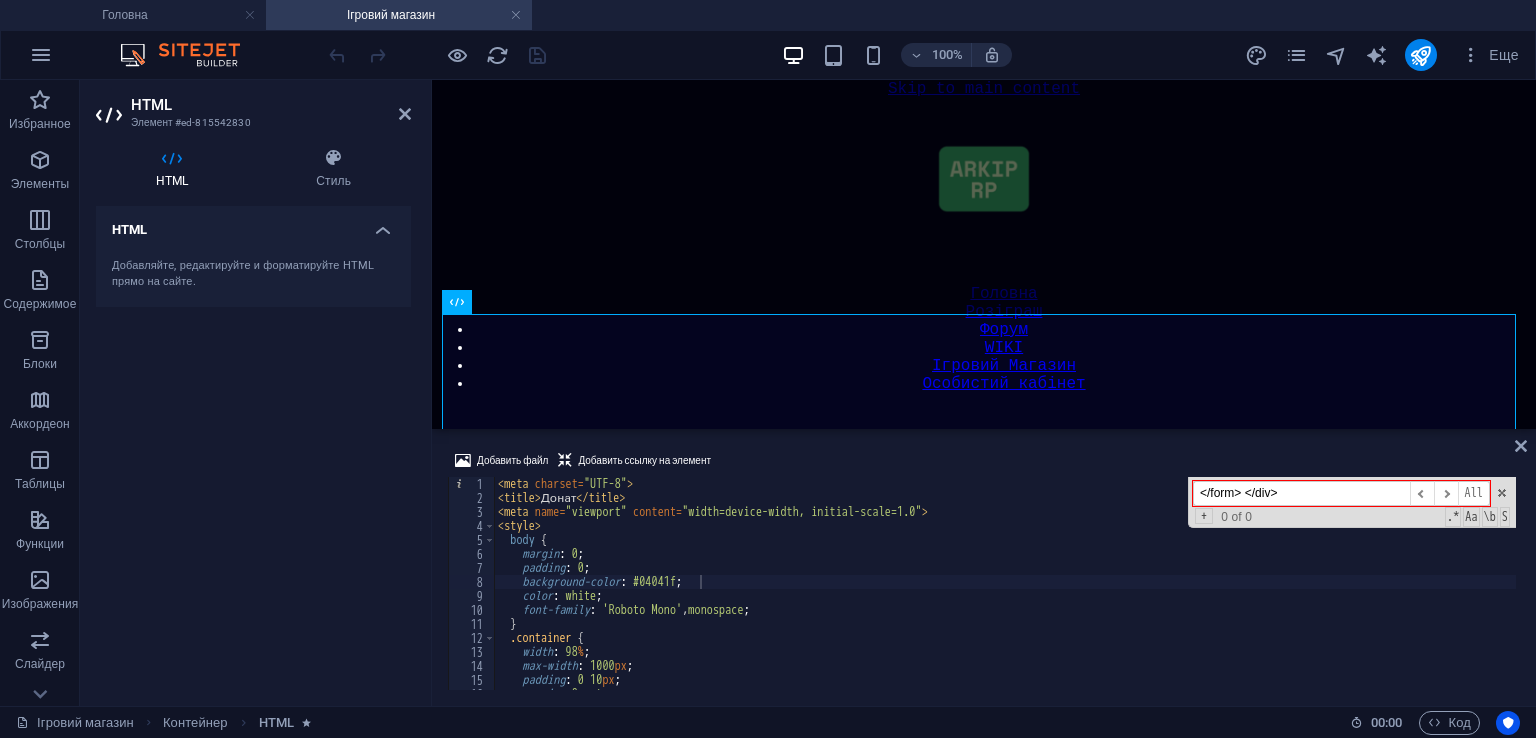 drag, startPoint x: 1288, startPoint y: 487, endPoint x: 1247, endPoint y: 493, distance: 41.4367 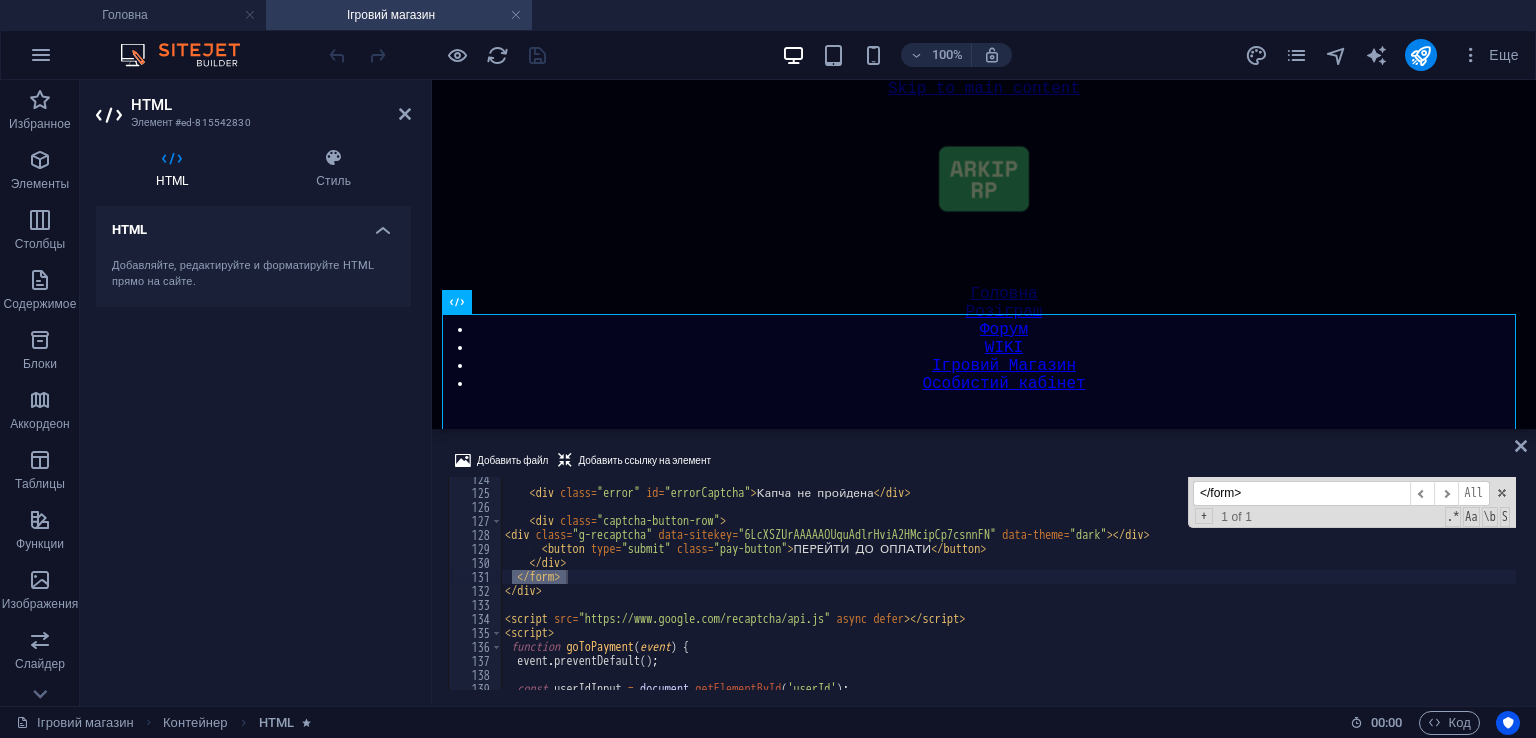 scroll, scrollTop: 1727, scrollLeft: 0, axis: vertical 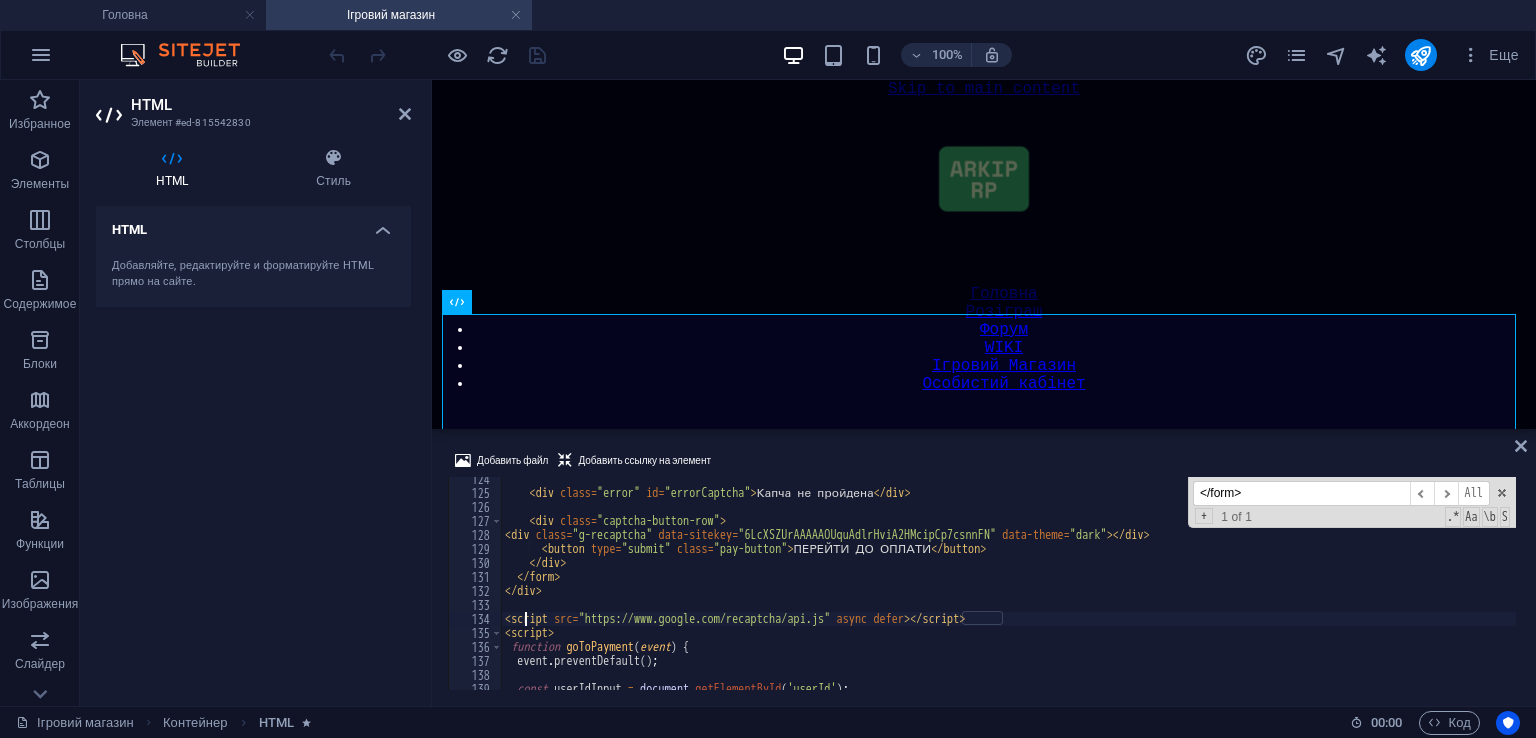 click on "< div   class = "error"   id = "errorCaptcha" > Капча не пройдена </ div >      < div   class = "captcha-button-row" > < div   class = "g-recaptcha"   data-sitekey = "6LcXSZUrAAAAAOUquAdlrHviA2HMcipCp7csnnFN"   data-theme = "dark" > </ div >         < button   type = "submit"   class = "pay-button" > ПЕРЕЙТИ ДО ОПЛАТИ </ button >      </ form > </ div > </ script > < script   src = "https://www.google.com/recaptcha/api.js"   async   defer > </ script > < script >   function   goToPayment ( event )   {    event . preventDefault ( ) ;    const   userIdInput   =   document . getElementById ( 'userId' ) ;    const   amountInput   =   document . getElementById ( 'amount' ) ;" at bounding box center [1008, 592] 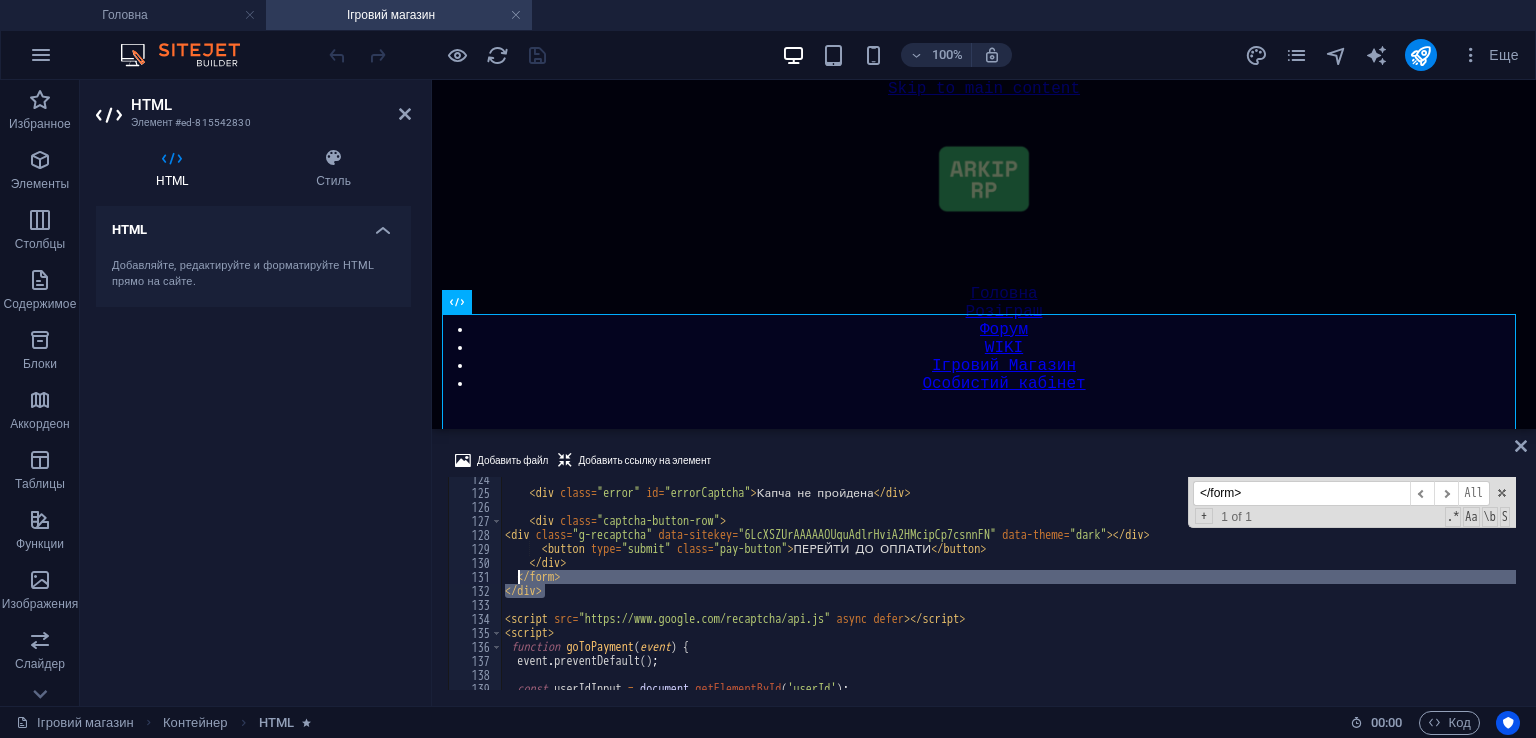 drag, startPoint x: 551, startPoint y: 588, endPoint x: 518, endPoint y: 572, distance: 36.67424 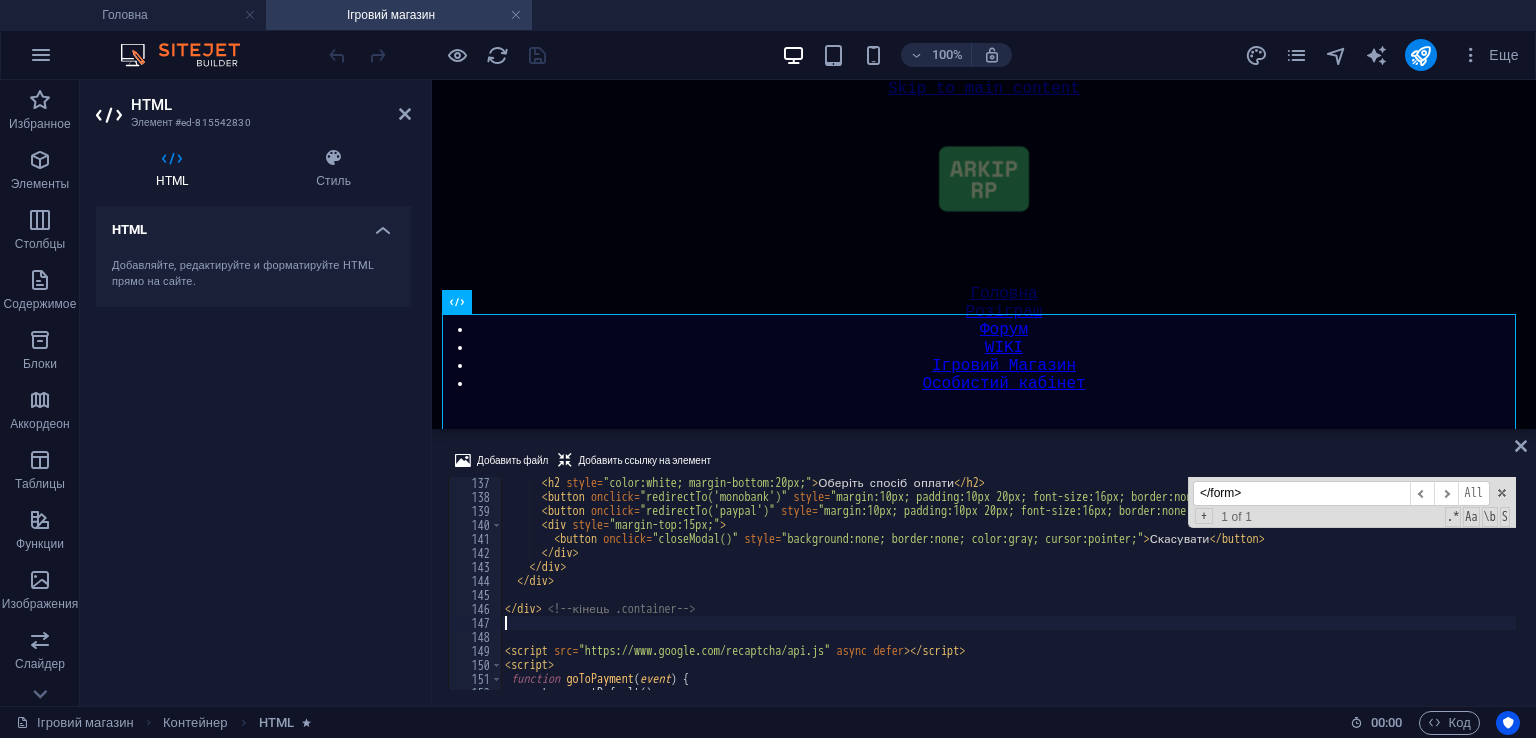 scroll, scrollTop: 1904, scrollLeft: 0, axis: vertical 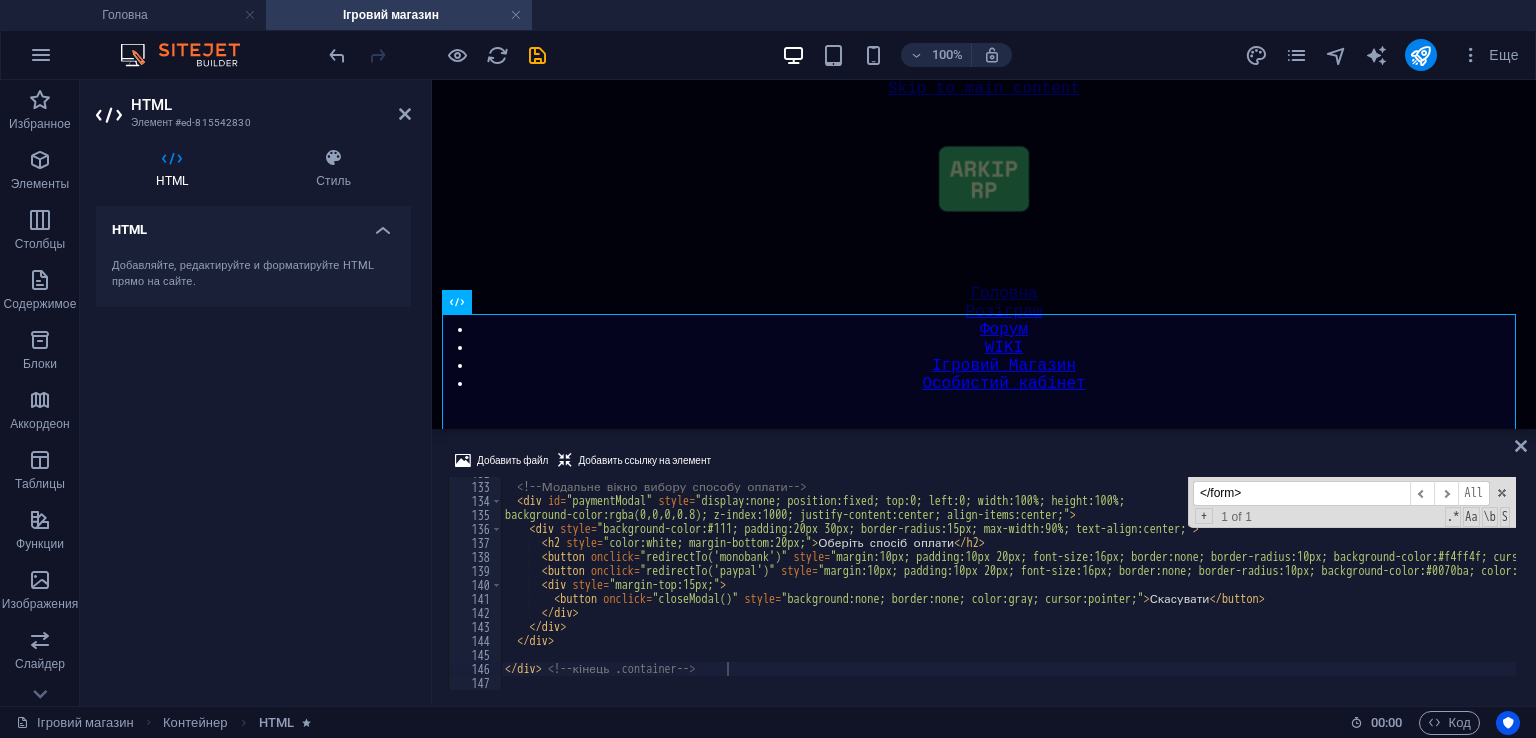click on "</form>" at bounding box center [1301, 493] 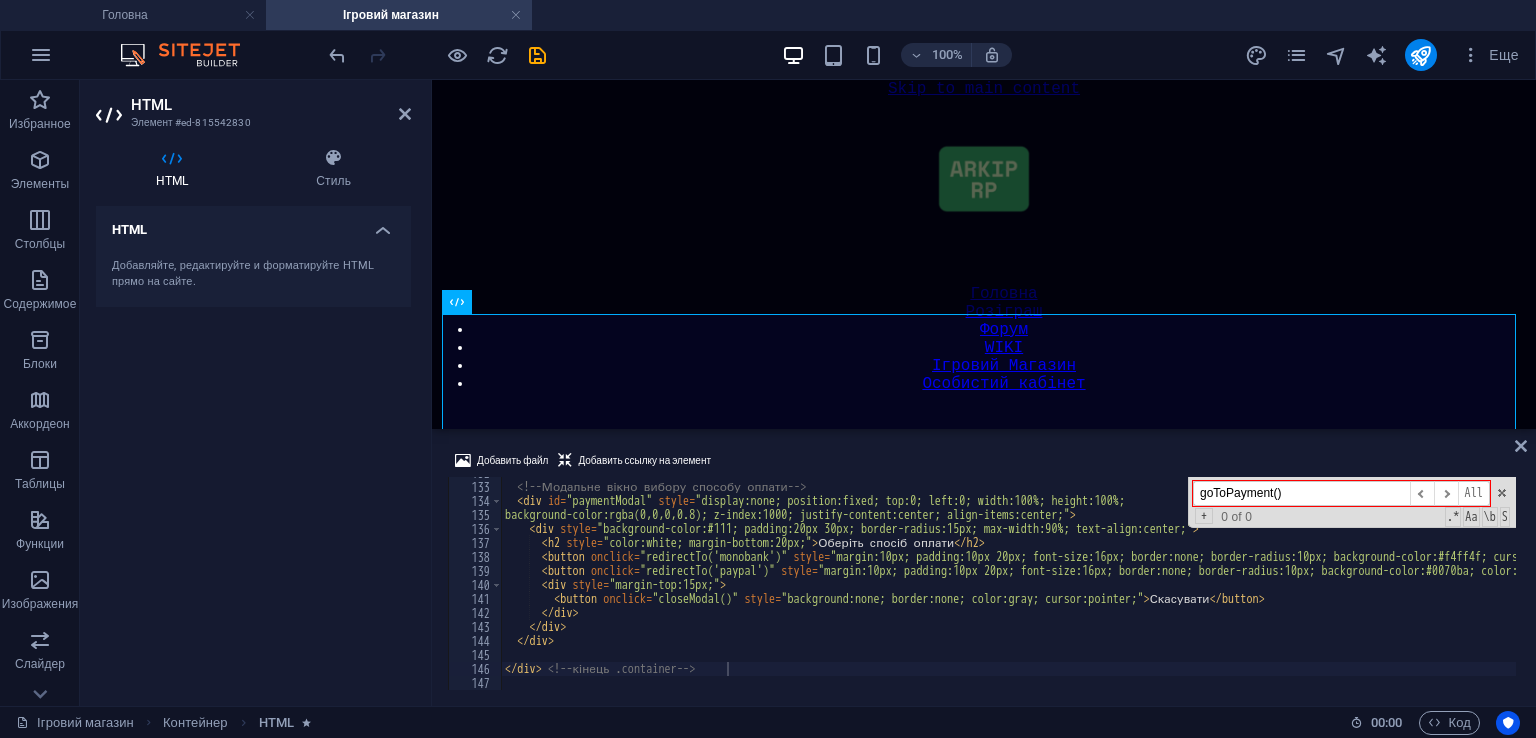 click on "goToPayment()" at bounding box center [1301, 493] 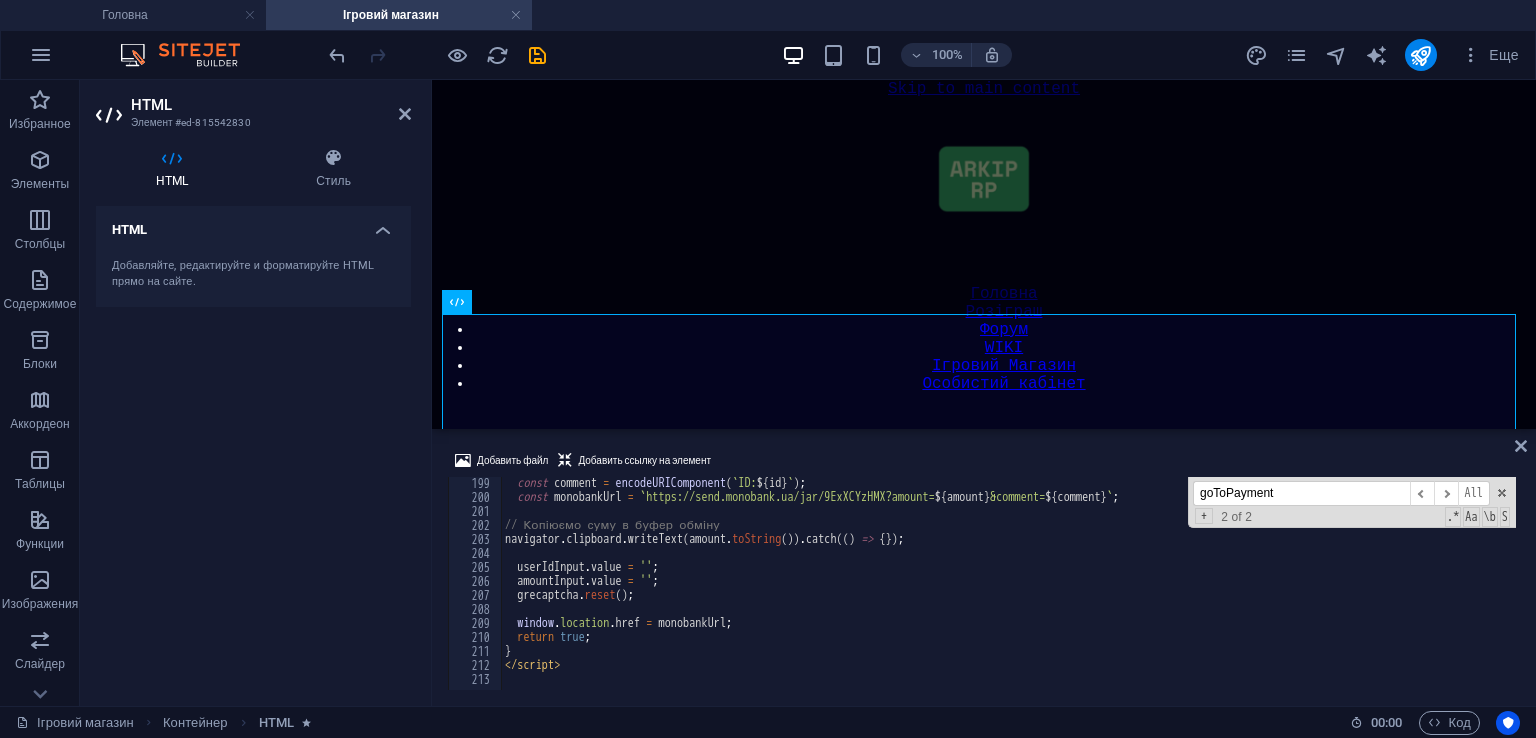 scroll, scrollTop: 2772, scrollLeft: 0, axis: vertical 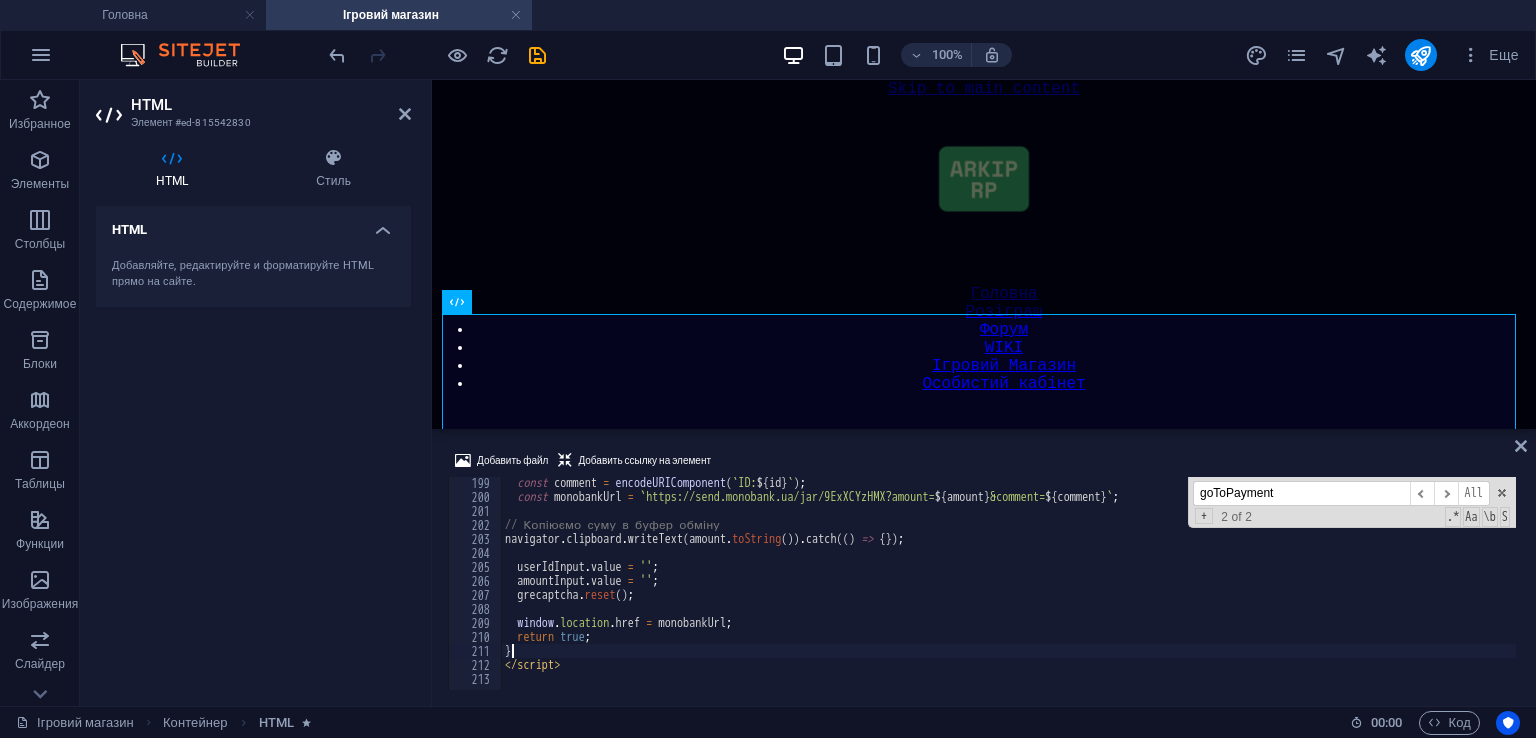 click on "const   comment   =   encodeURIComponent ( ` ID:  ${ id } ` ) ;    const   monobankUrl   =   ` https://send.monobank.ua/jar/9ExXCYzHMX?amount= ${ amount } &comment= ${ comment } ` ; // Копіюємо суму в буфер обміну navigator . clipboard . writeText ( amount . toString ( )) . catch (( )   =>   { }) ;    userIdInput . value   =   '' ;    amountInput . value   =   '' ;    grecaptcha . reset ( ) ;    window . location . href   =   monobankUrl ;    return   true ; } </script>" at bounding box center [1192, 594] 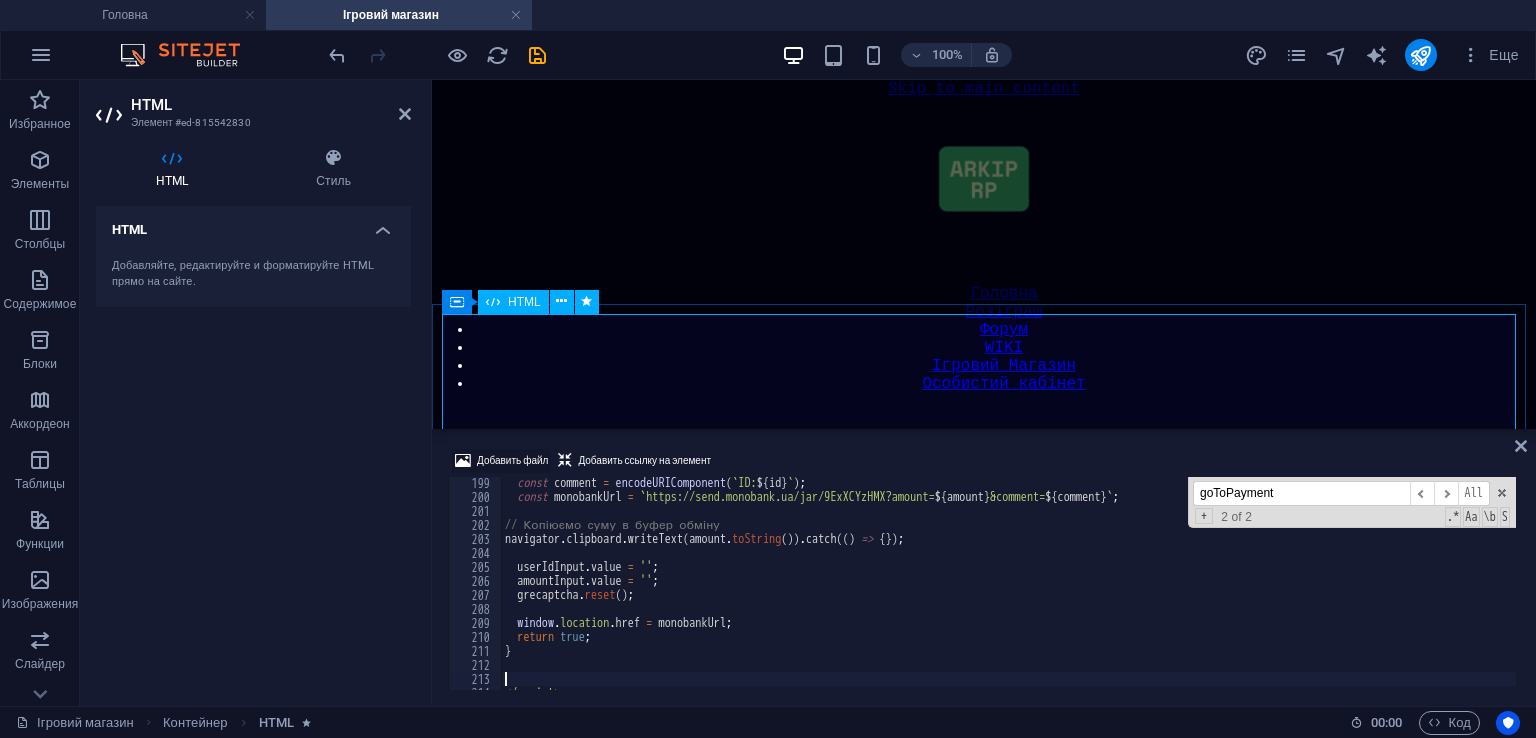 paste on "}" 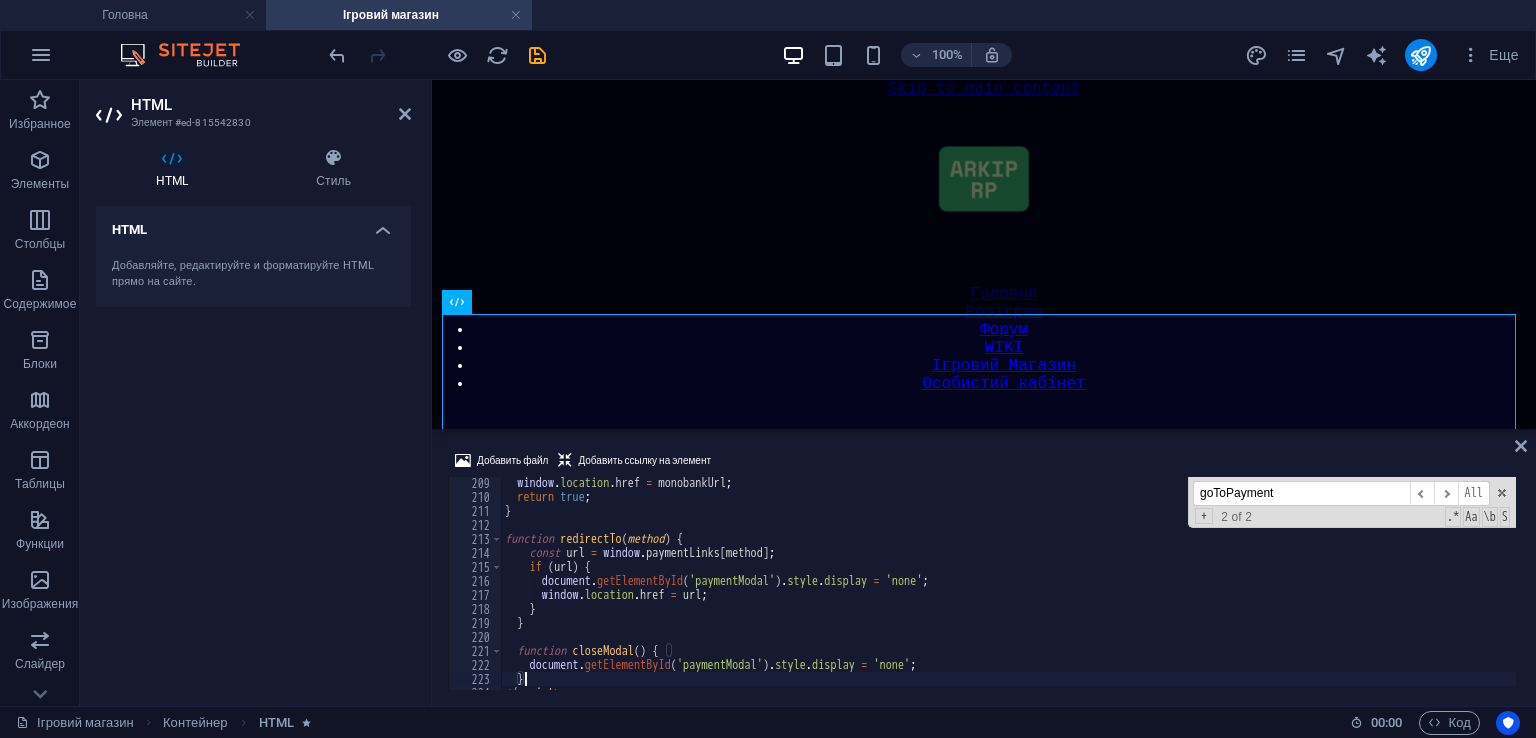 scroll, scrollTop: 2940, scrollLeft: 0, axis: vertical 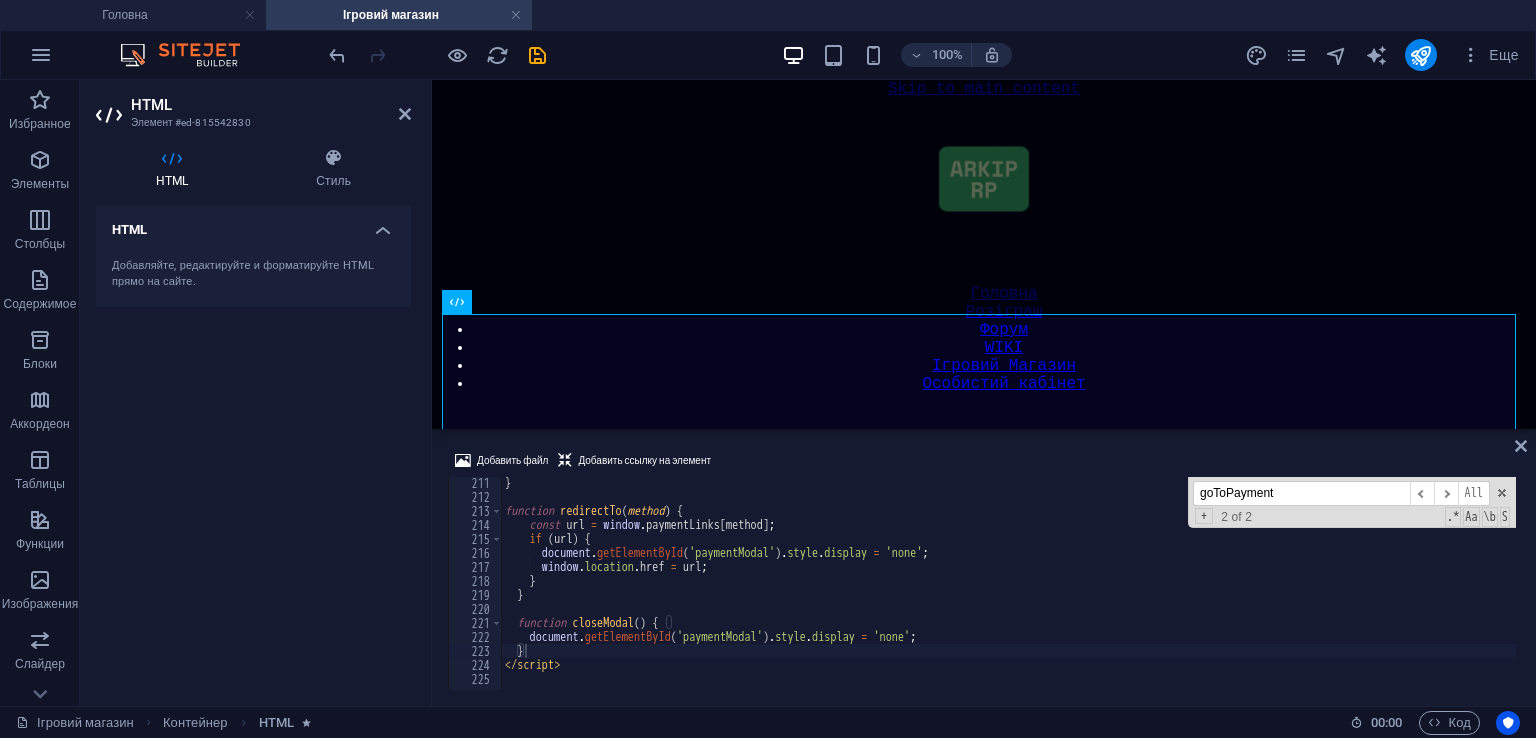 click on "goToPayment" at bounding box center [1301, 493] 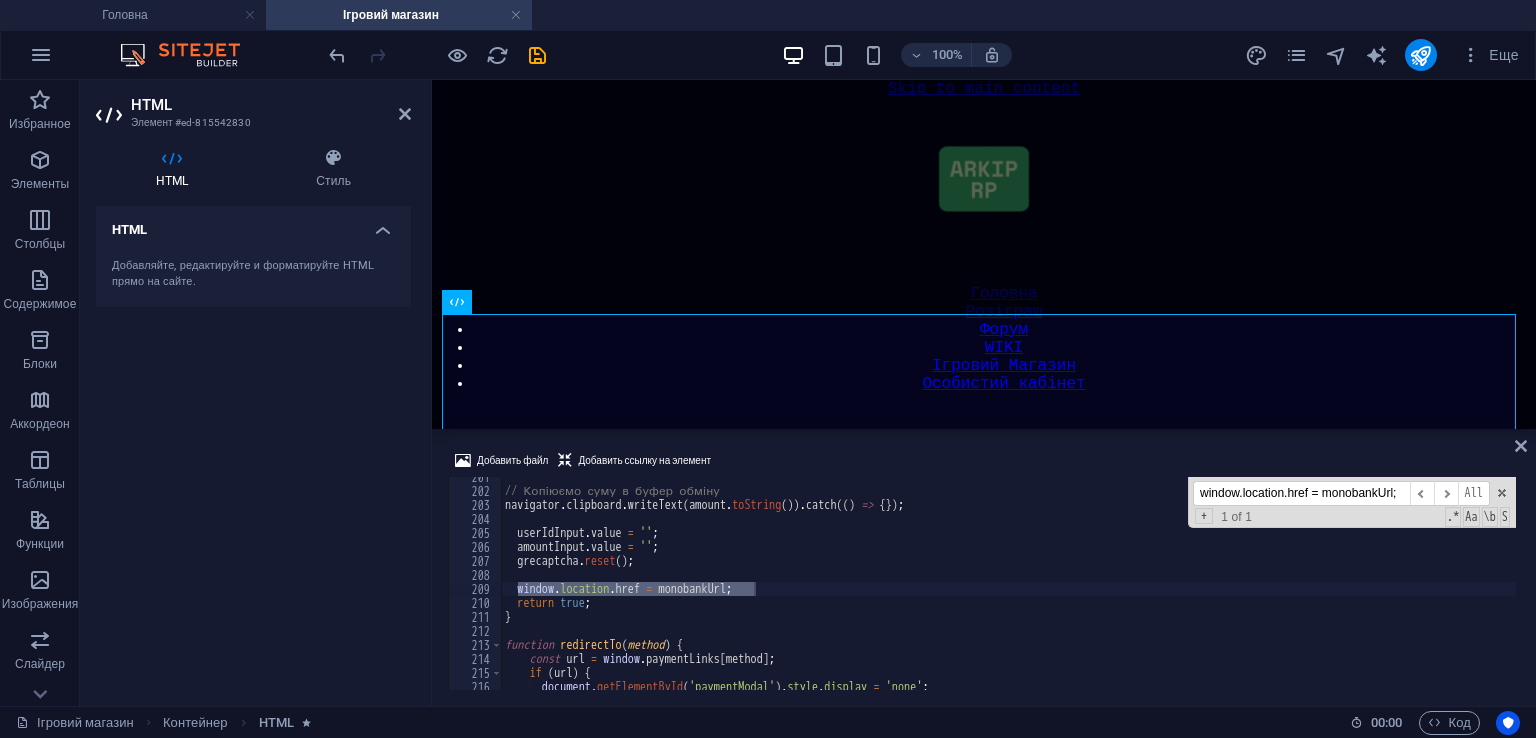 scroll, scrollTop: 2807, scrollLeft: 0, axis: vertical 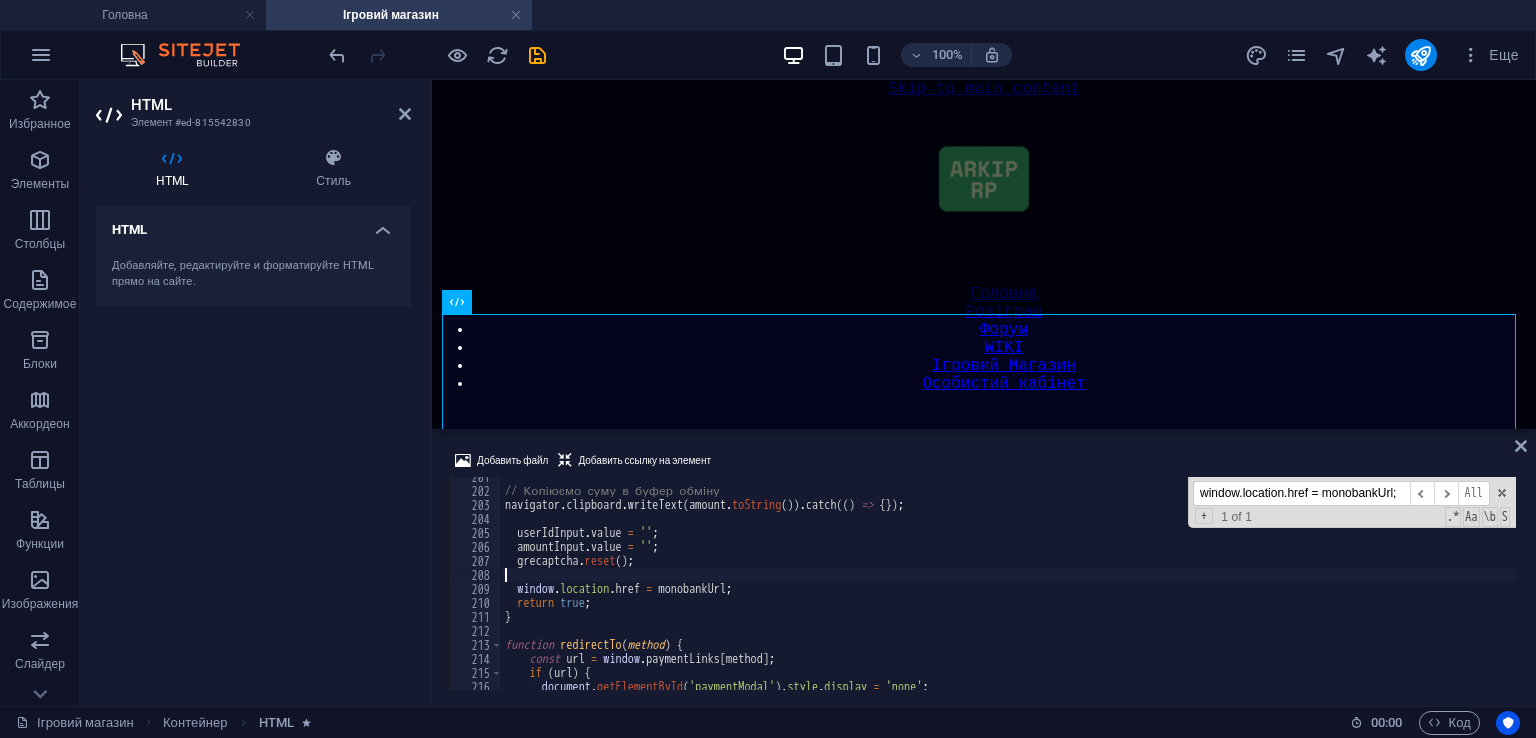 click on "// Копіюємо суму в буфер обміну navigator . clipboard . writeText ( amount . toString ( )) . catch (( )   =>   { }) ;    userIdInput . value   =   '' ;    amountInput . value   =   '' ;    grecaptcha . reset ( ) ;    window . location . href   =   monobankUrl ;    return   true ; } function   redirectTo ( method )   {      const   url   =   window . paymentLinks [ method ] ;      if   ( url )   {         document . getElementById ( 'paymentModal' ) . style . display   =   'none' ;" at bounding box center [1192, 588] 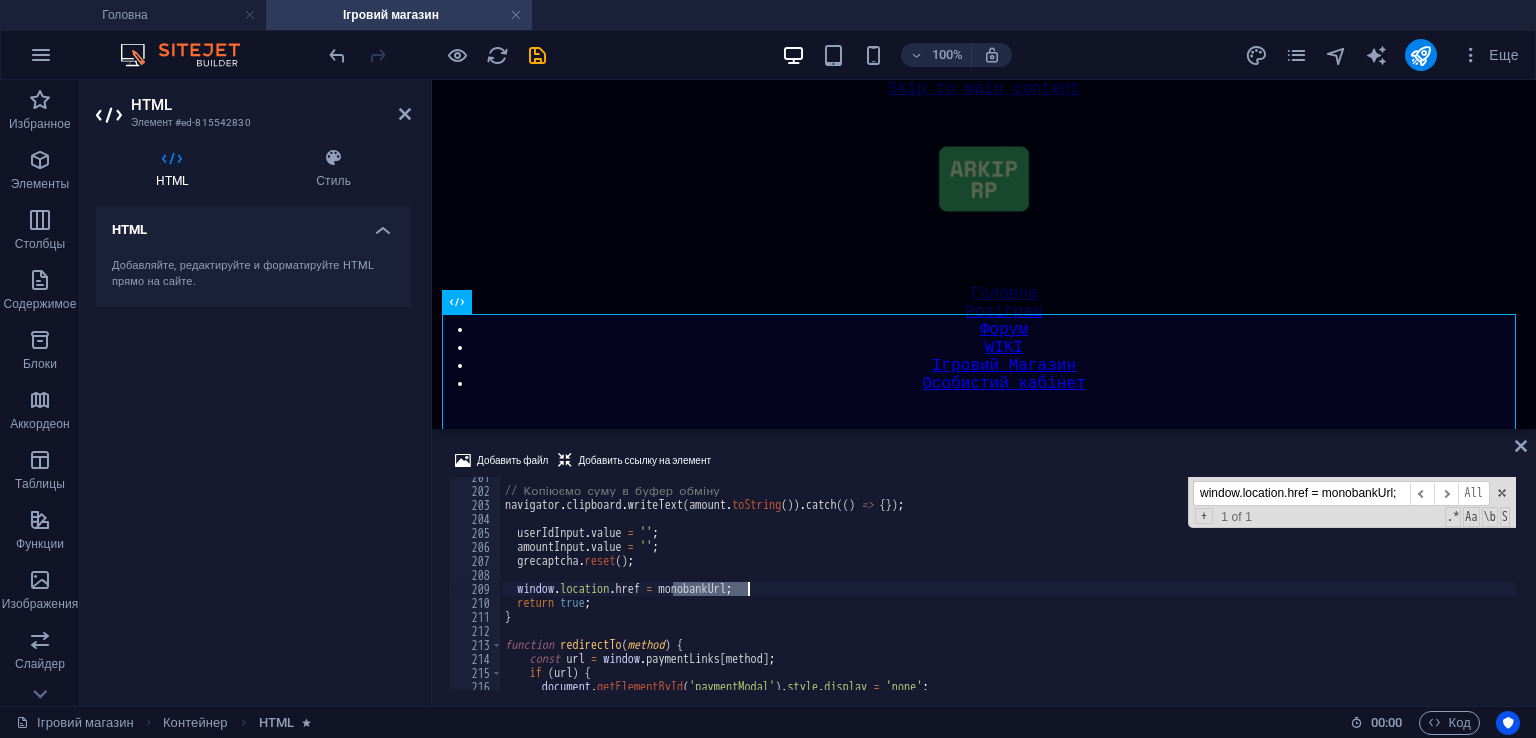 click on "// Копіюємо суму в буфер обміну navigator . clipboard . writeText ( amount . toString ( )) . catch (( )   =>   { }) ;    userIdInput . value   =   '' ;    amountInput . value   =   '' ;    grecaptcha . reset ( ) ;    window . location . href   =   monobankUrl ;    return   true ; } function   redirectTo ( method )   {      const   url   =   window . paymentLinks [ method ] ;      if   ( url )   {         document . getElementById ( 'paymentModal' ) . style . display   =   'none' ;" at bounding box center [1192, 588] 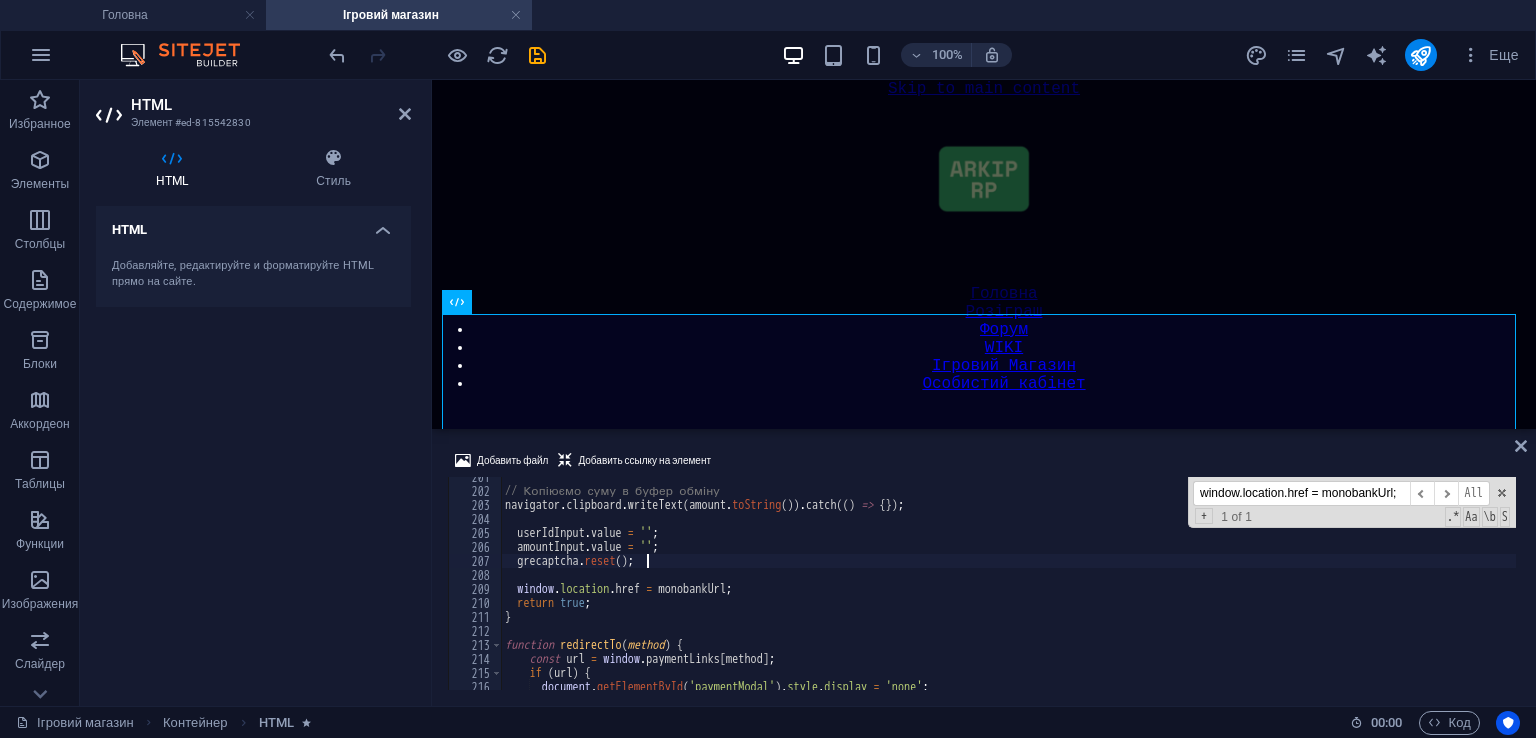 click on "// Копіюємо суму в буфер обміну navigator . clipboard . writeText ( amount . toString ( )) . catch (( )   =>   { }) ;    userIdInput . value   =   '' ;    amountInput . value   =   '' ;    grecaptcha . reset ( ) ;    window . location . href   =   monobankUrl ;    return   true ; } function   redirectTo ( method )   {      const   url   =   window . paymentLinks [ method ] ;      if   ( url )   {         document . getElementById ( 'paymentModal' ) . style . display   =   'none' ;" at bounding box center [1192, 588] 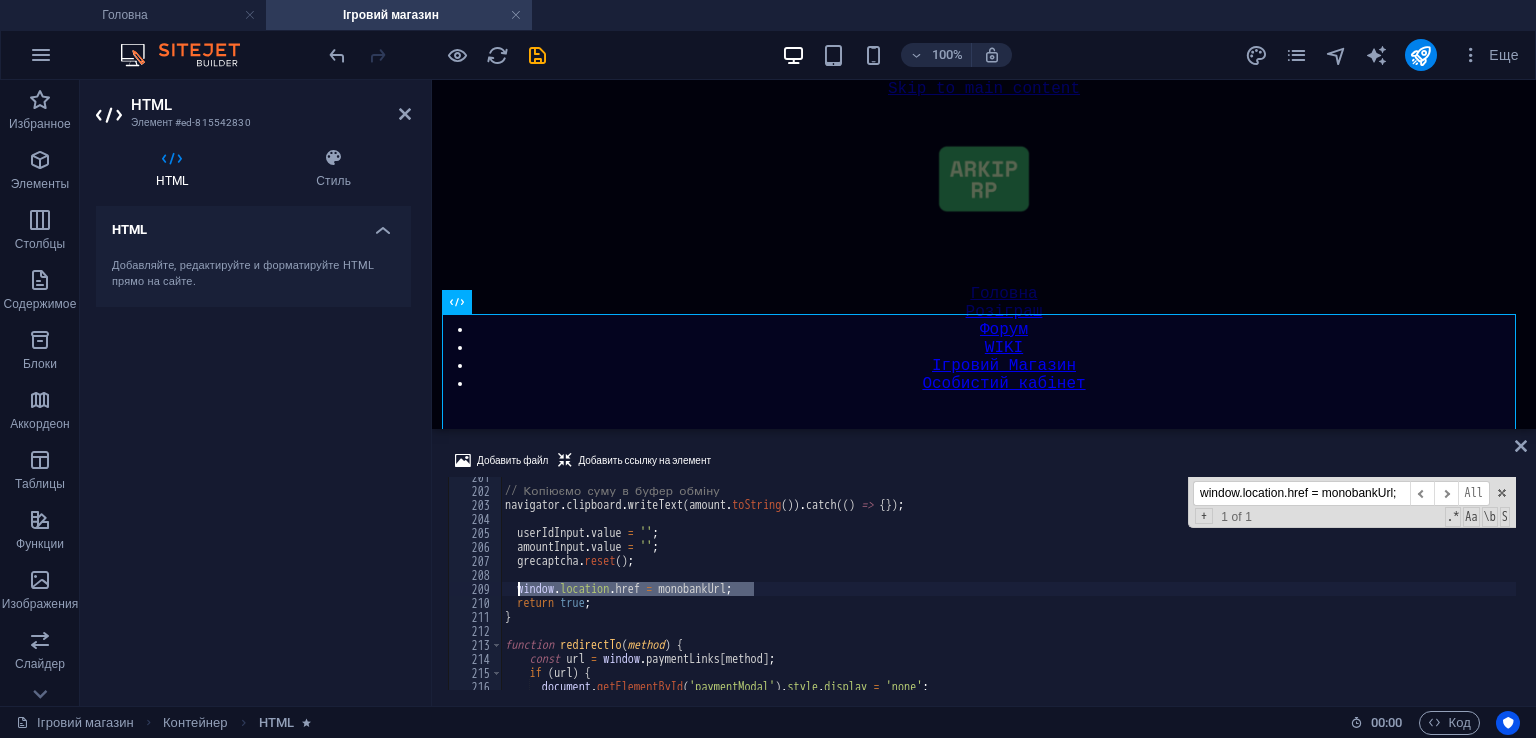 drag, startPoint x: 764, startPoint y: 589, endPoint x: 518, endPoint y: 591, distance: 246.00813 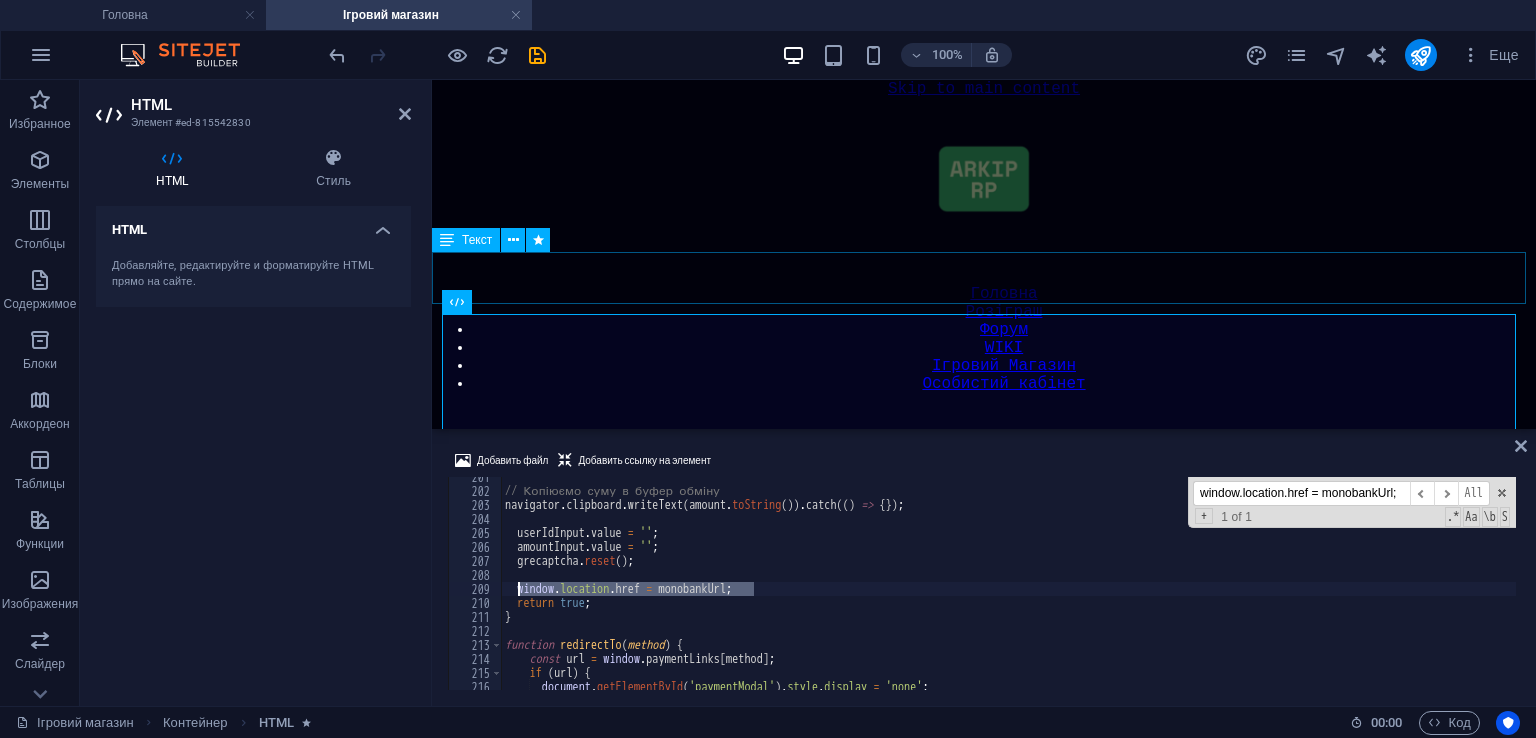 paste 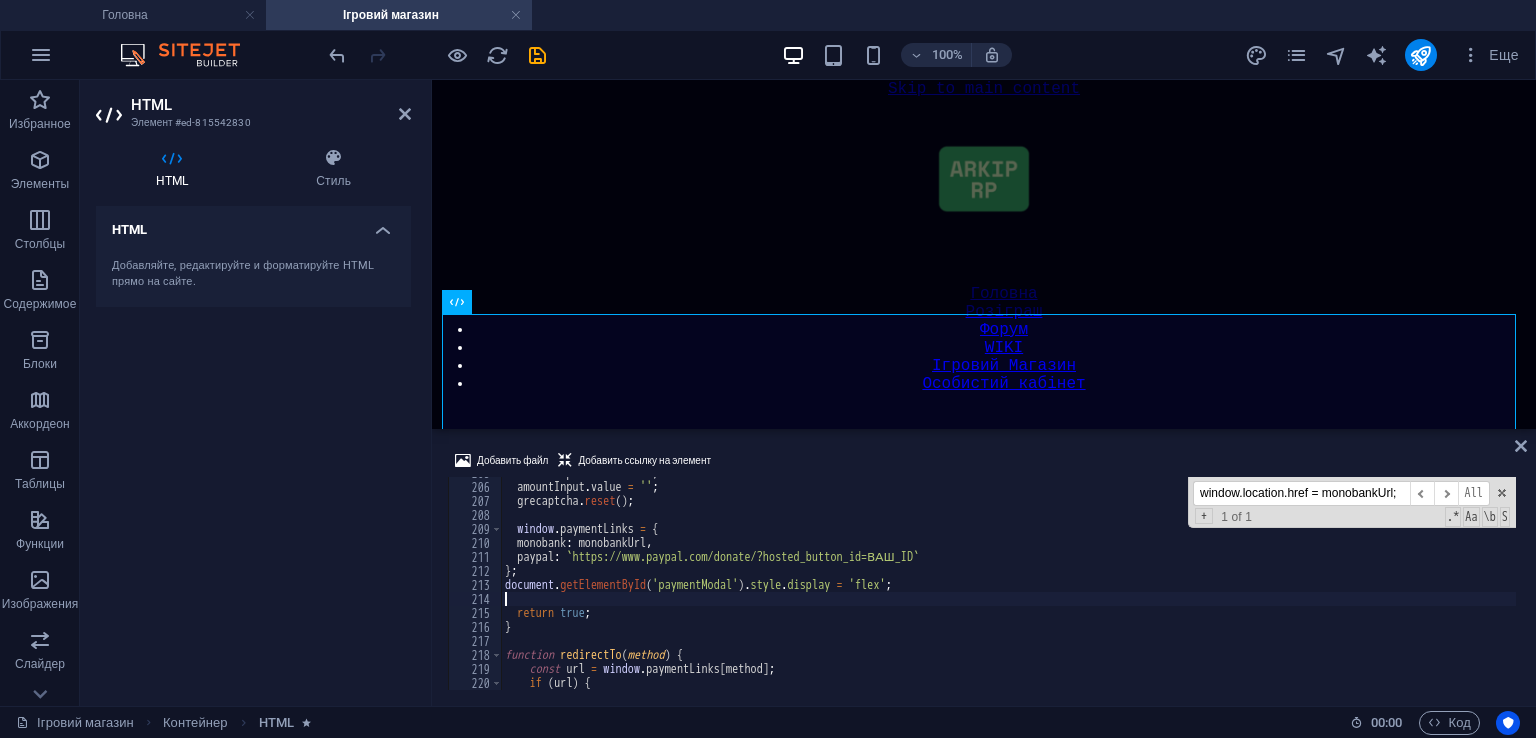scroll, scrollTop: 2867, scrollLeft: 0, axis: vertical 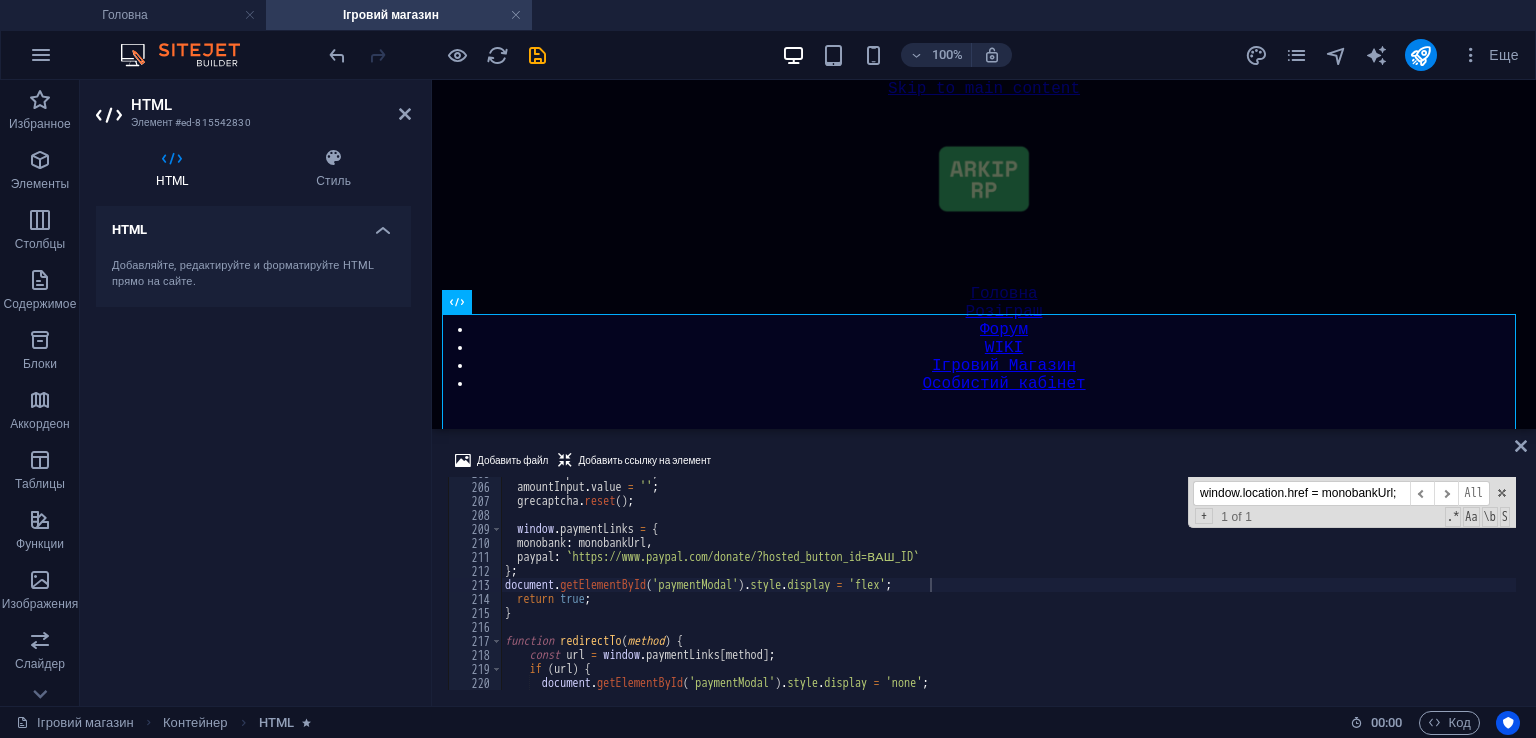 click at bounding box center (437, 55) 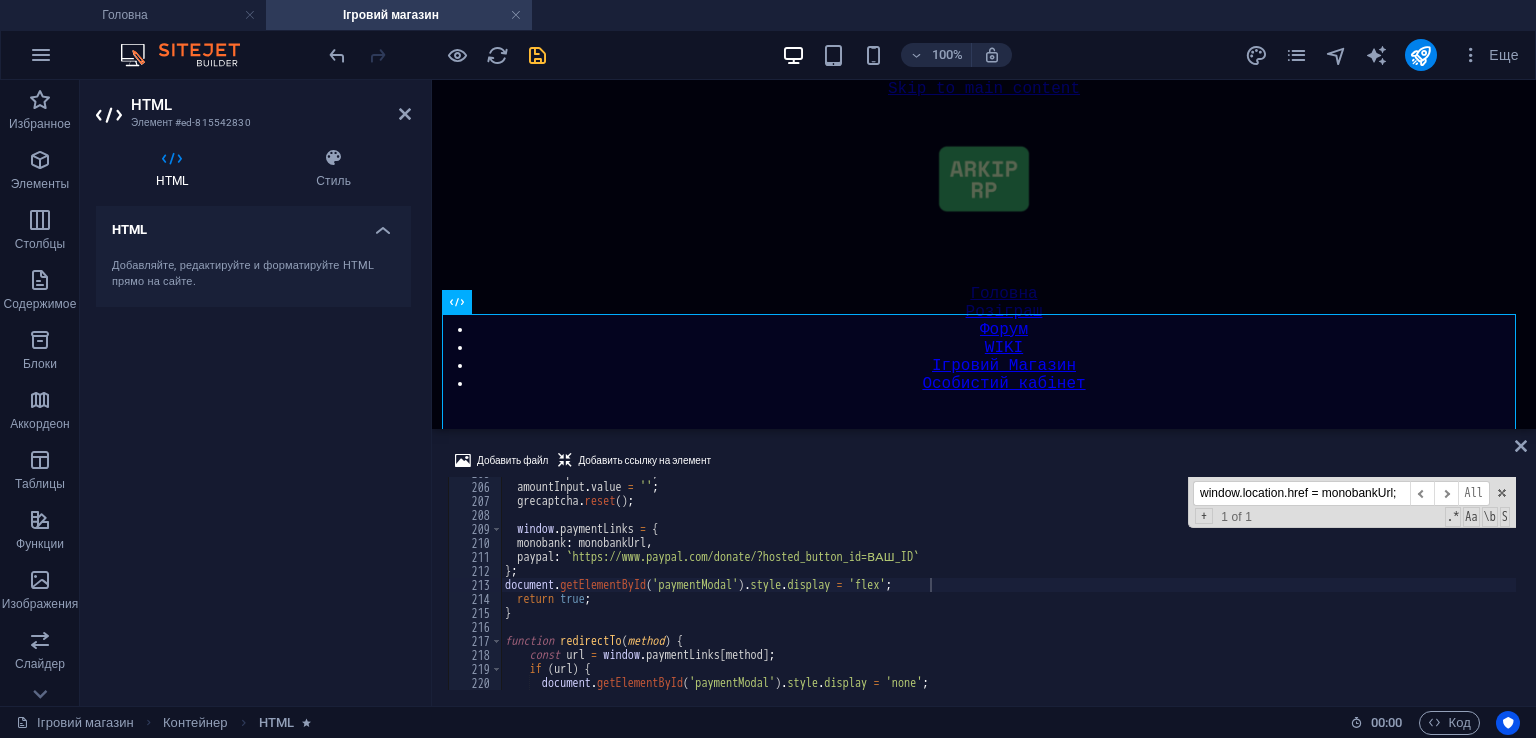 click at bounding box center (537, 55) 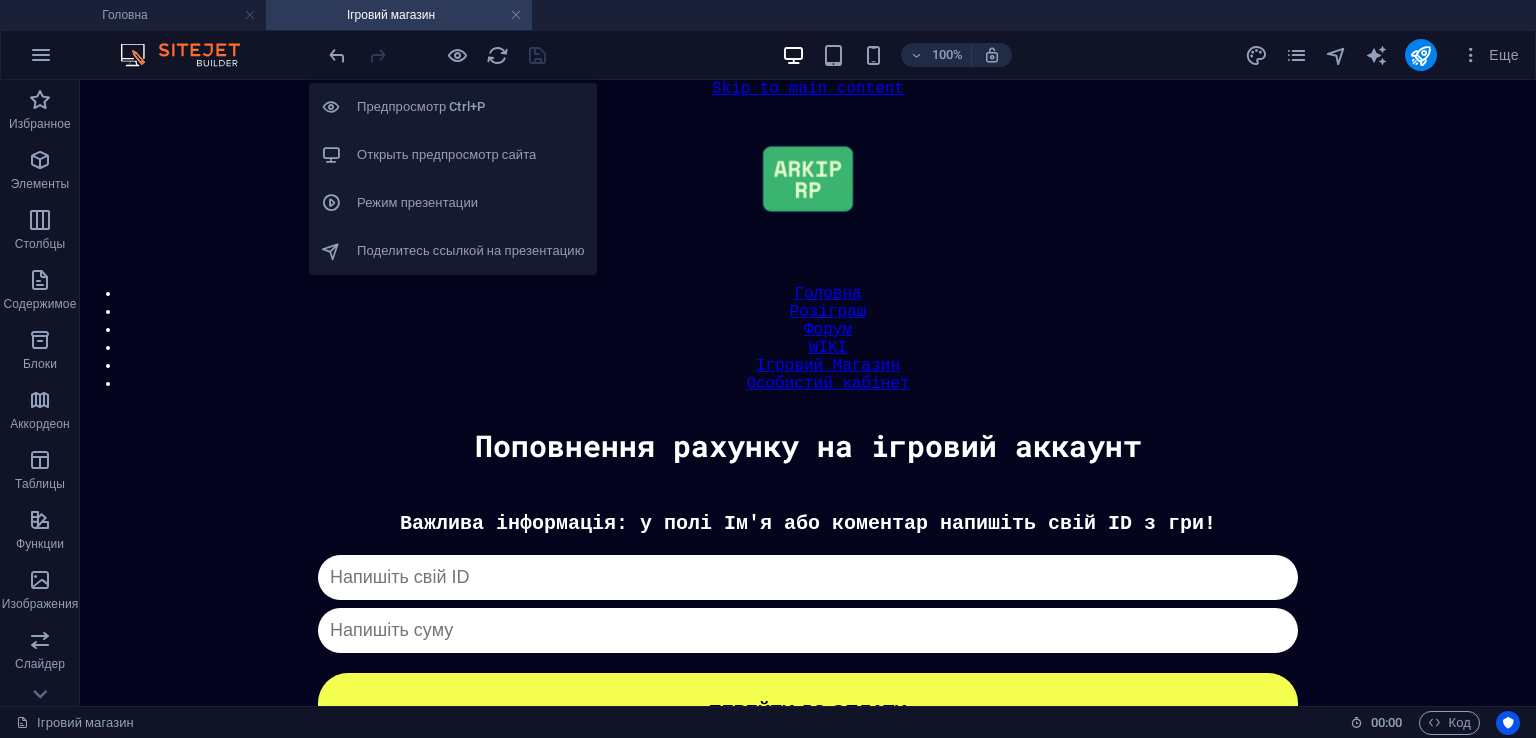 click on "Открыть предпросмотр сайта" at bounding box center (471, 155) 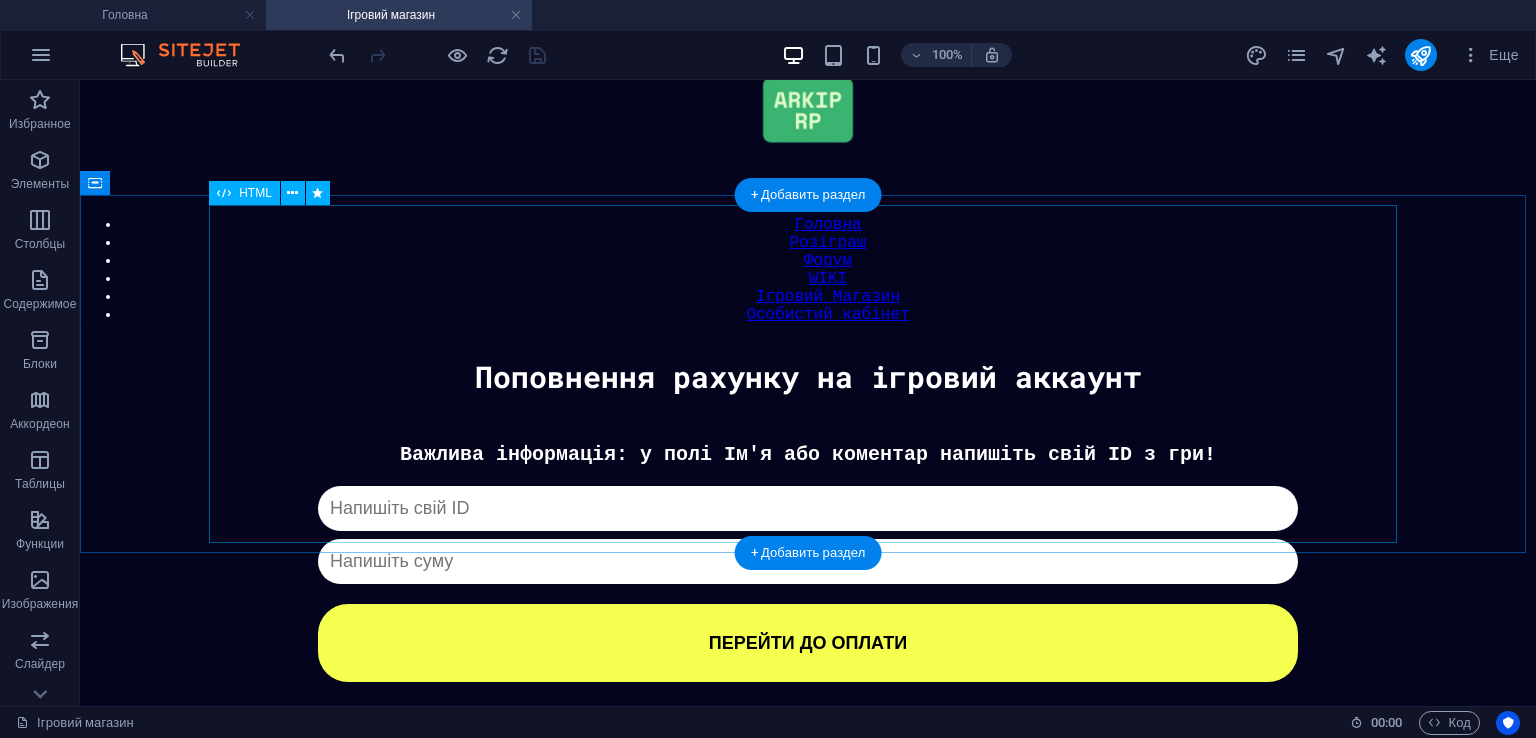 scroll, scrollTop: 100, scrollLeft: 0, axis: vertical 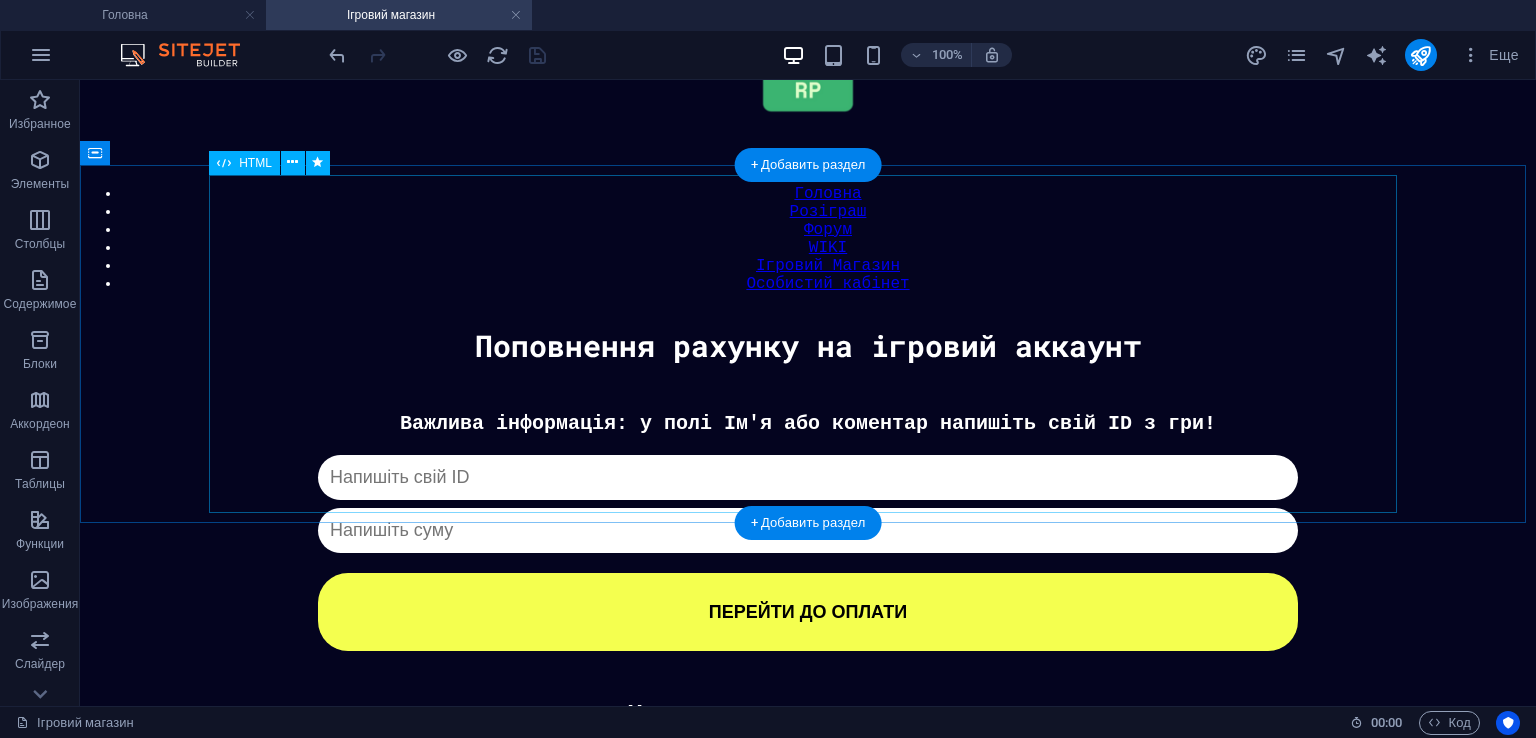 click on "Донат
Важлива інформація: у полі Ім'я або коментар напишіть свій ID з гри!
Капча не пройдена
ПЕРЕЙТИ ДО ОПЛАТИ
Оберіть спосіб оплати
Monobank
PayPal
Скасувати" at bounding box center [808, 531] 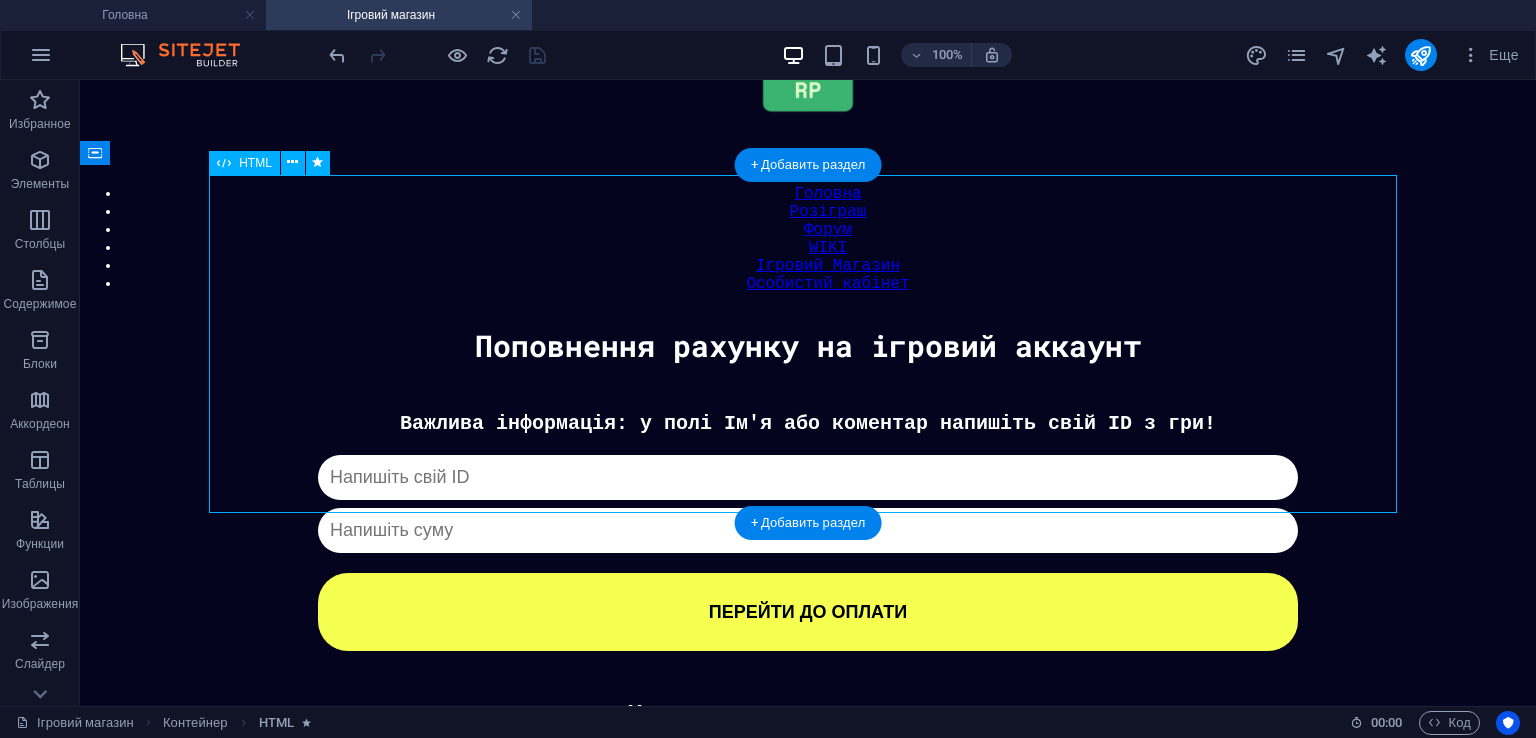 click on "Донат
Важлива інформація: у полі Ім'я або коментар напишіть свій ID з гри!
Капча не пройдена
ПЕРЕЙТИ ДО ОПЛАТИ
Оберіть спосіб оплати
Monobank
PayPal
Скасувати" at bounding box center (808, 531) 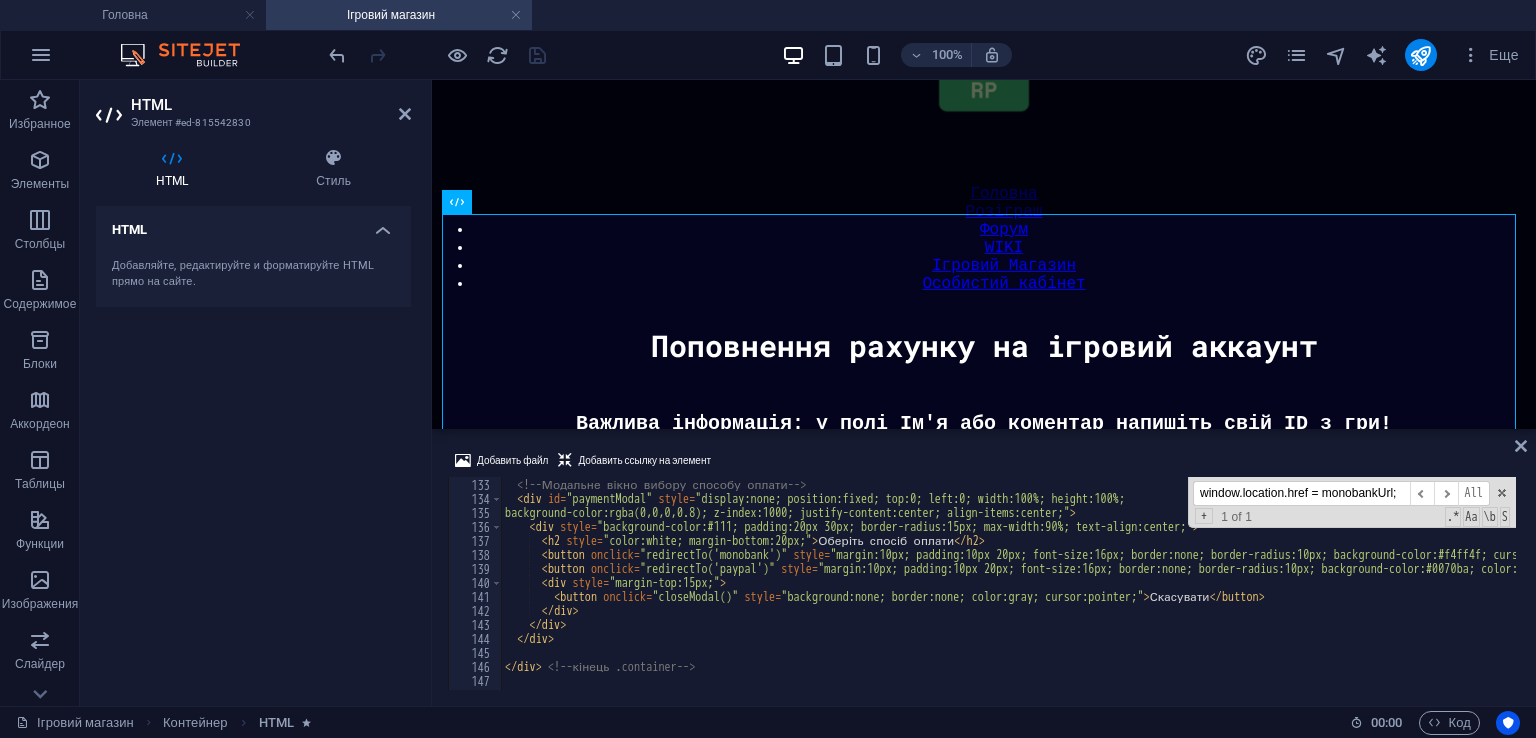 scroll, scrollTop: 1787, scrollLeft: 0, axis: vertical 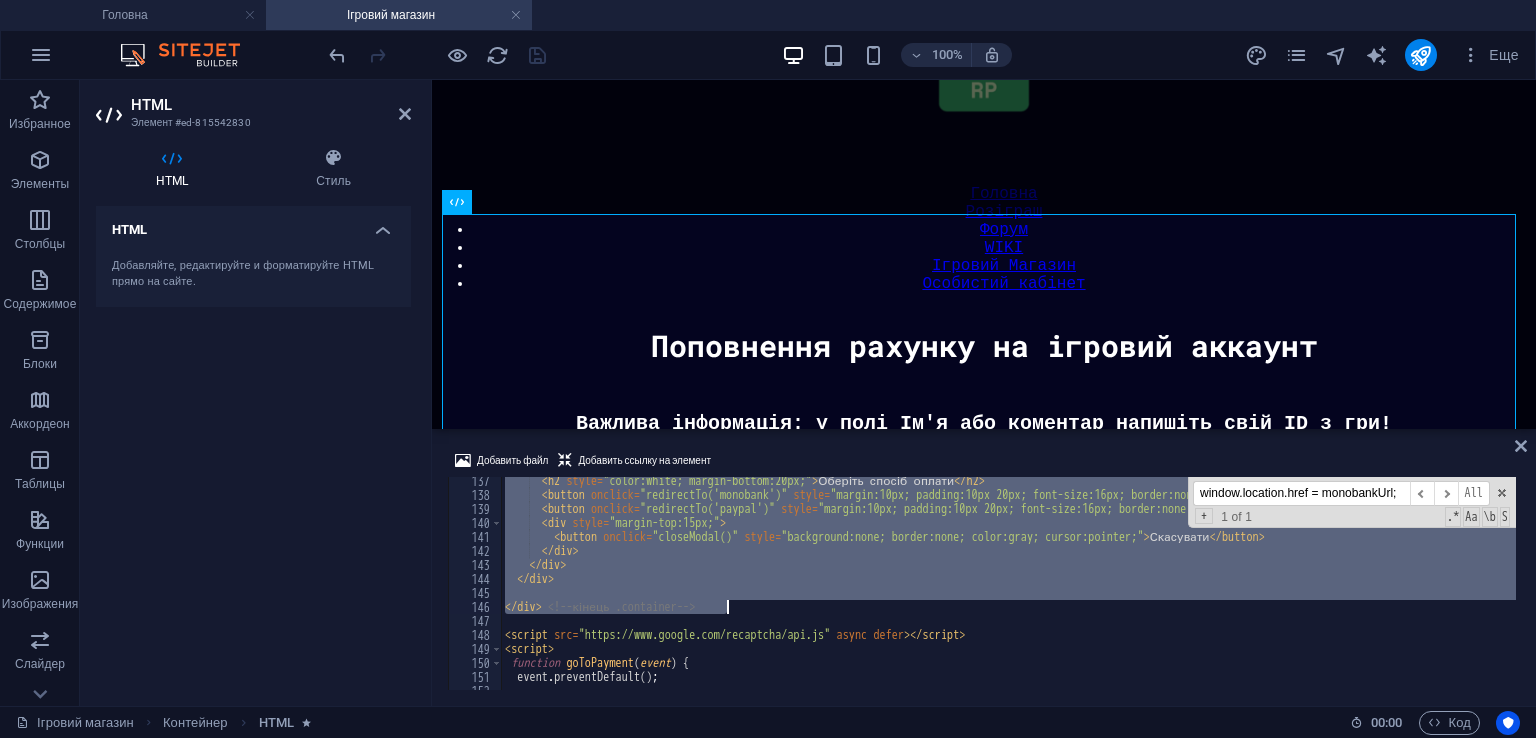 drag, startPoint x: 518, startPoint y: 546, endPoint x: 744, endPoint y: 608, distance: 234.35016 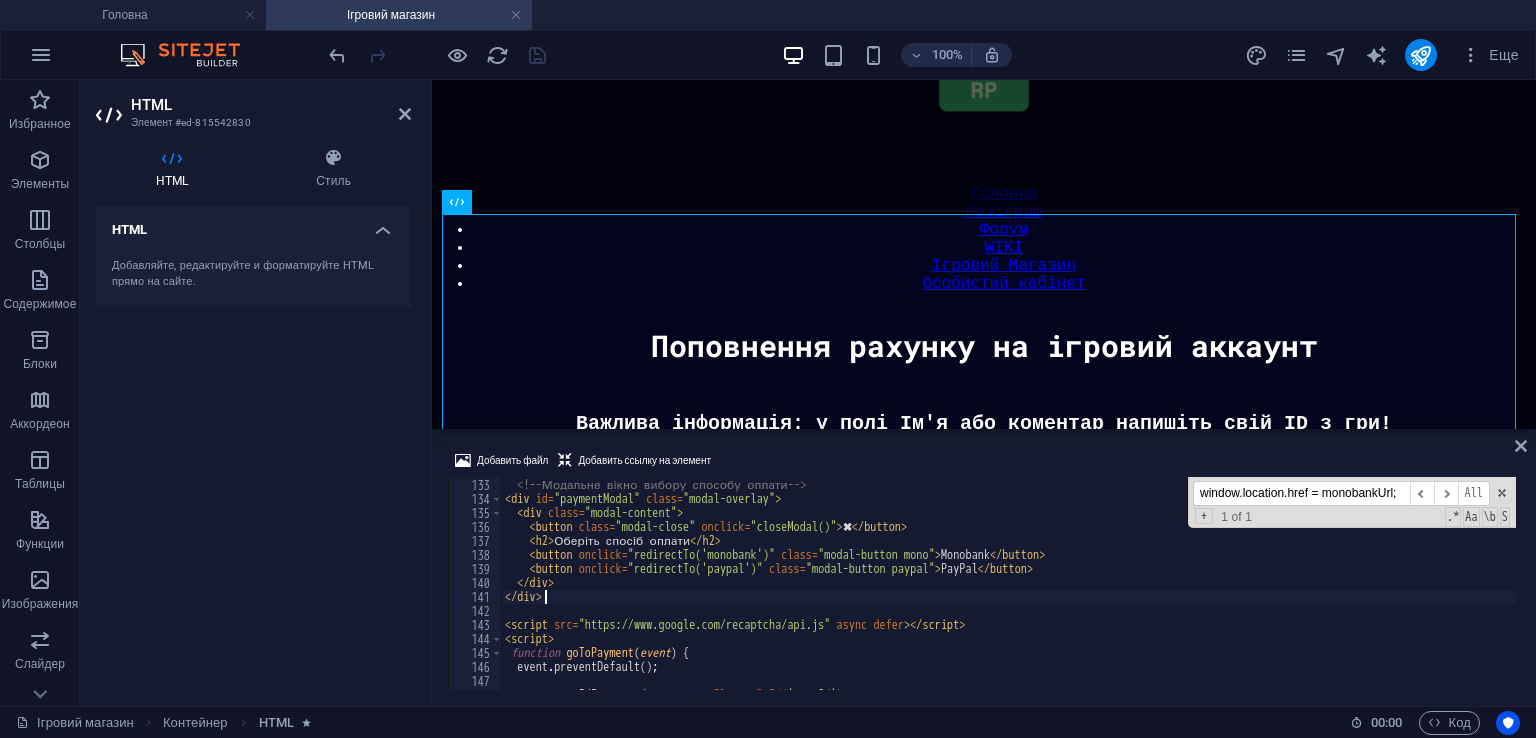 scroll, scrollTop: 1787, scrollLeft: 0, axis: vertical 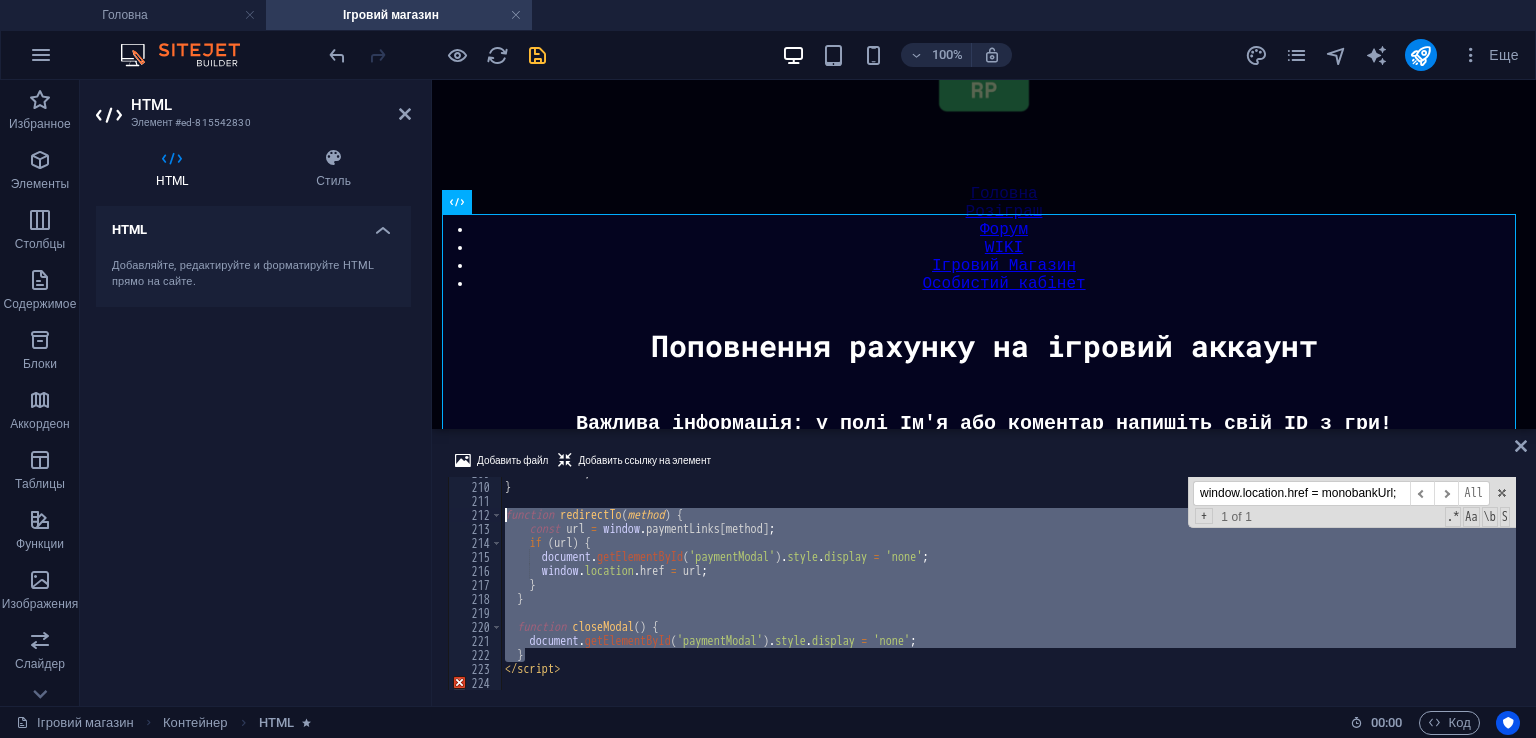 drag, startPoint x: 540, startPoint y: 656, endPoint x: 506, endPoint y: 517, distance: 143.09787 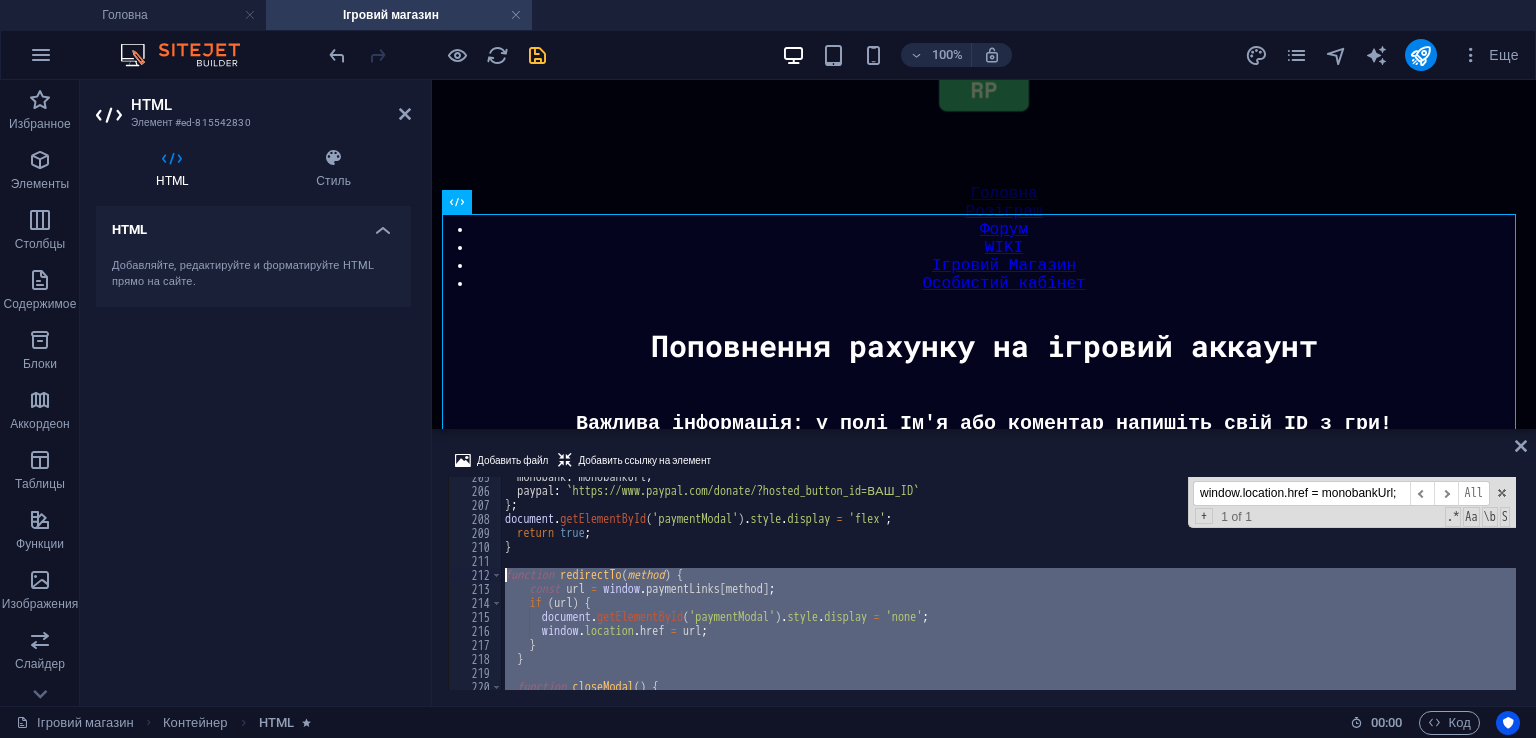 scroll, scrollTop: 2923, scrollLeft: 0, axis: vertical 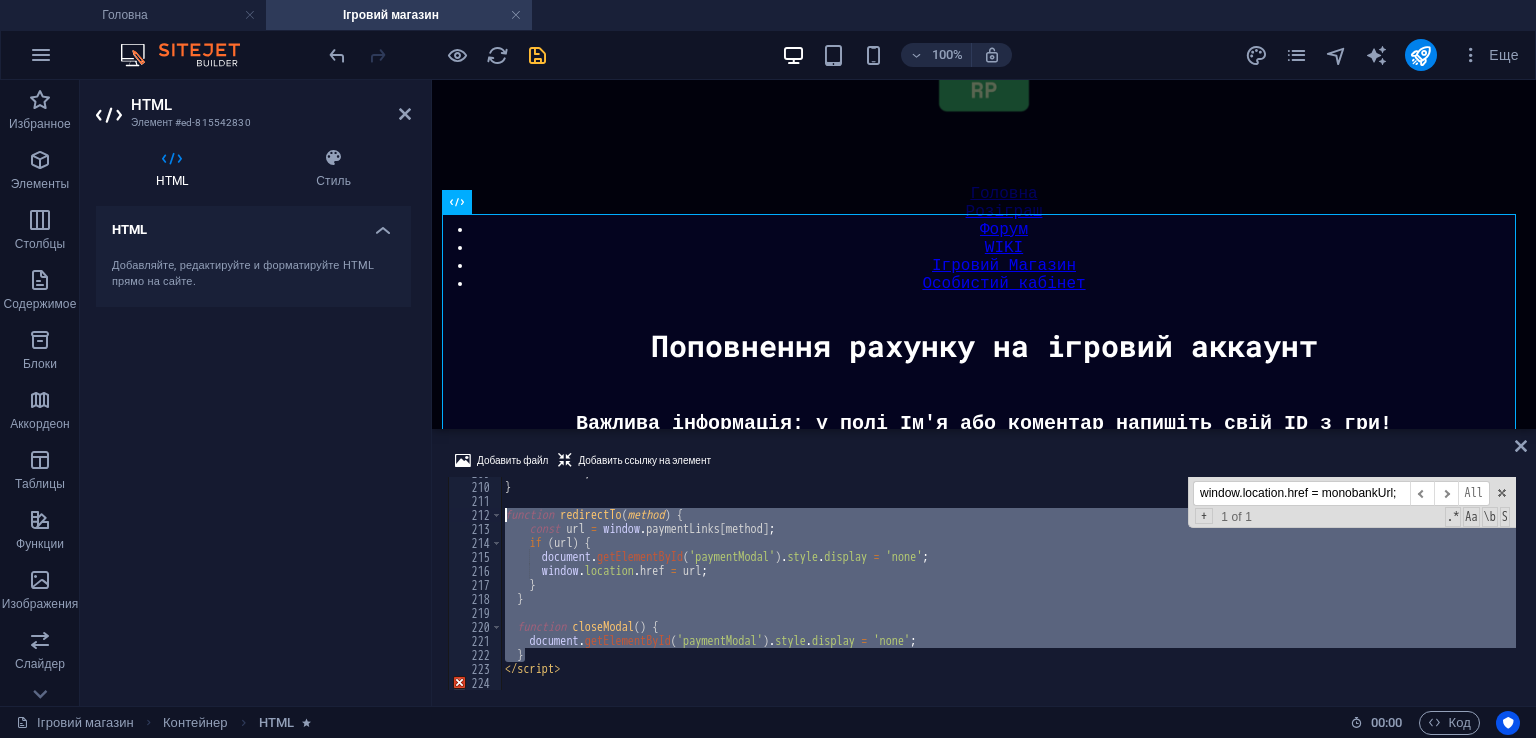 paste on "}" 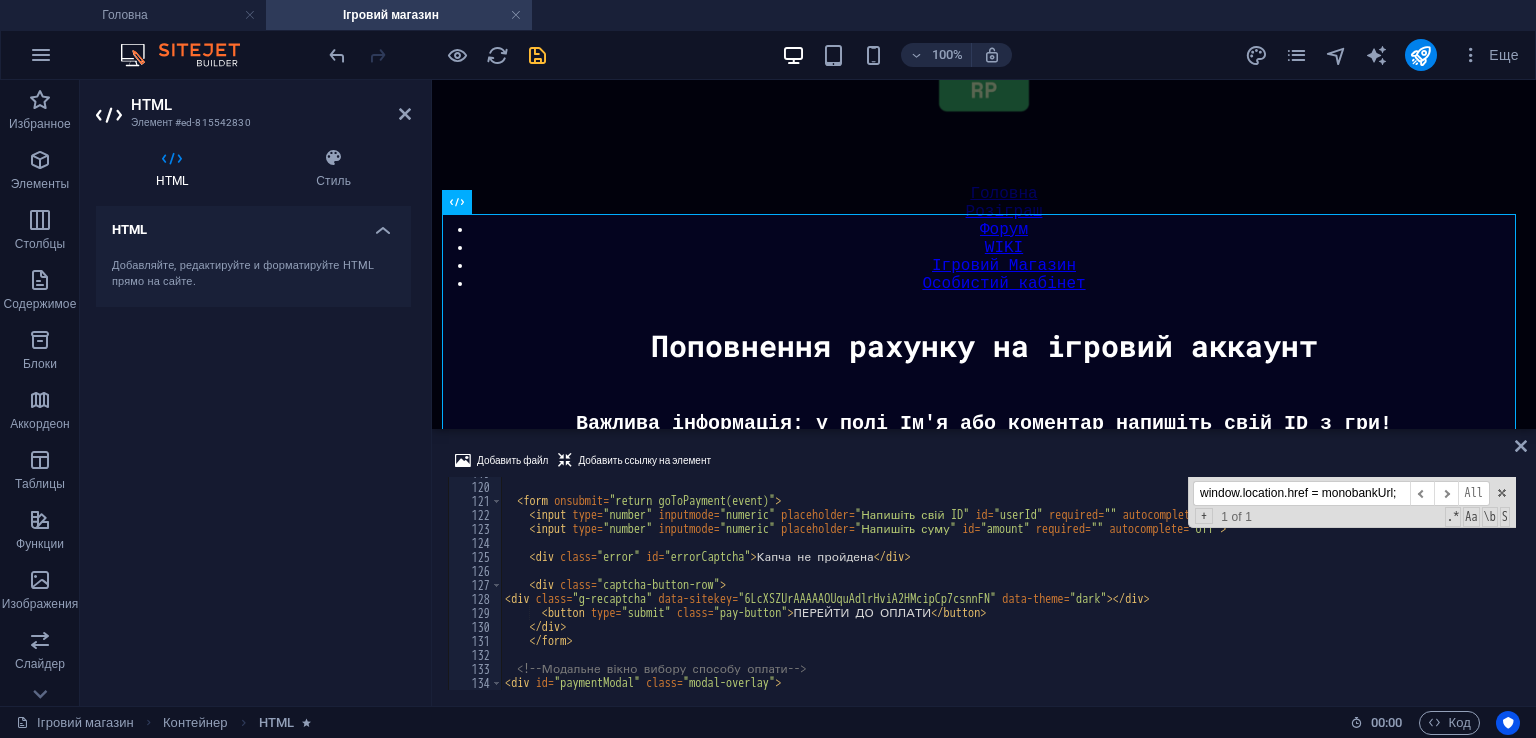scroll, scrollTop: 1423, scrollLeft: 0, axis: vertical 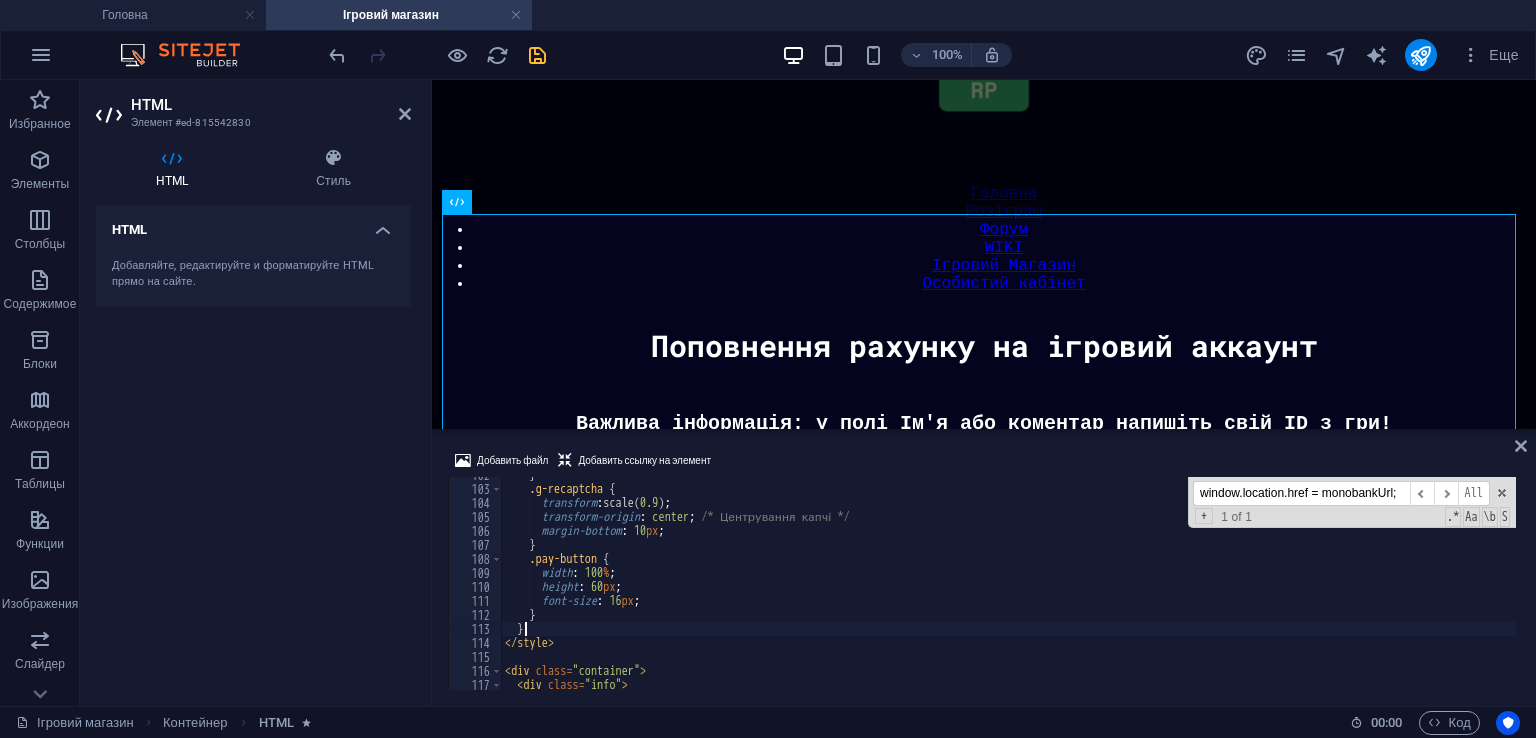 click on "< div   class = "container" >    < div   class = "info" >     Важлива інформація: у полі Ім'я або коментар напишіть свій ID з гри!" at bounding box center [1008, 588] 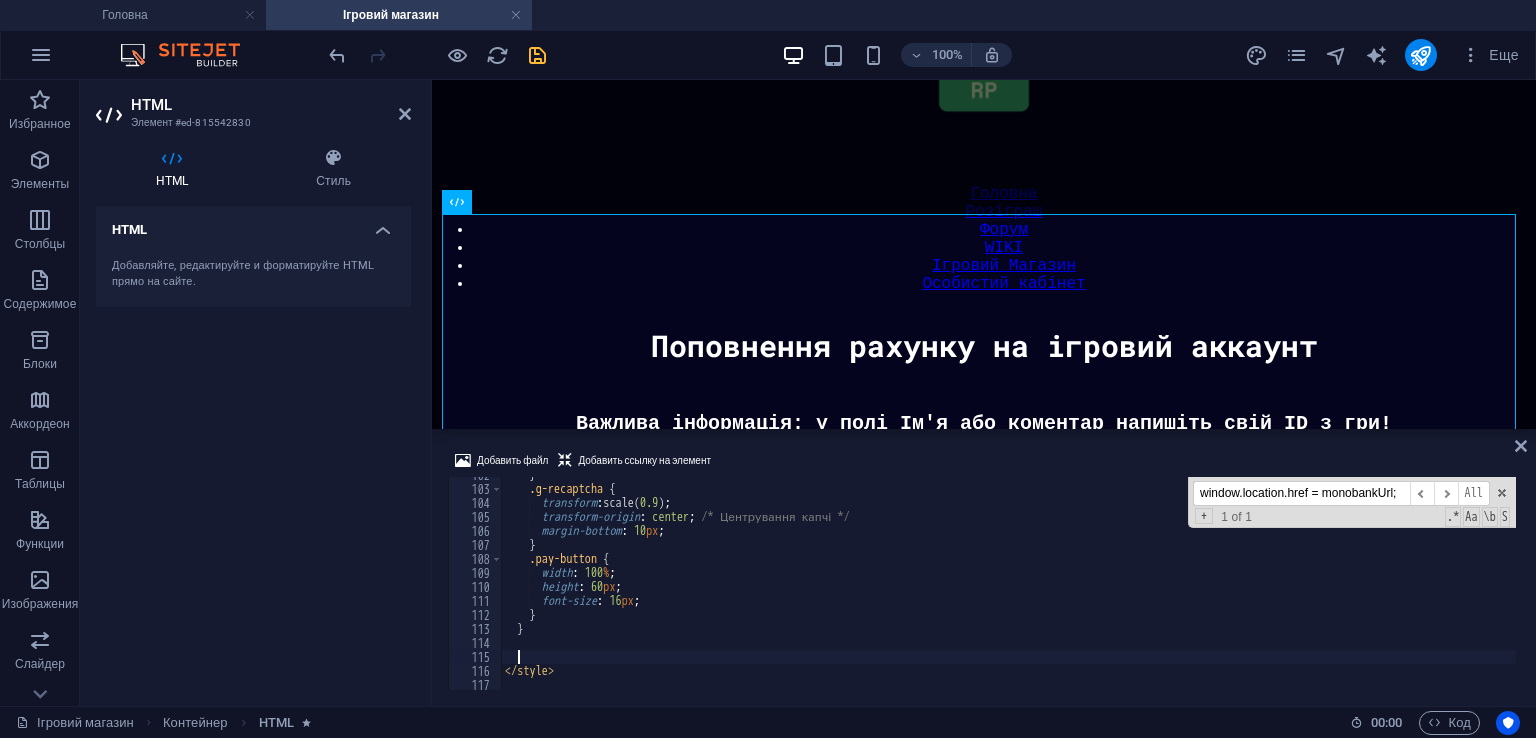 paste 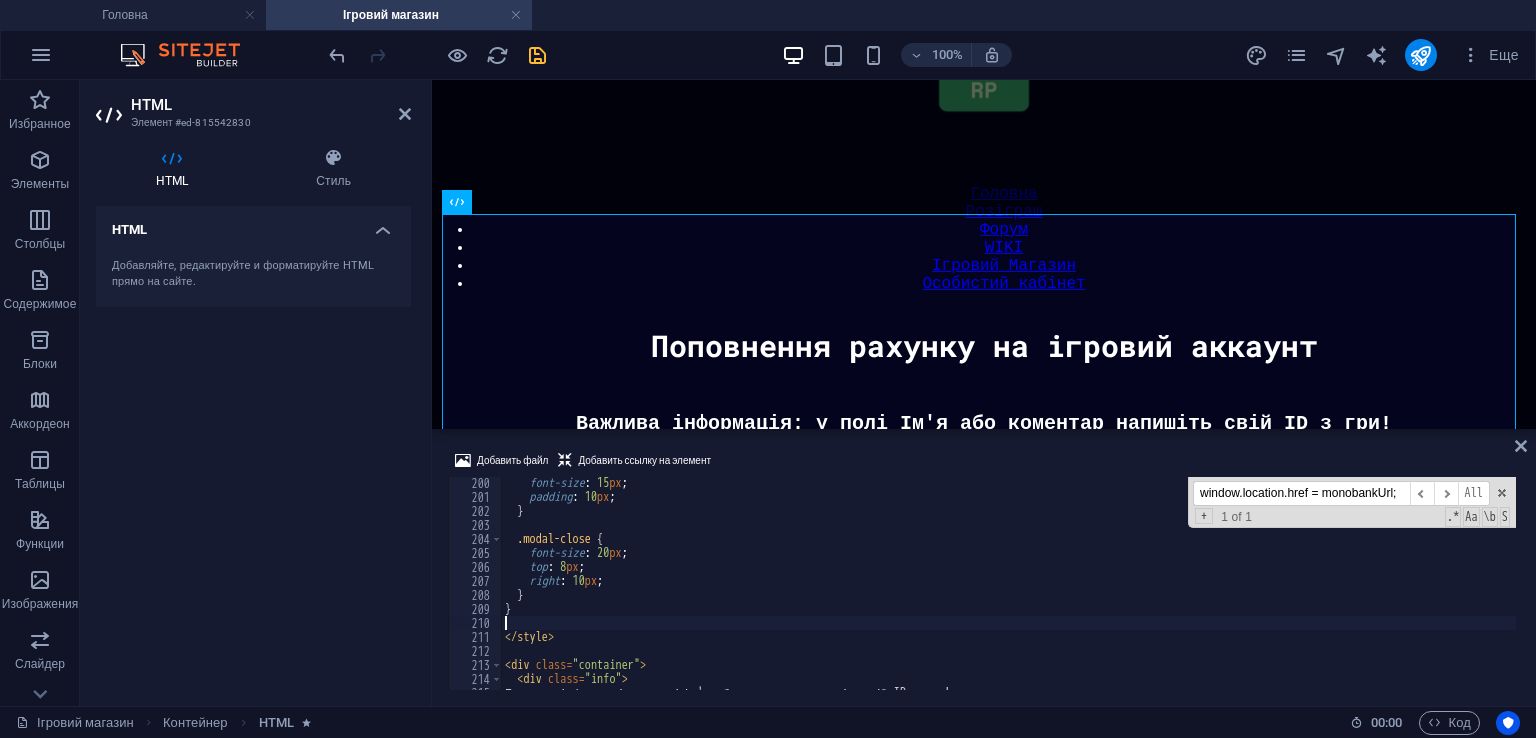 scroll, scrollTop: 2787, scrollLeft: 0, axis: vertical 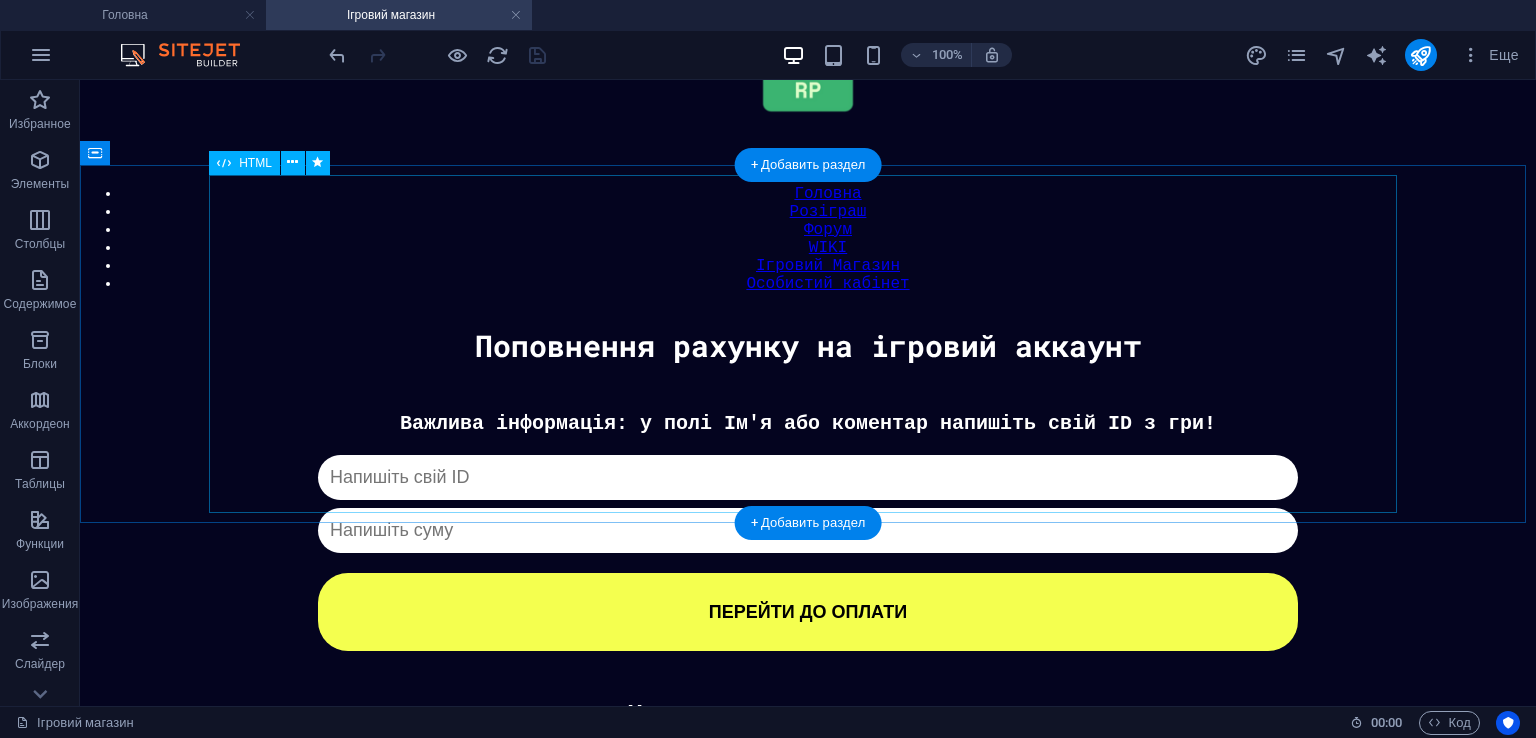 click on "Донат
Важлива інформація: у полі Ім'я або коментар напишіть свій ID з гри!
Капча не пройдена
ПЕРЕЙТИ ДО ОПЛАТИ
✖
Оберіть спосіб оплати
Monobank
PayPal" at bounding box center (808, 531) 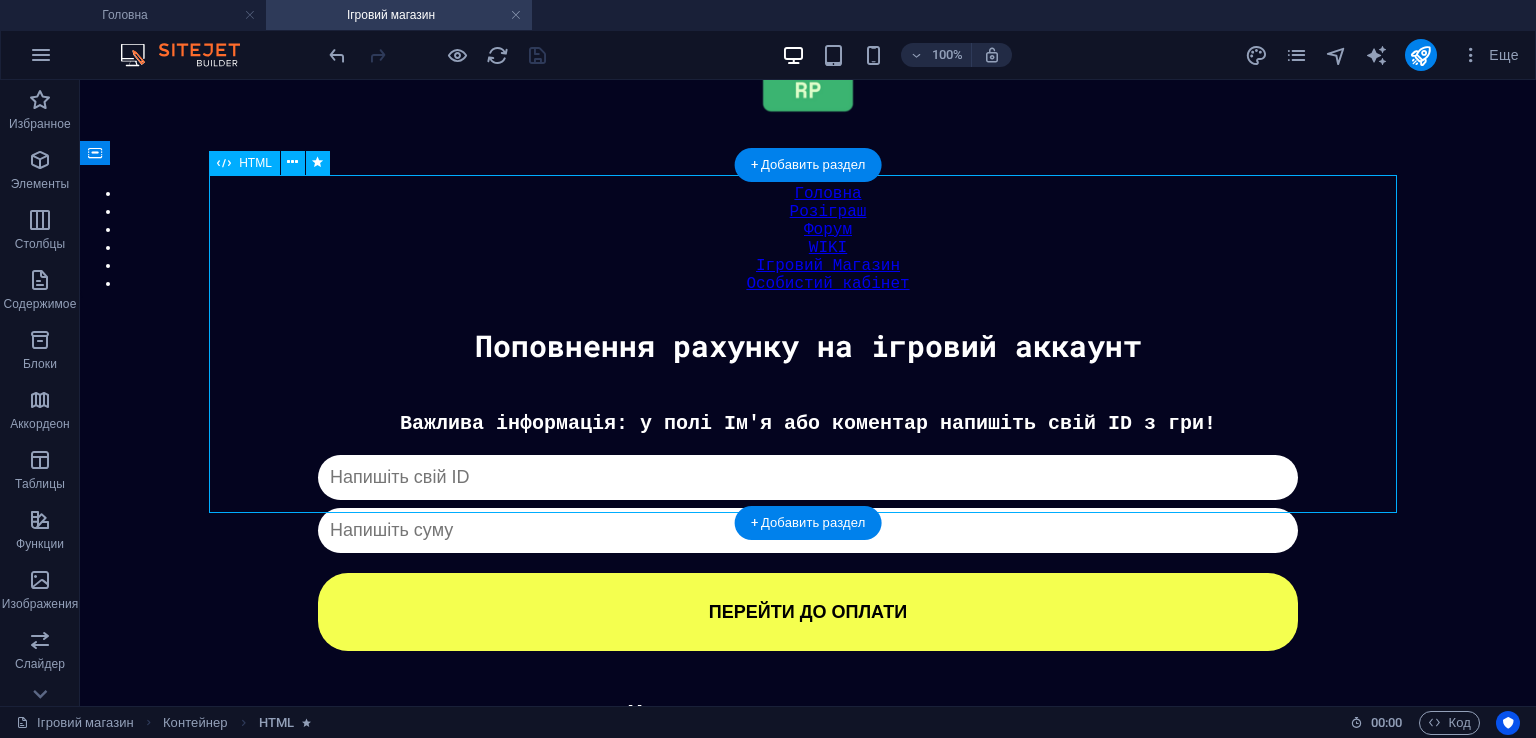 click on "Донат
Важлива інформація: у полі Ім'я або коментар напишіть свій ID з гри!
Капча не пройдена
ПЕРЕЙТИ ДО ОПЛАТИ
✖
Оберіть спосіб оплати
Monobank
PayPal" at bounding box center [808, 531] 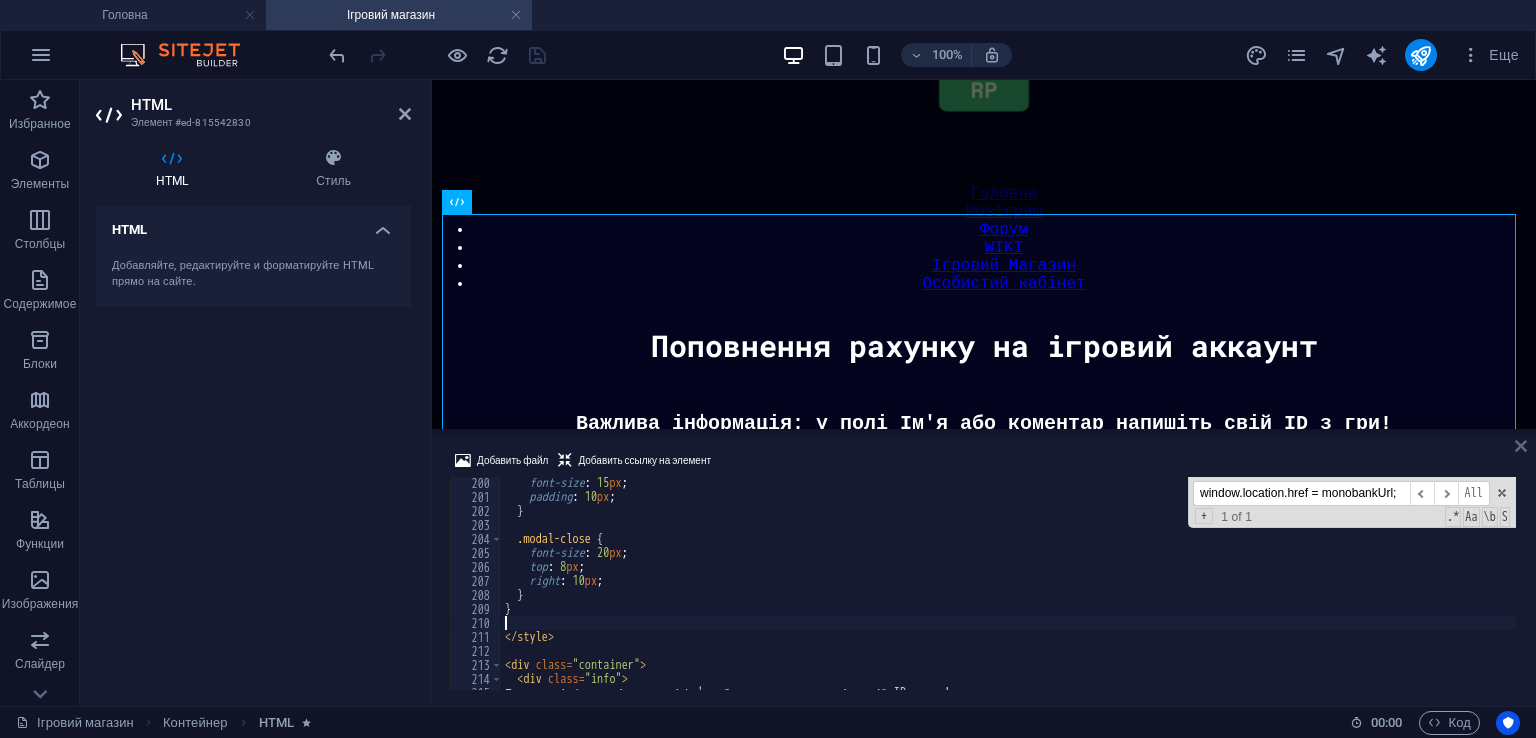 click at bounding box center (1521, 446) 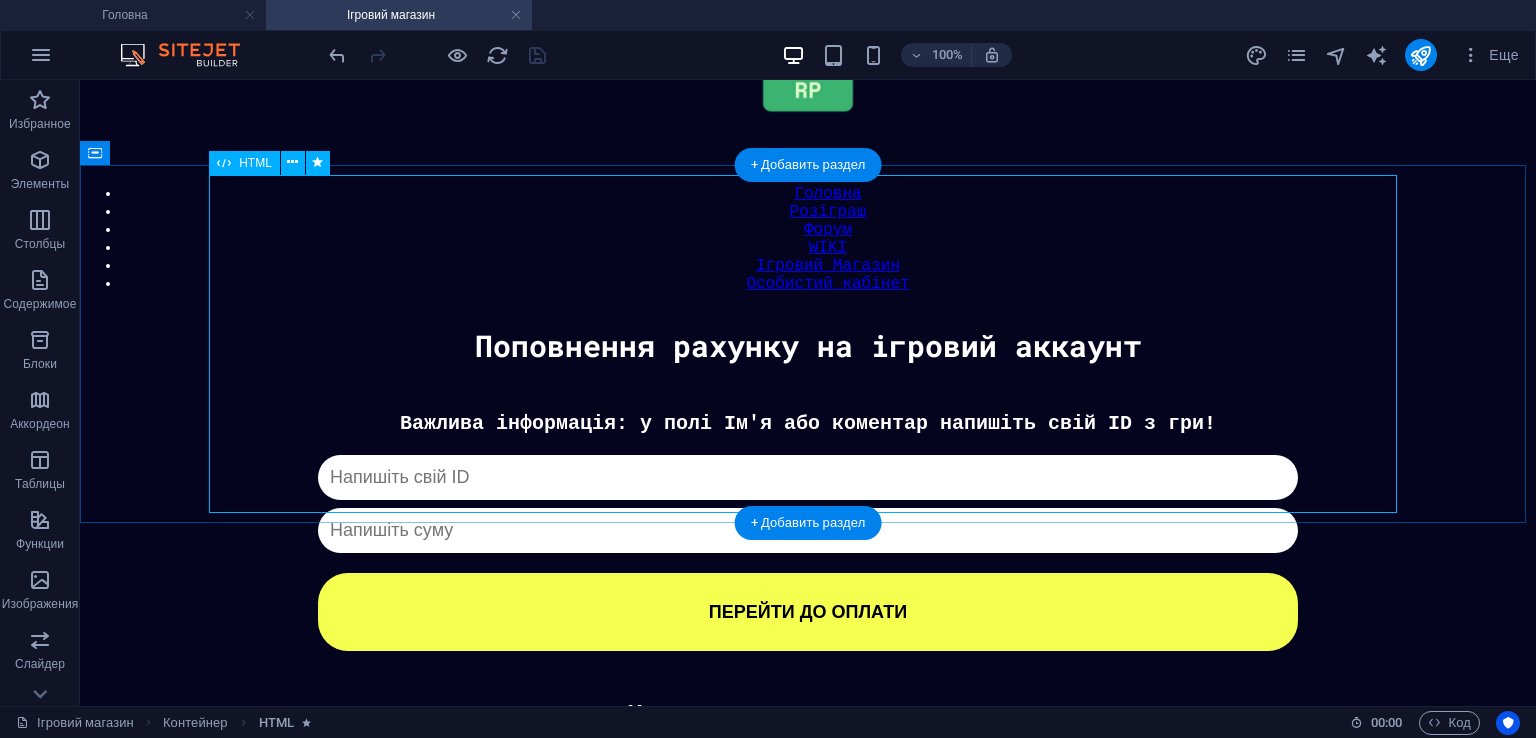 click on "Донат
Важлива інформація: у полі Ім'я або коментар напишіть свій ID з гри!
Капча не пройдена
ПЕРЕЙТИ ДО ОПЛАТИ
✖
Оберіть спосіб оплати
Monobank
PayPal" at bounding box center [808, 531] 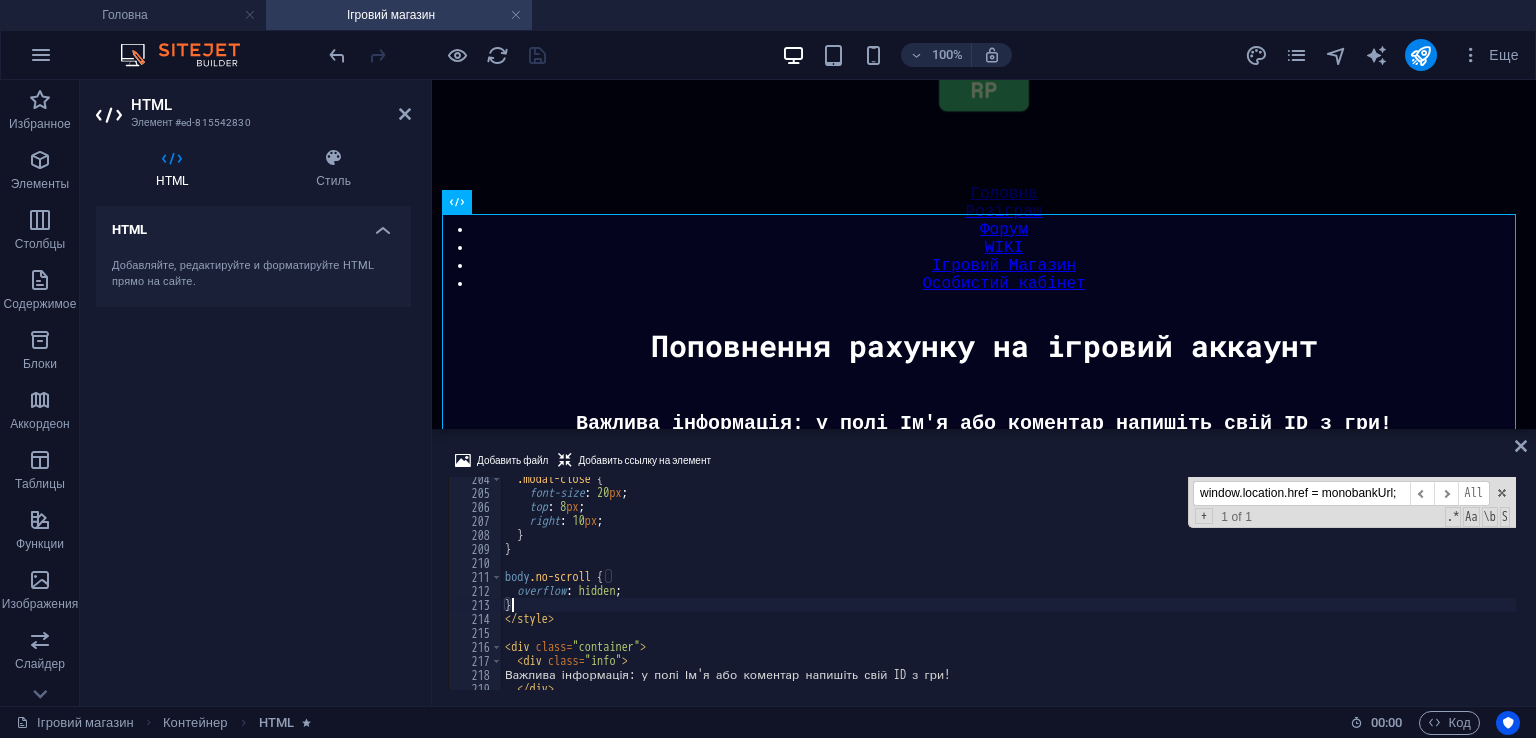 scroll, scrollTop: 2847, scrollLeft: 0, axis: vertical 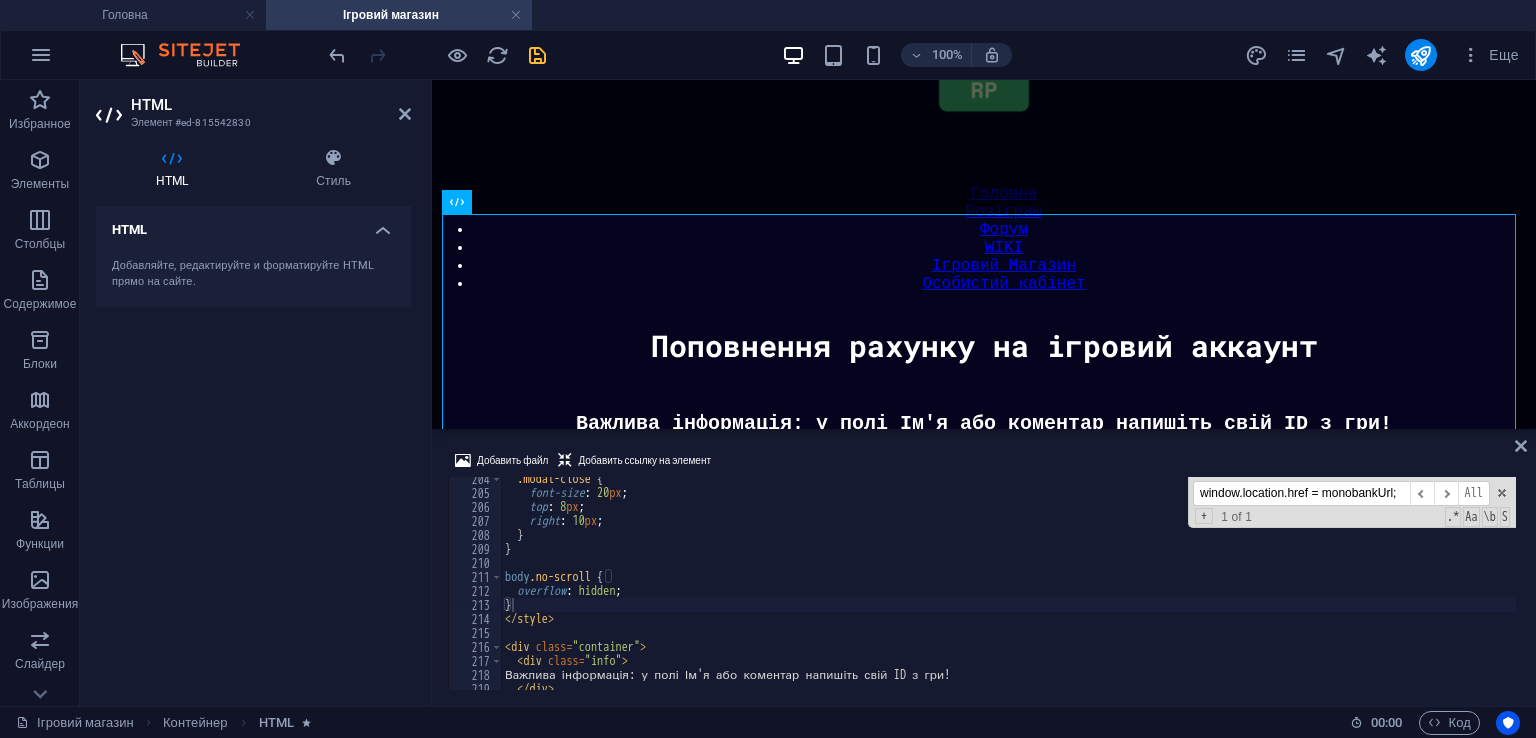 click on "window.location.href = monobankUrl;" at bounding box center [1301, 493] 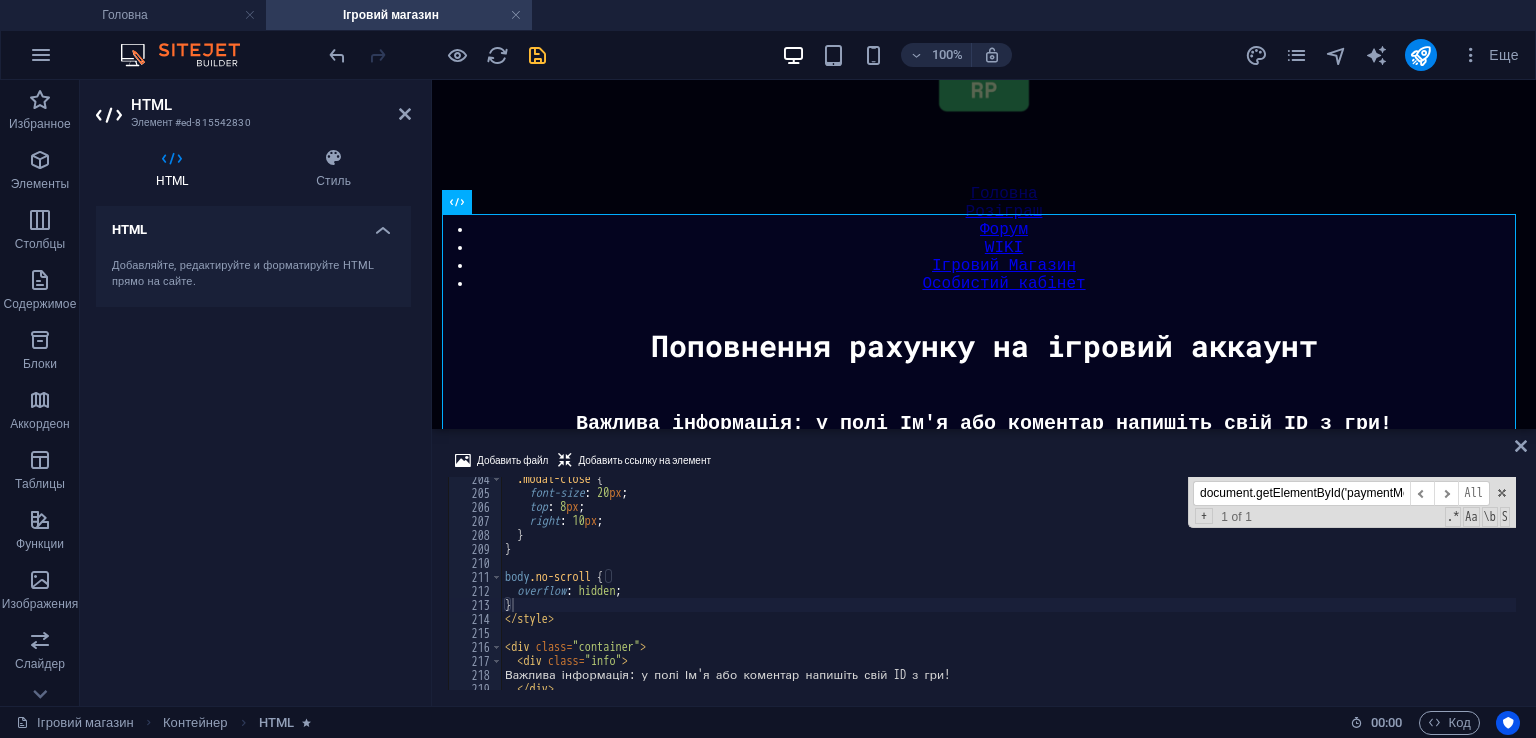scroll, scrollTop: 0, scrollLeft: 136, axis: horizontal 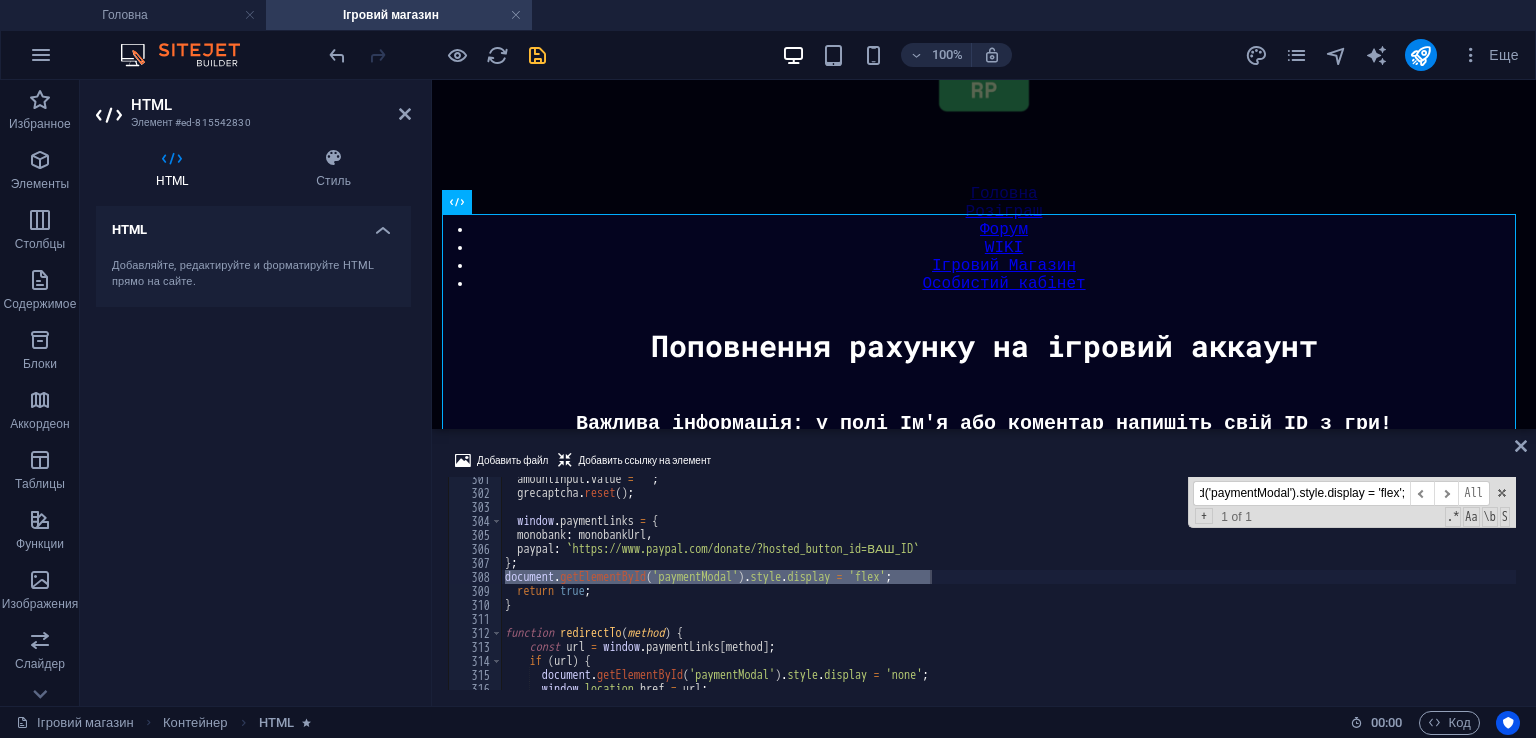 type on "document.getElementById('paymentModal').style.display = 'flex';" 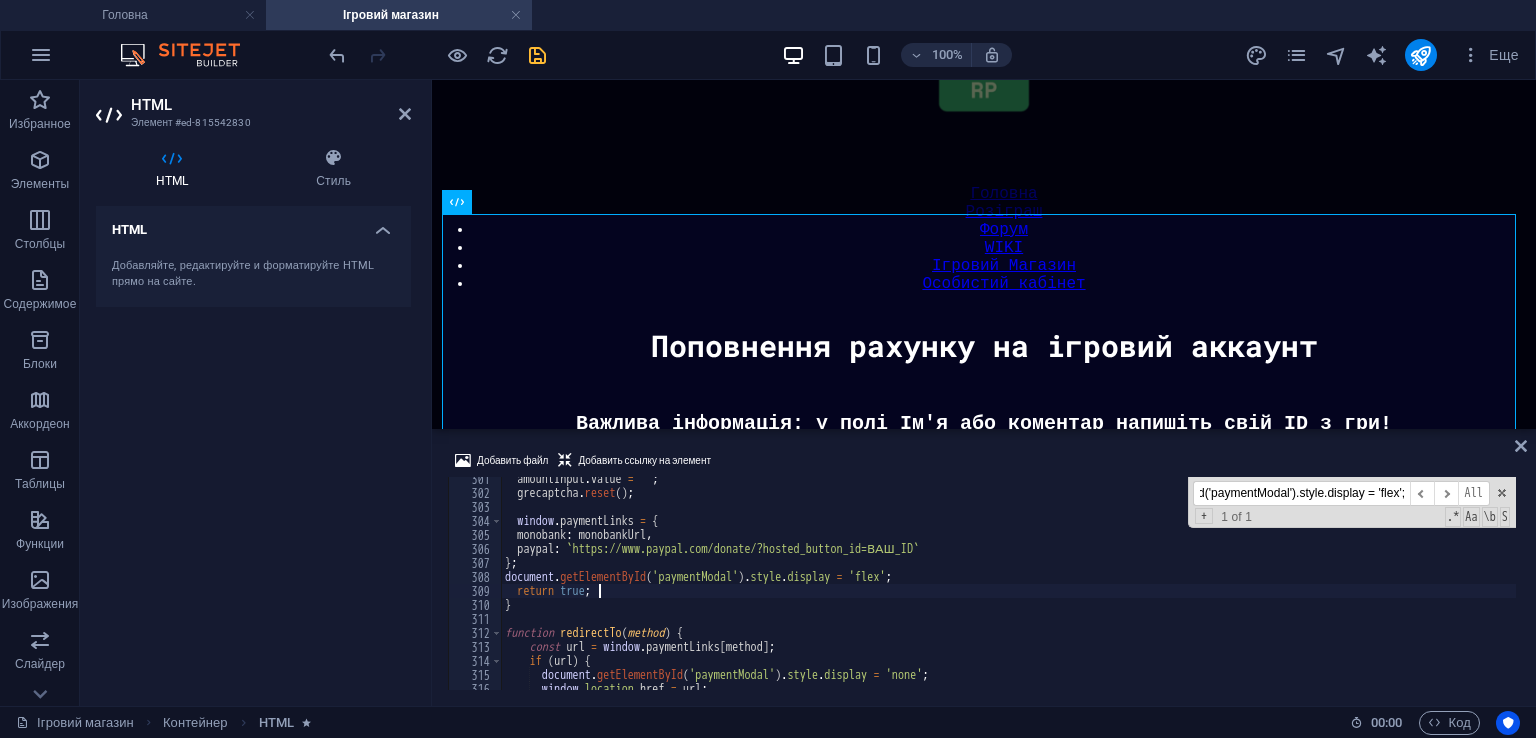 scroll, scrollTop: 0, scrollLeft: 0, axis: both 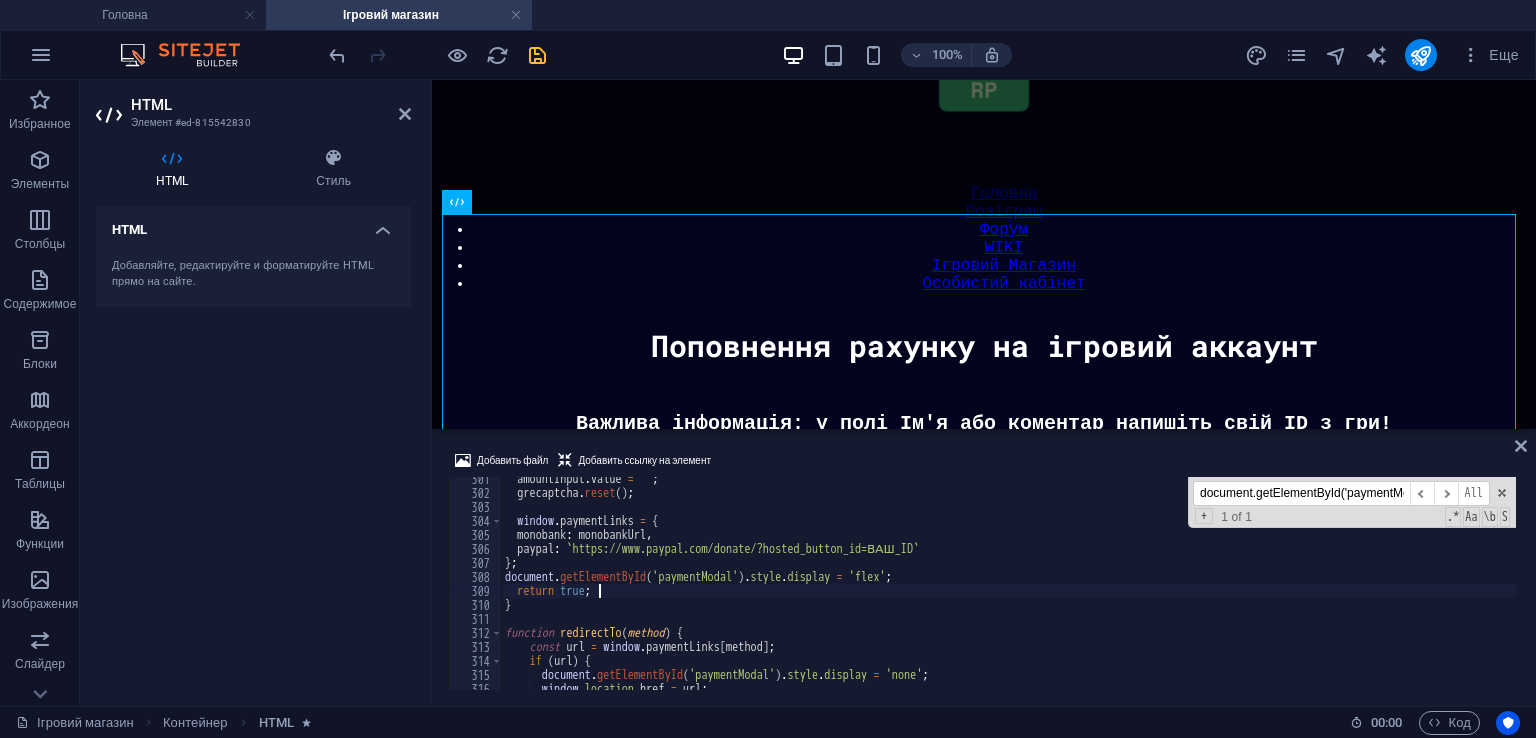click on "amountInput . value   =   '' ;    grecaptcha . reset ( ) ;    window . paymentLinks   =   {    monobank :   monobankUrl ,    paypal :   ` https://www.paypal.com/donate/?hosted_button_id=ВАШ_ID ` } ; document . getElementById ( 'paymentModal' ) . style . display   =   'flex' ;    return   true ; } function   redirectTo ( method )   {      const   url   =   window . paymentLinks [ method ] ;      if   ( url )   {         document . getElementById ( 'paymentModal' ) . style . display   =   'none' ;         window . location . href   =   url ;      }    }    function   closeModal ( )   {      document . getElementById ( 'paymentModal' ) . style . display   =   'none' ;    } </script>" at bounding box center [1008, 592] 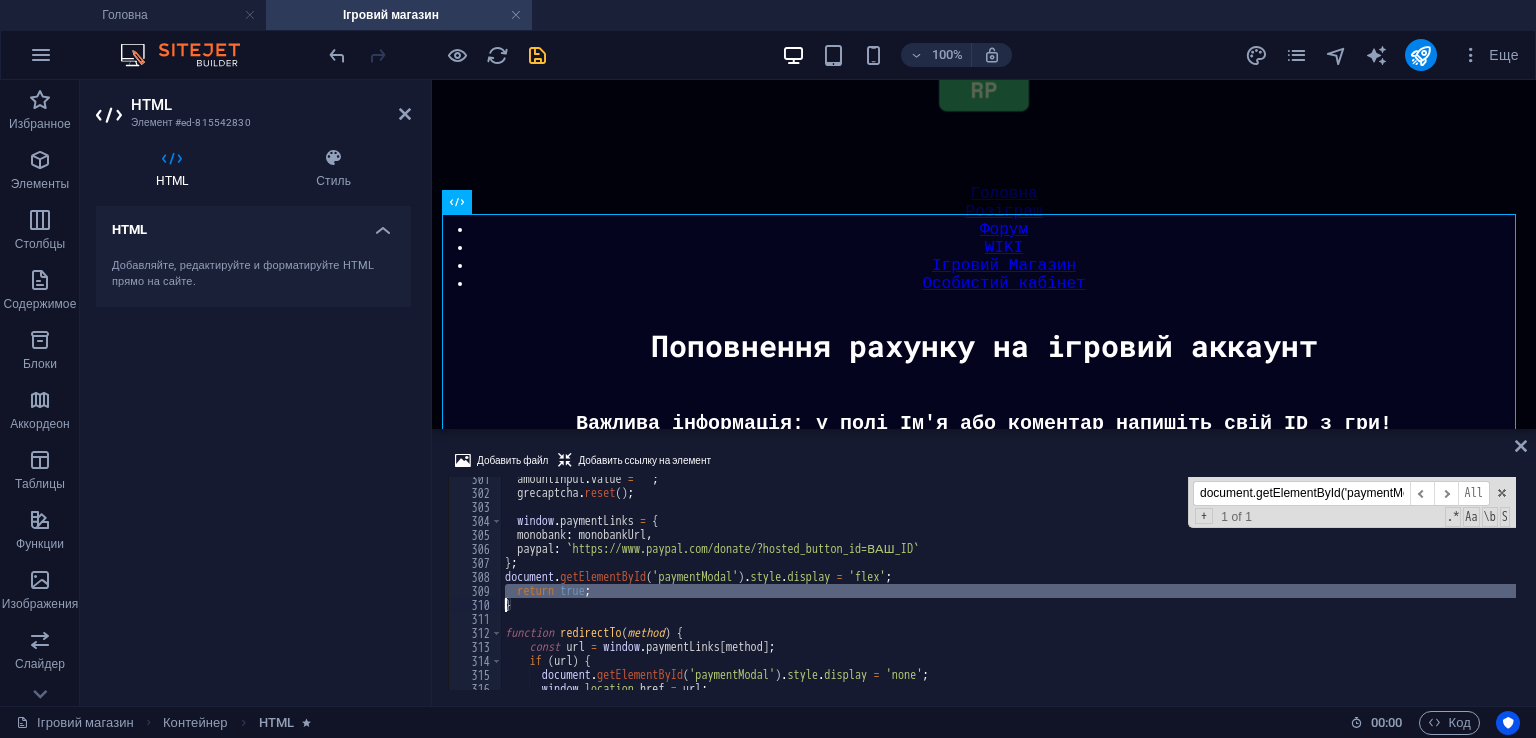 click on "amountInput . value   =   '' ;    grecaptcha . reset ( ) ;    window . paymentLinks   =   {    monobank :   monobankUrl ,    paypal :   ` https://www.paypal.com/donate/?hosted_button_id=ВАШ_ID ` } ; document . getElementById ( 'paymentModal' ) . style . display   =   'flex' ;    return   true ; } function   redirectTo ( method )   {      const   url   =   window . paymentLinks [ method ] ;      if   ( url )   {         document . getElementById ( 'paymentModal' ) . style . display   =   'none' ;         window . location . href   =   url ;      }    }    function   closeModal ( )   {      document . getElementById ( 'paymentModal' ) . style . display   =   'none' ;    } </script>" at bounding box center (1008, 592) 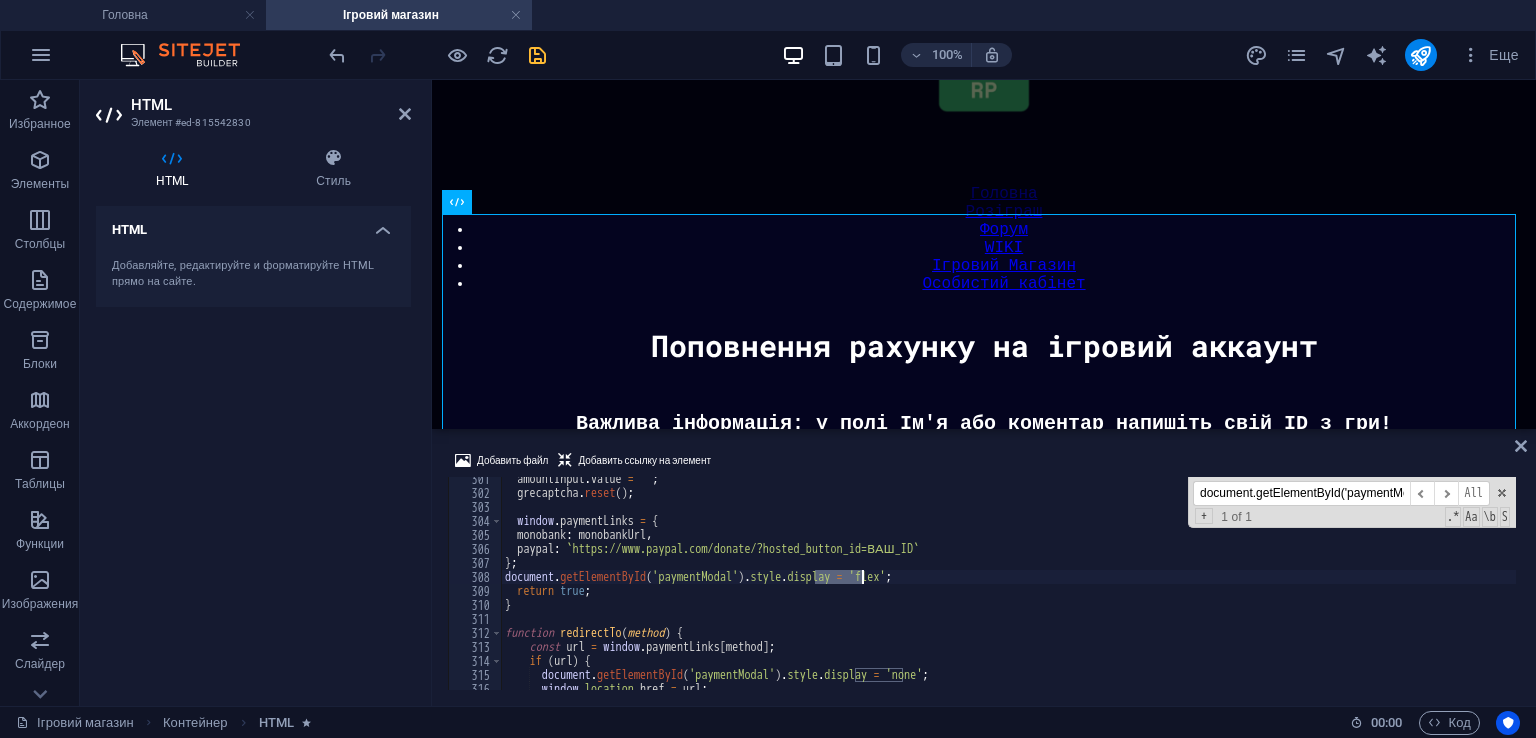 click on "amountInput . value   =   '' ;    grecaptcha . reset ( ) ;    window . paymentLinks   =   {    monobank :   monobankUrl ,    paypal :   ` https://www.paypal.com/donate/?hosted_button_id=ВАШ_ID ` } ; document . getElementById ( 'paymentModal' ) . style . display   =   'flex' ;    return   true ; } function   redirectTo ( method )   {      const   url   =   window . paymentLinks [ method ] ;      if   ( url )   {         document . getElementById ( 'paymentModal' ) . style . display   =   'none' ;         window . location . href   =   url ;      }    }    function   closeModal ( )   {      document . getElementById ( 'paymentModal' ) . style . display   =   'none' ;    } </script>" at bounding box center [1008, 592] 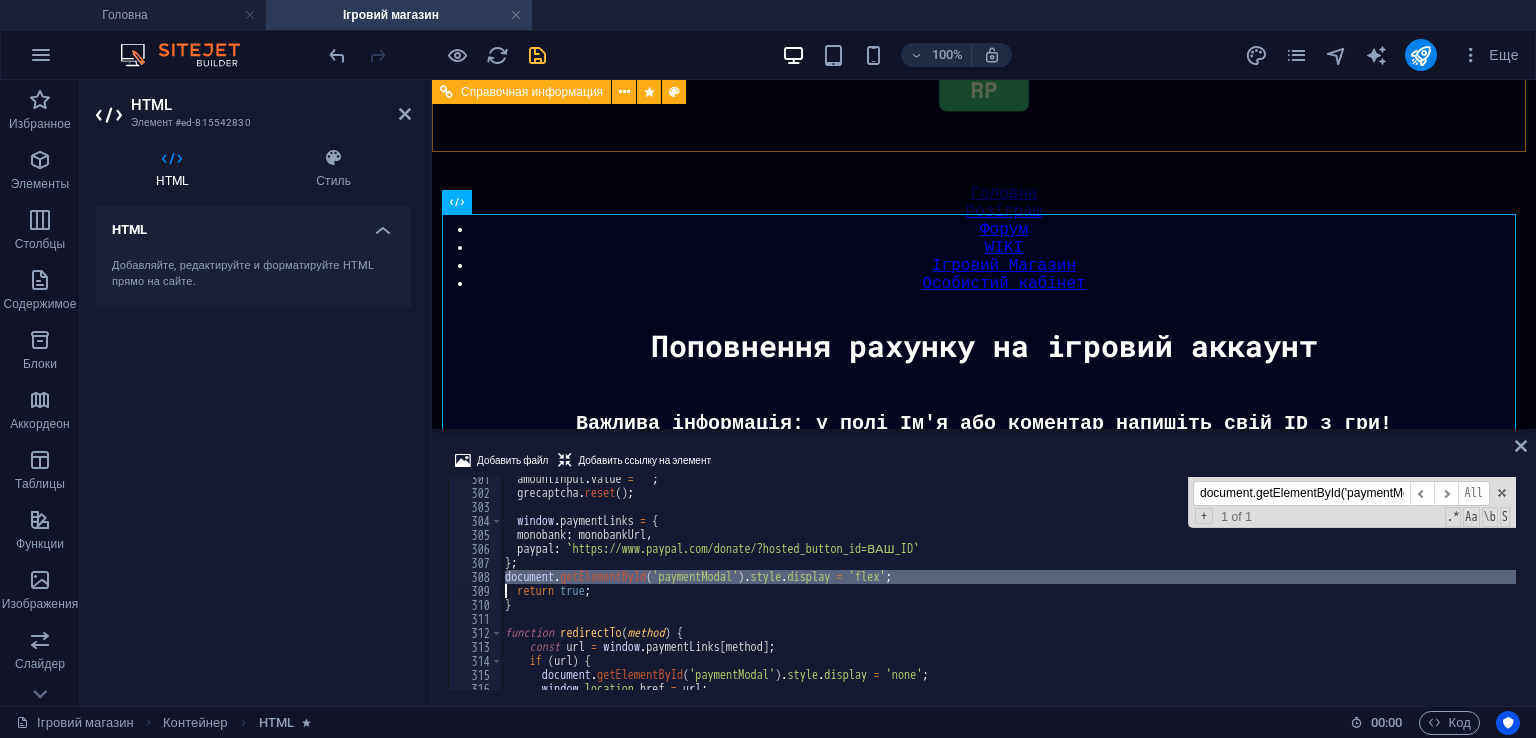 paste 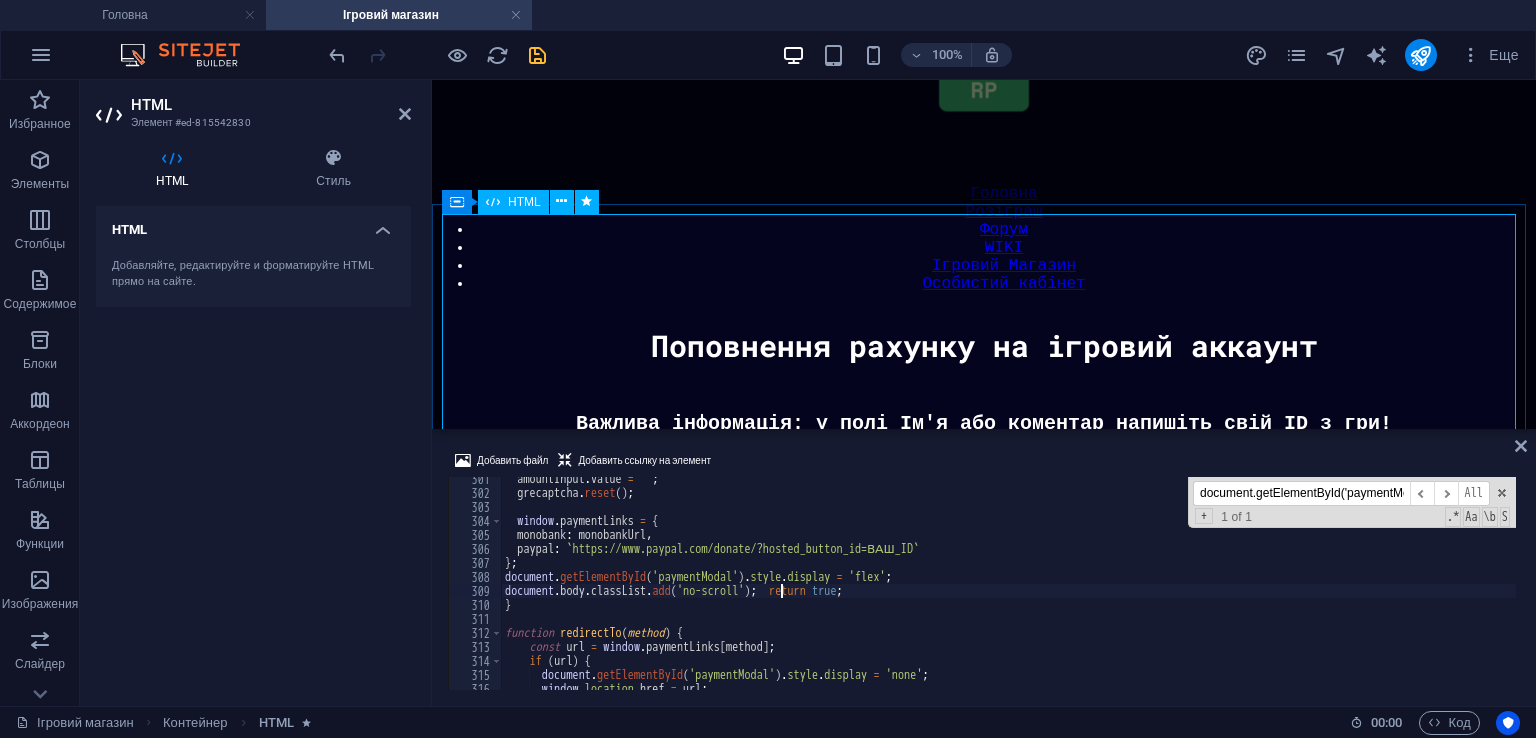 scroll, scrollTop: 0, scrollLeft: 0, axis: both 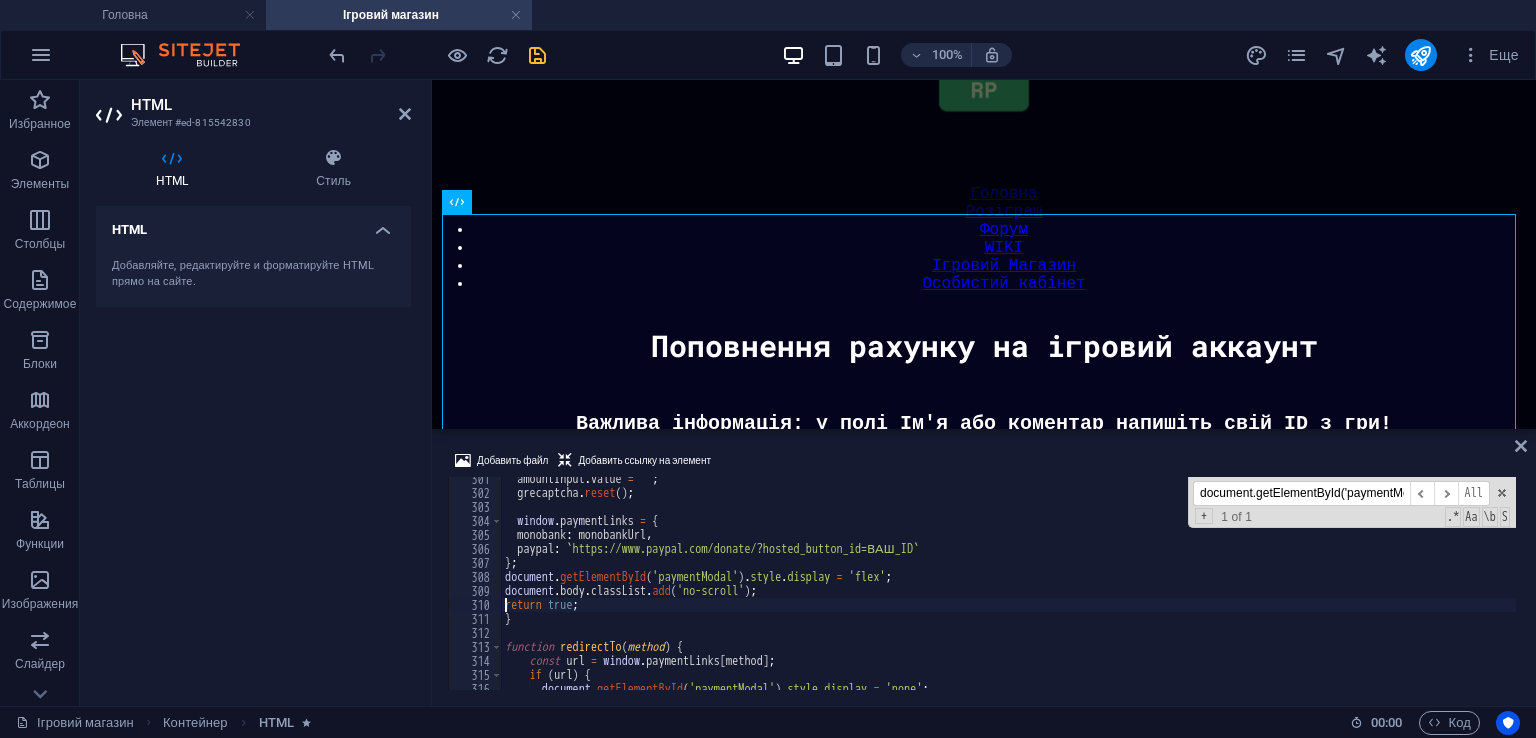 type on "return true;" 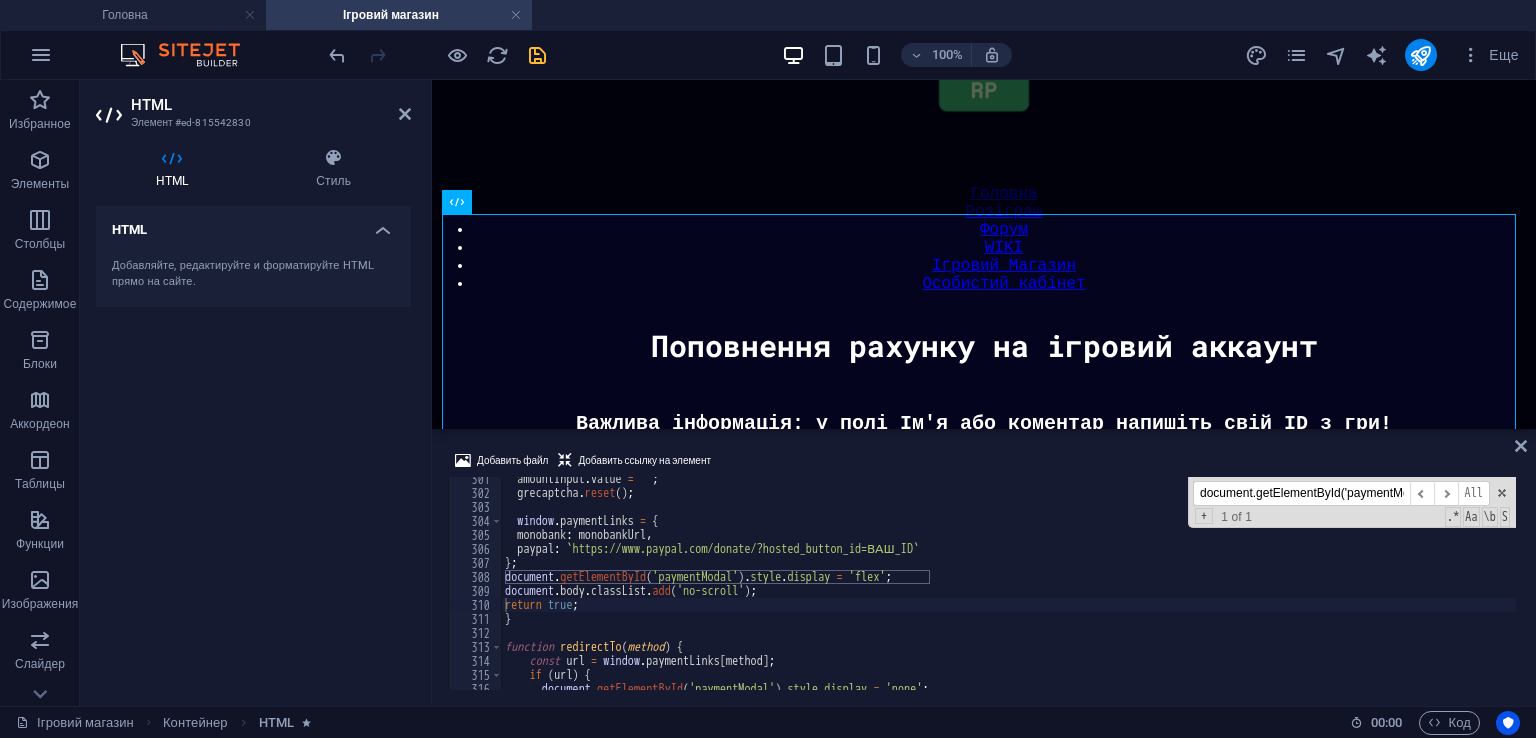 click on "document.getElementById('paymentModal').style.display = 'flex';" at bounding box center [1301, 493] 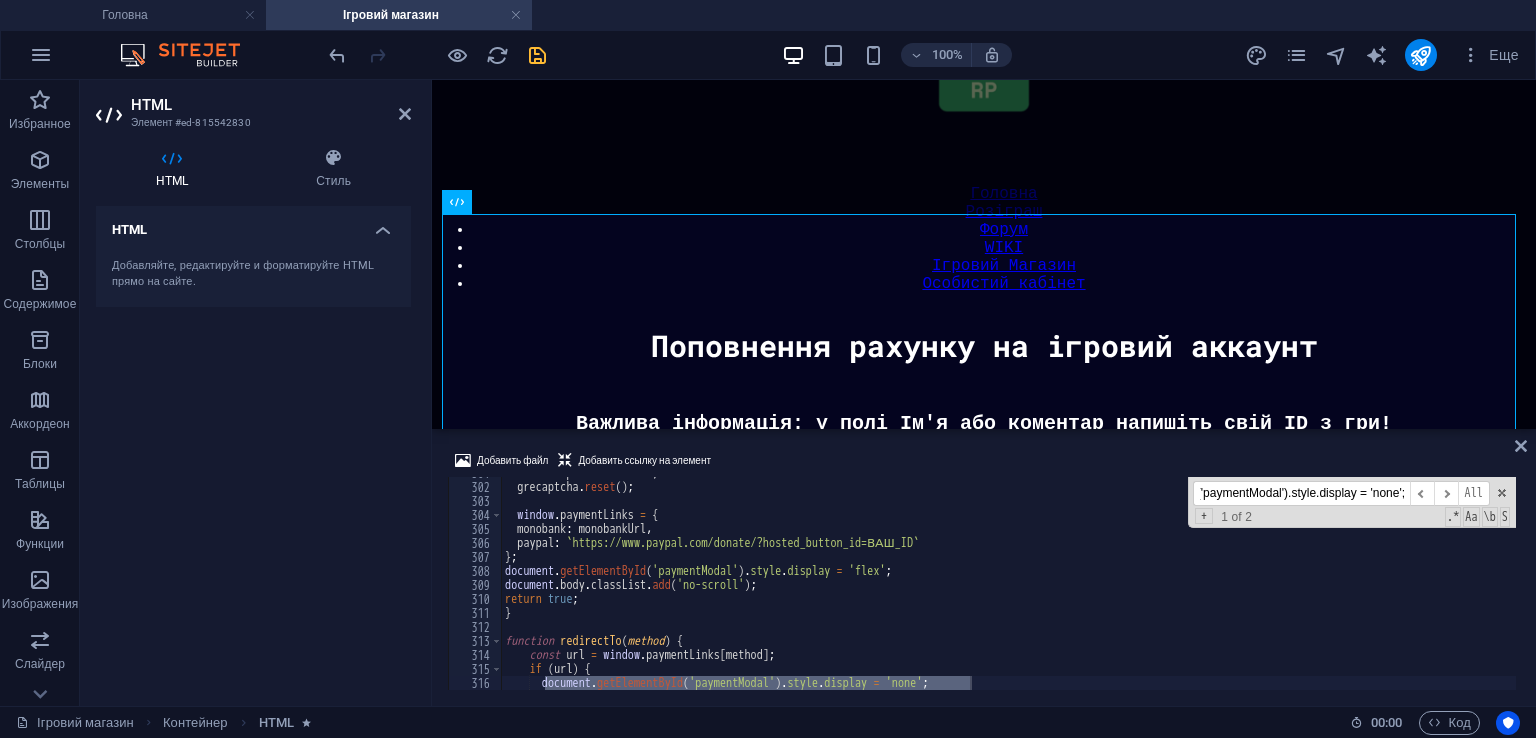 scroll, scrollTop: 4271, scrollLeft: 0, axis: vertical 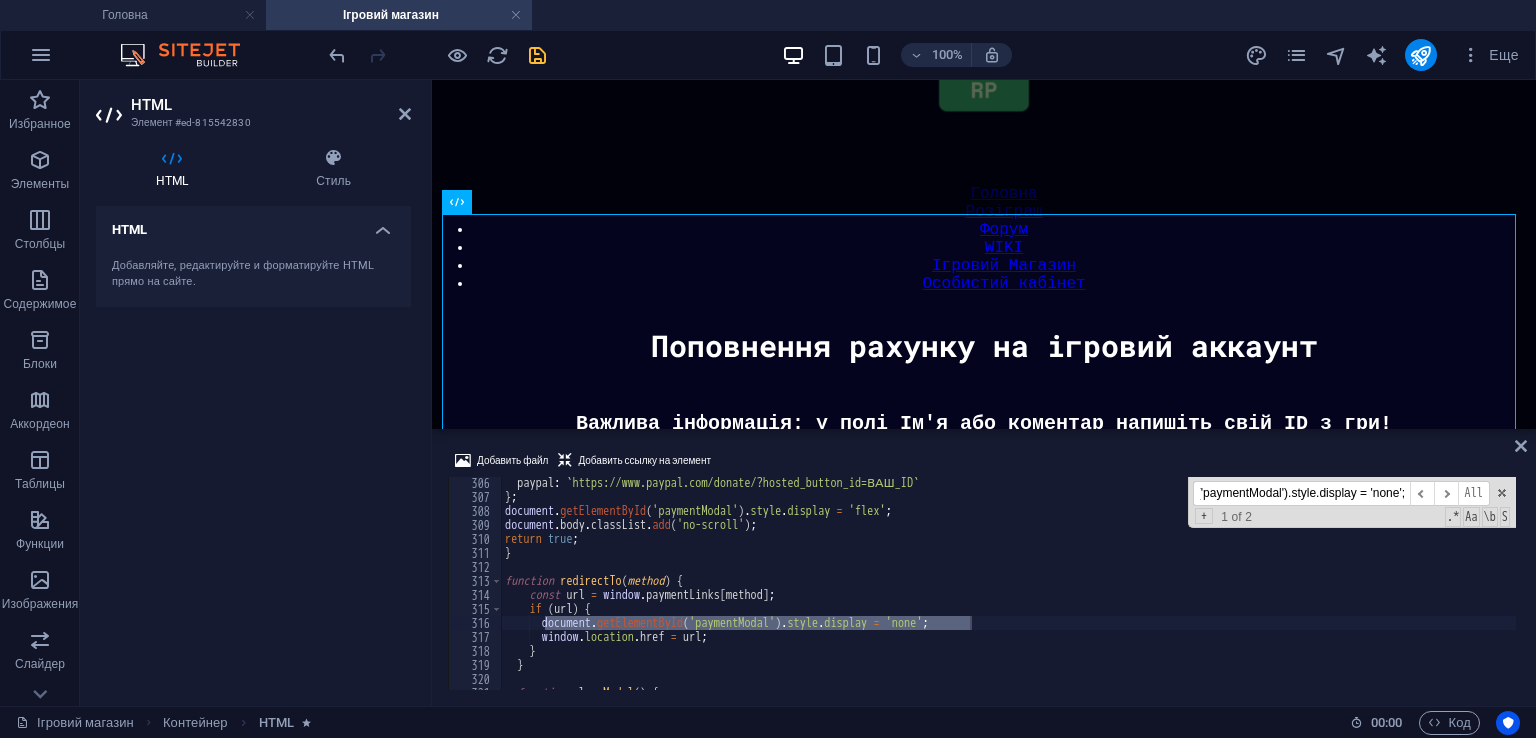 type on "document.getElementById('paymentModal').style.display = 'none';" 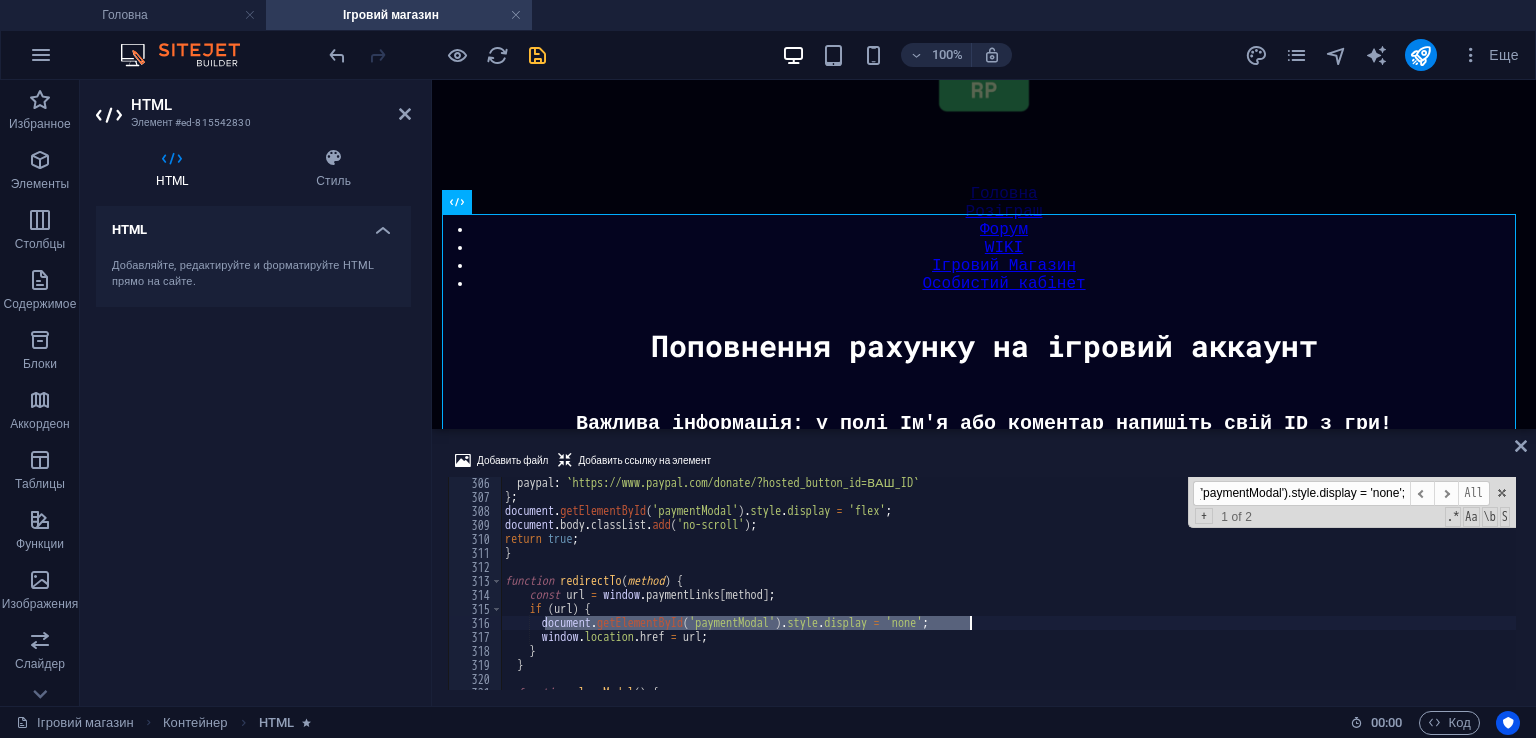 click on "paypal :   ` https://www.paypal.com/donate/?hosted_button_id=ВАШ_ID ` } ; document . getElementById ( 'paymentModal' ) . style . display   =   'flex' ; document . body . classList . add ( 'no-scroll' ) ; return   true ; } function   redirectTo ( method )   {      const   url   =   window . paymentLinks [ method ] ;      if   ( url )   {         document . getElementById ( 'paymentModal' ) . style . display   =   'none' ;         window . location . href   =   url ;      }    }    function   closeModal ( )   {      document . getElementById ( 'paymentModal' ) . style . display   =   'none' ; document.getElementById('paymentModal').style.display = 'none'; ​ ​ All Replace All + 1 of 2 .* Aa \b S" at bounding box center [1008, 583] 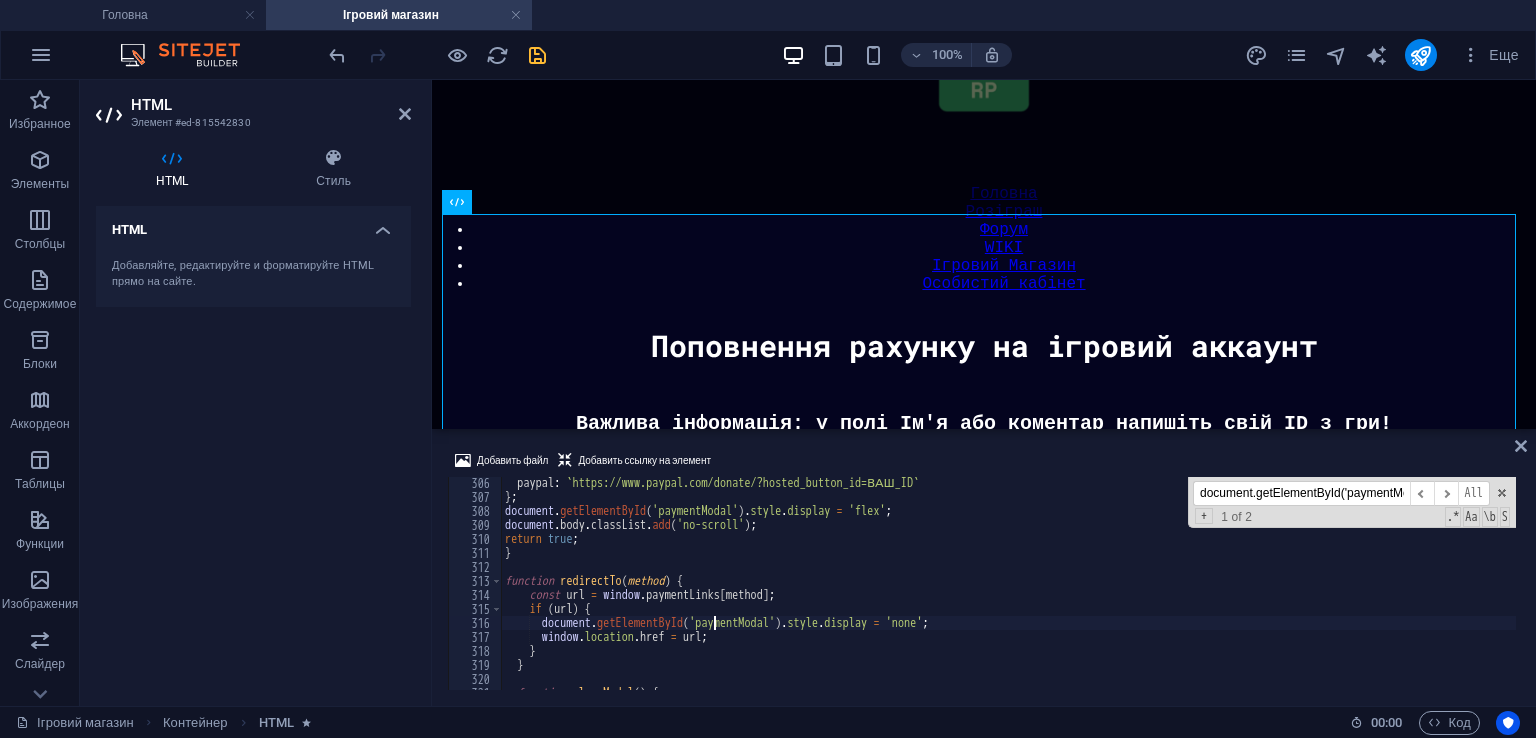 click on "paypal :   ` https://www.paypal.com/donate/?hosted_button_id=ВАШ_ID ` } ; document . getElementById ( 'paymentModal' ) . style . display   =   'flex' ; document . body . classList . add ( 'no-scroll' ) ; return   true ; } function   redirectTo ( method )   {      const   url   =   window . paymentLinks [ method ] ;      if   ( url )   {         document . getElementById ( 'paymentModal' ) . style . display   =   'none' ;" at bounding box center (1008, 596) 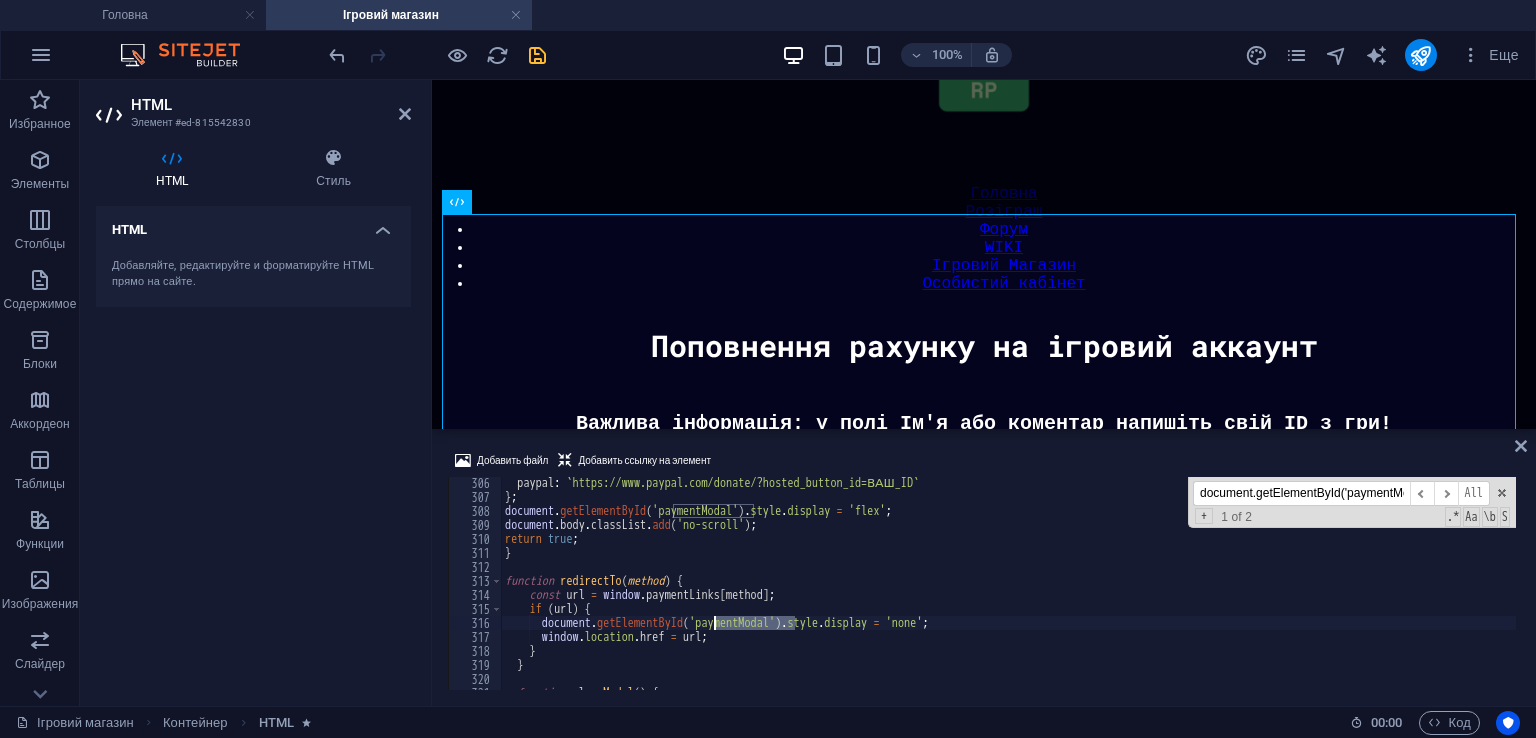 click on "paypal :   ` https://www.paypal.com/donate/?hosted_button_id=ВАШ_ID ` } ; document . getElementById ( 'paymentModal' ) . style . display   =   'flex' ; document . body . classList . add ( 'no-scroll' ) ; return   true ; } function   redirectTo ( method )   {      const   url   =   window . paymentLinks [ method ] ;      if   ( url )   {         document . getElementById ( 'paymentModal' ) . style . display   =   'none' ;" at bounding box center (1008, 596) 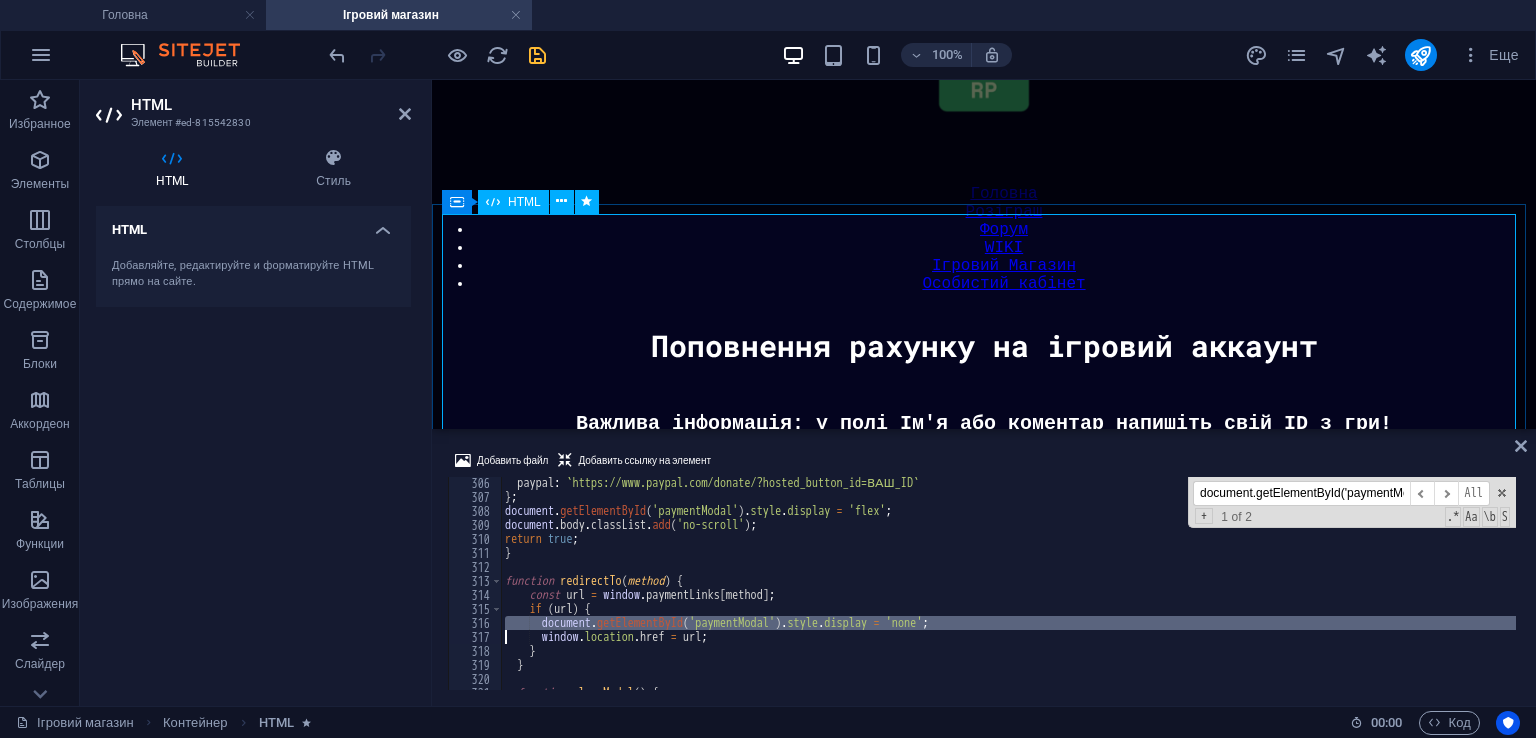 paste 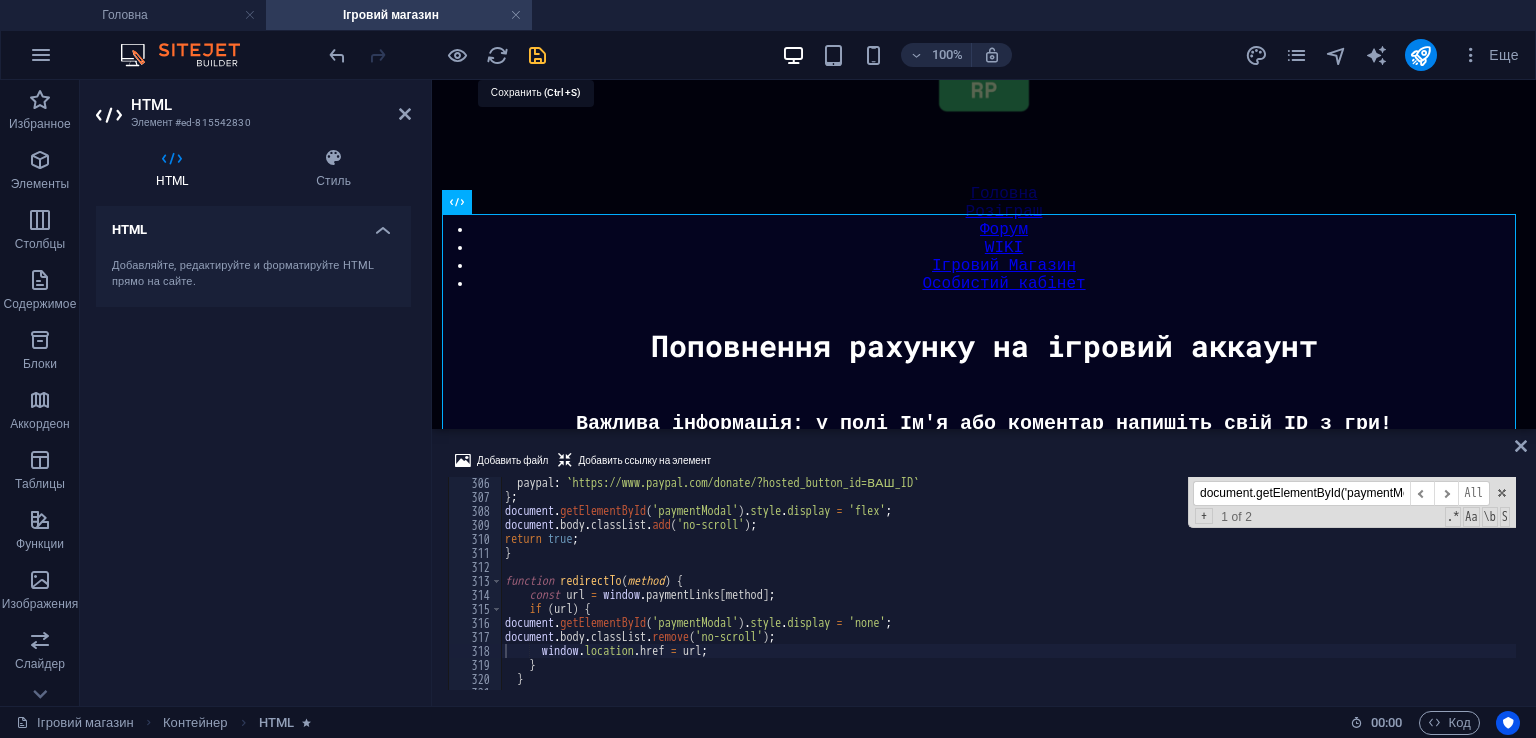 click at bounding box center [537, 55] 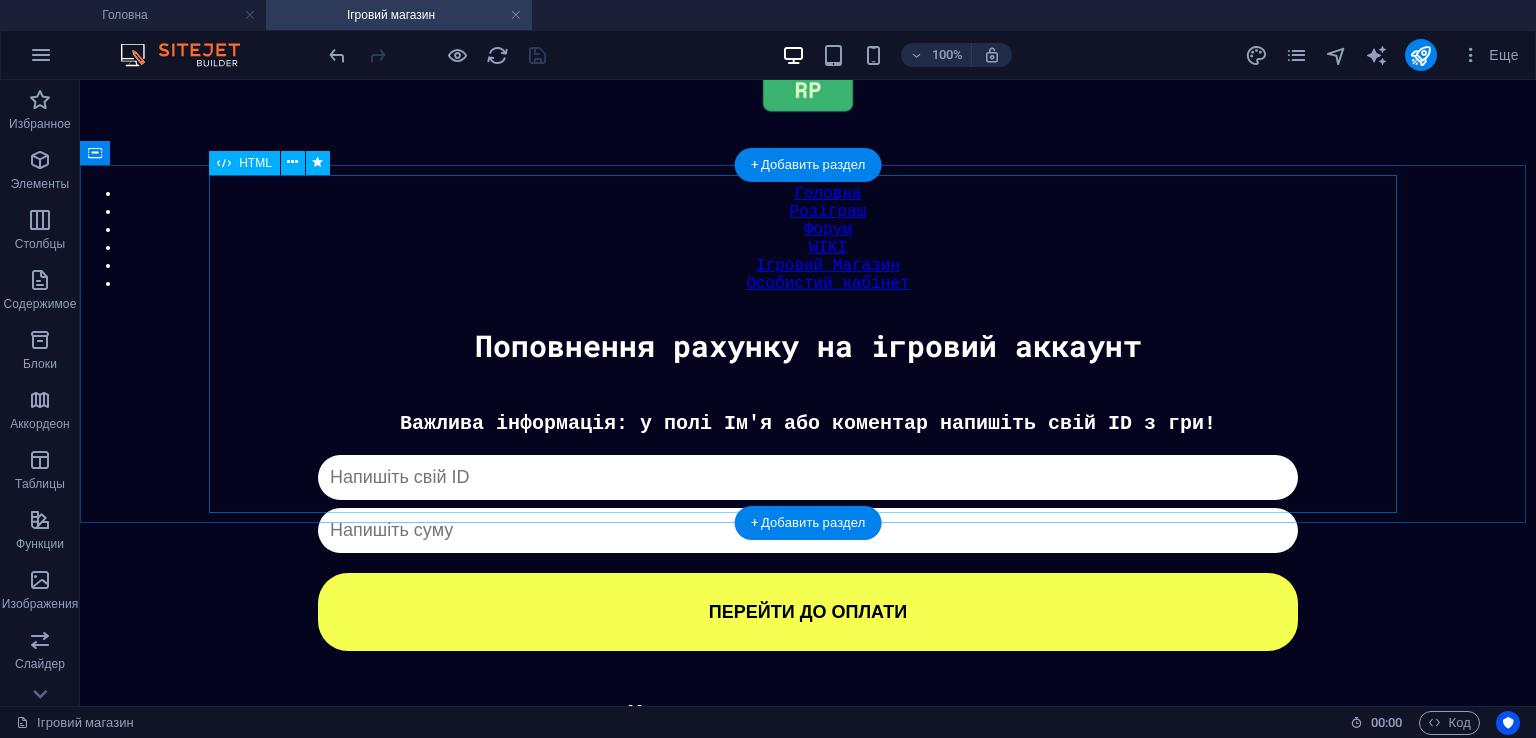 click on "Донат
Важлива інформація: у полі Ім'я або коментар напишіть свій ID з гри!
Капча не пройдена
ПЕРЕЙТИ ДО ОПЛАТИ
✖
Оберіть спосіб оплати
Monobank
PayPal" at bounding box center (808, 531) 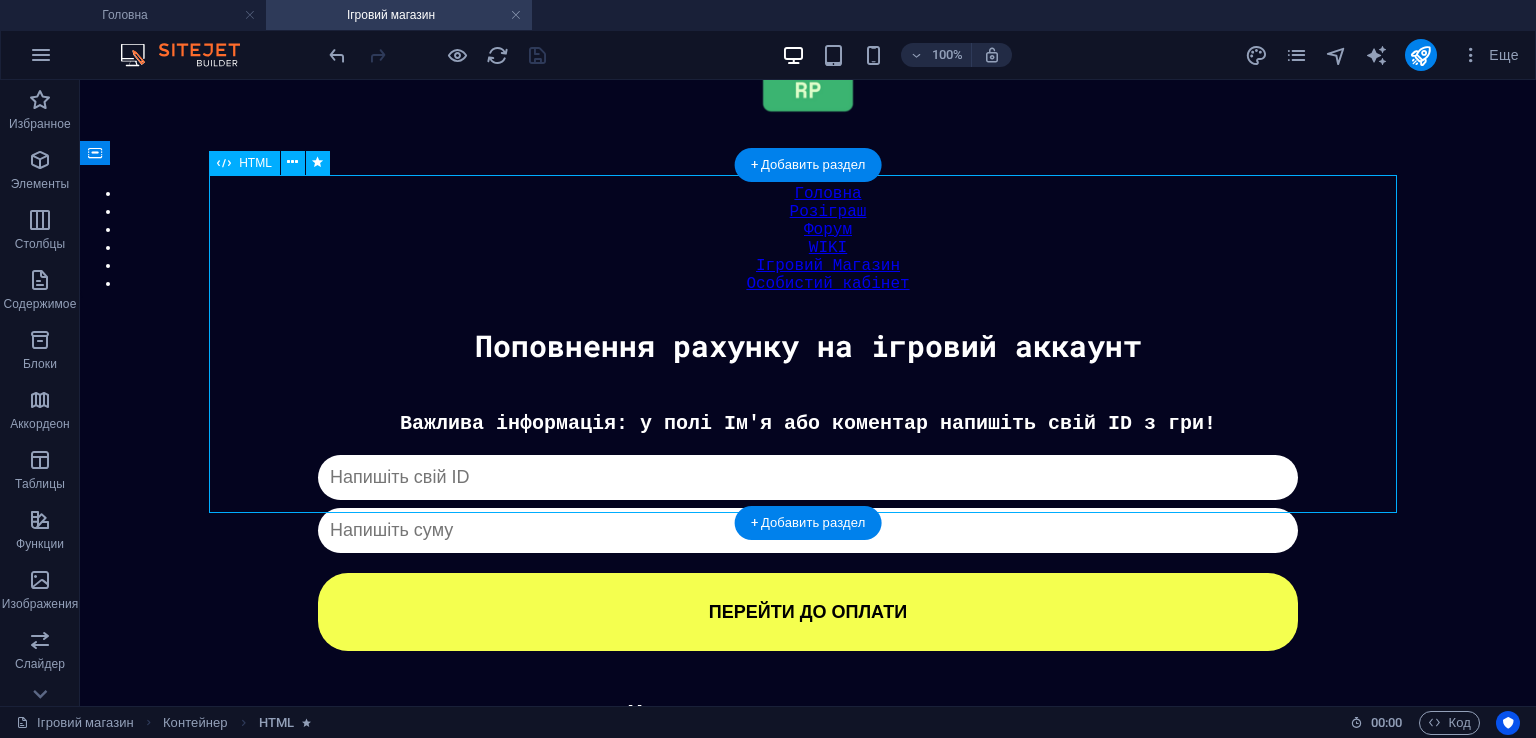click on "Донат
Важлива інформація: у полі Ім'я або коментар напишіть свій ID з гри!
Капча не пройдена
ПЕРЕЙТИ ДО ОПЛАТИ
✖
Оберіть спосіб оплати
Monobank
PayPal" at bounding box center [808, 531] 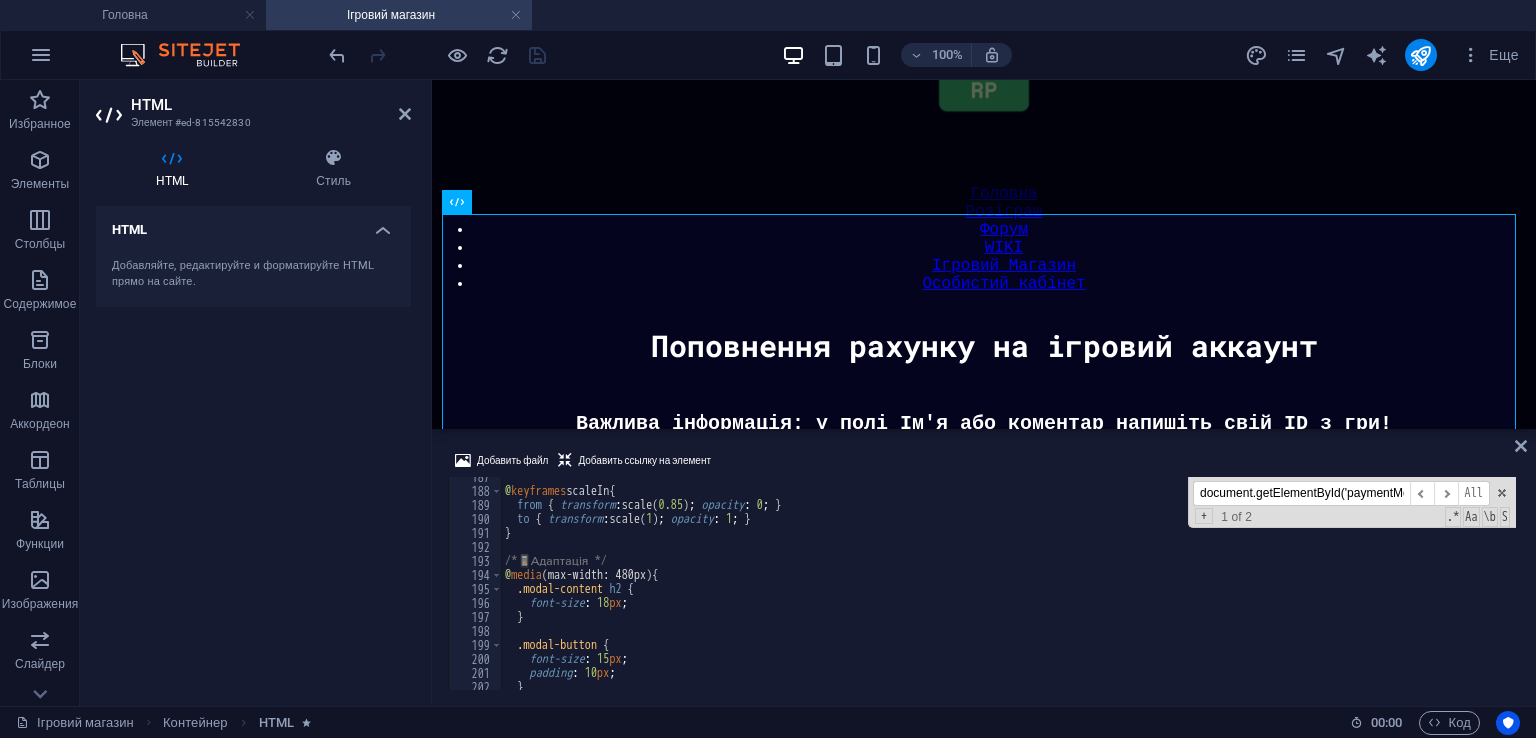 scroll, scrollTop: 2671, scrollLeft: 0, axis: vertical 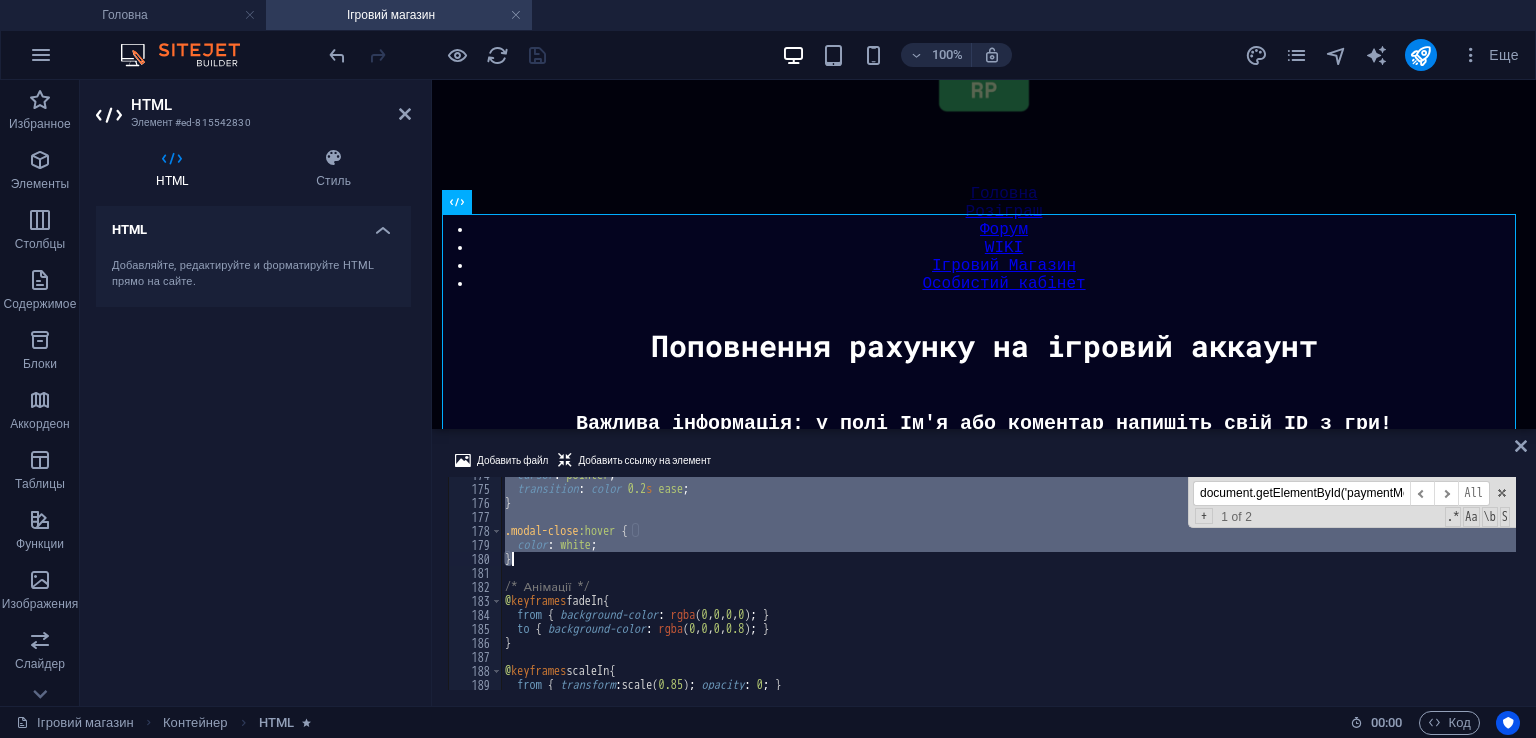 drag, startPoint x: 506, startPoint y: 546, endPoint x: 612, endPoint y: 559, distance: 106.7942 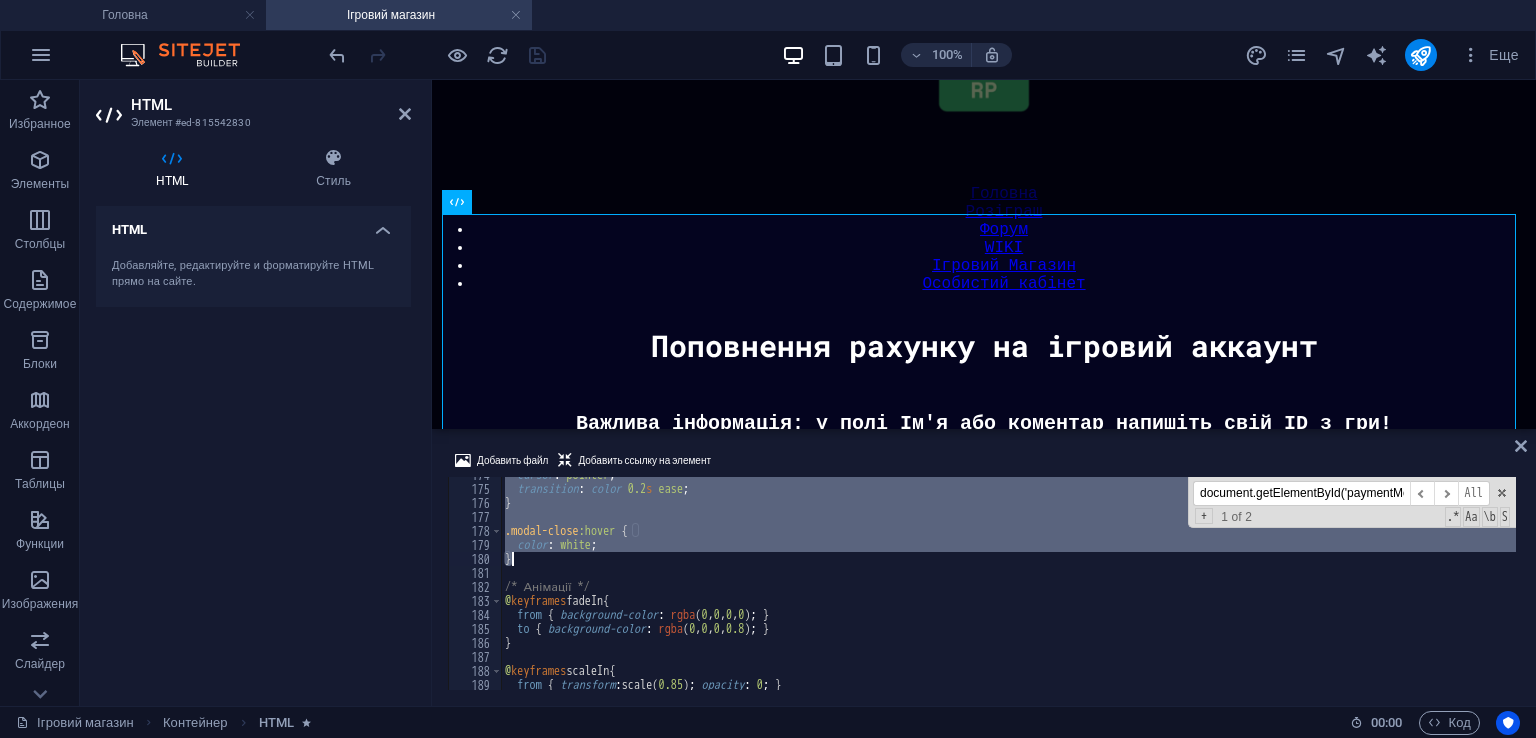paste 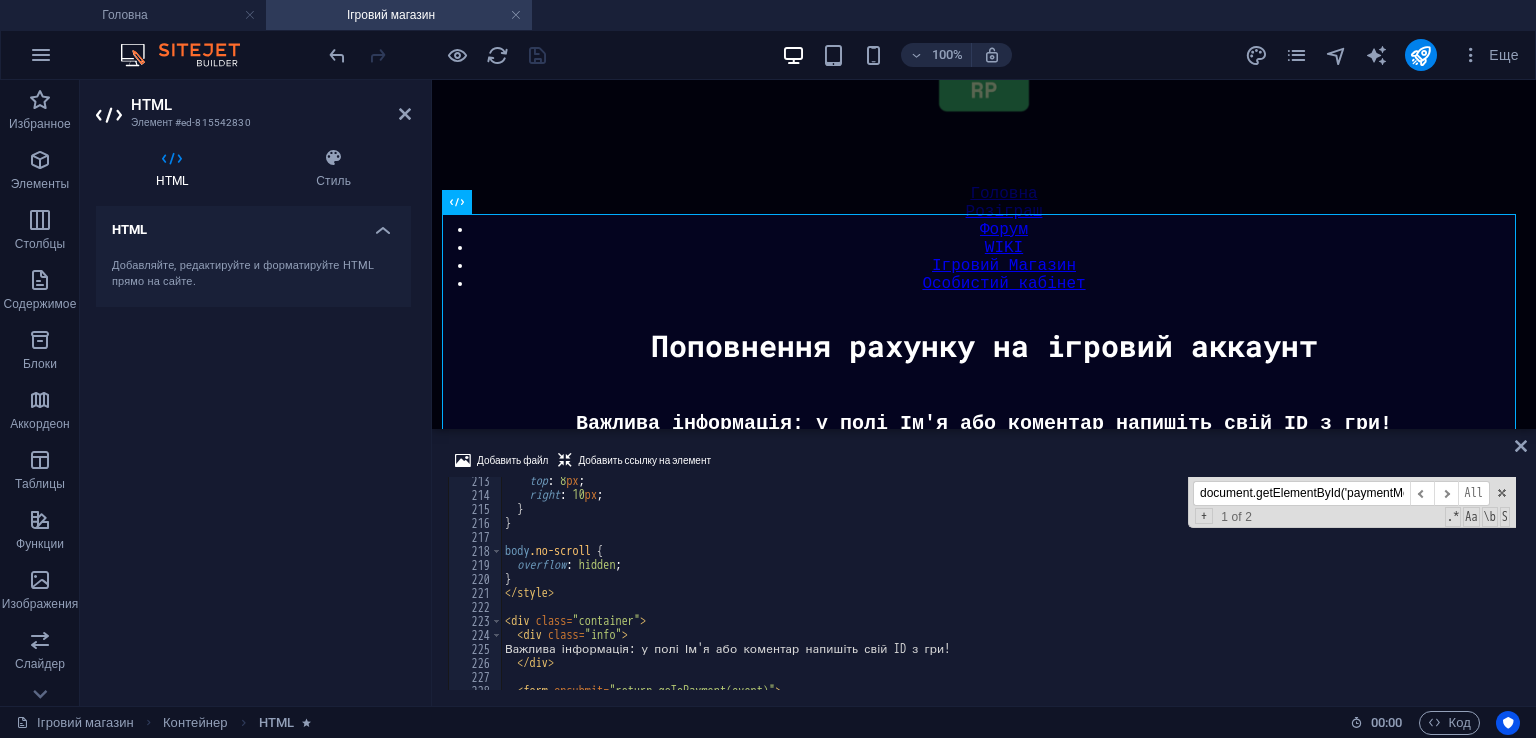scroll, scrollTop: 2971, scrollLeft: 0, axis: vertical 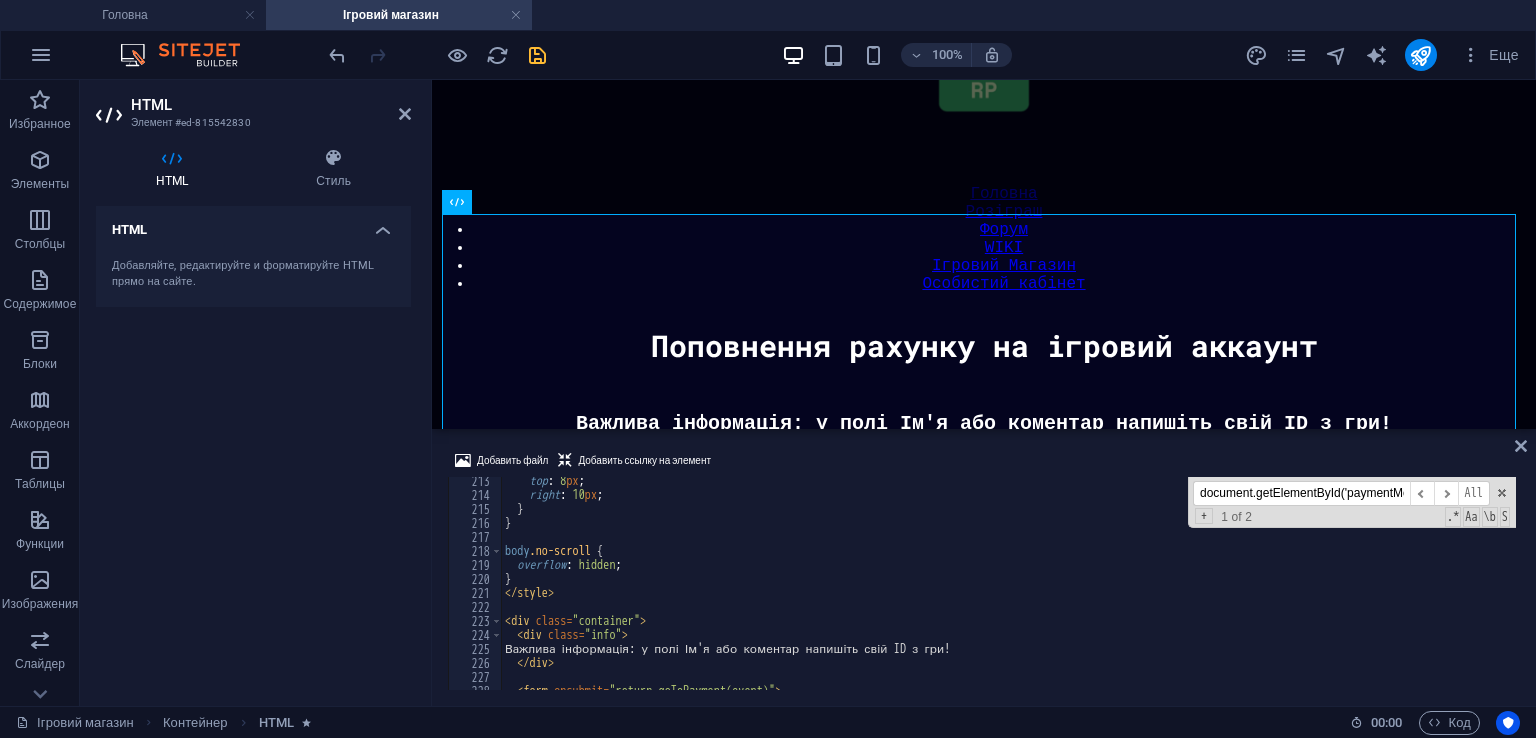 click on "100% Еще" at bounding box center (926, 55) 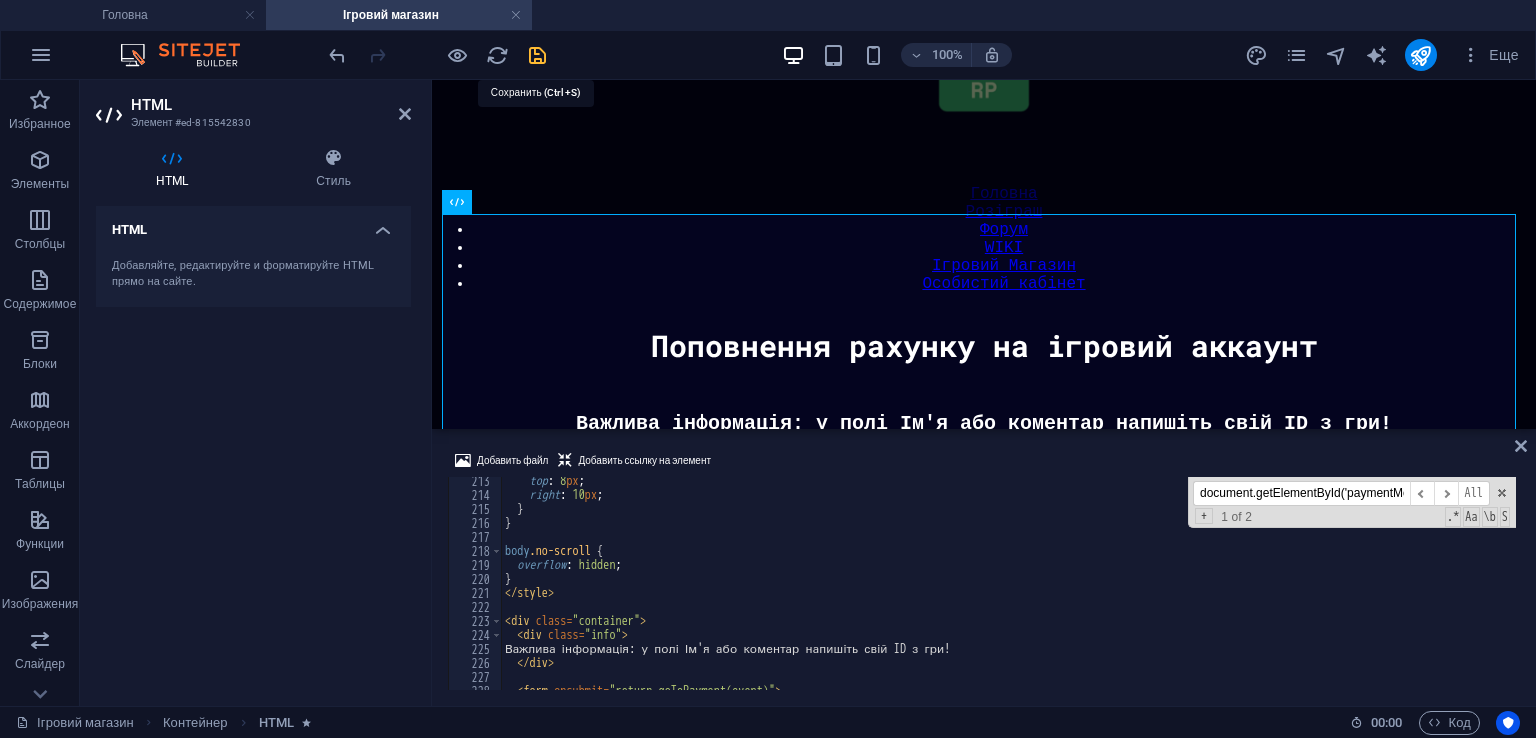 click at bounding box center (437, 55) 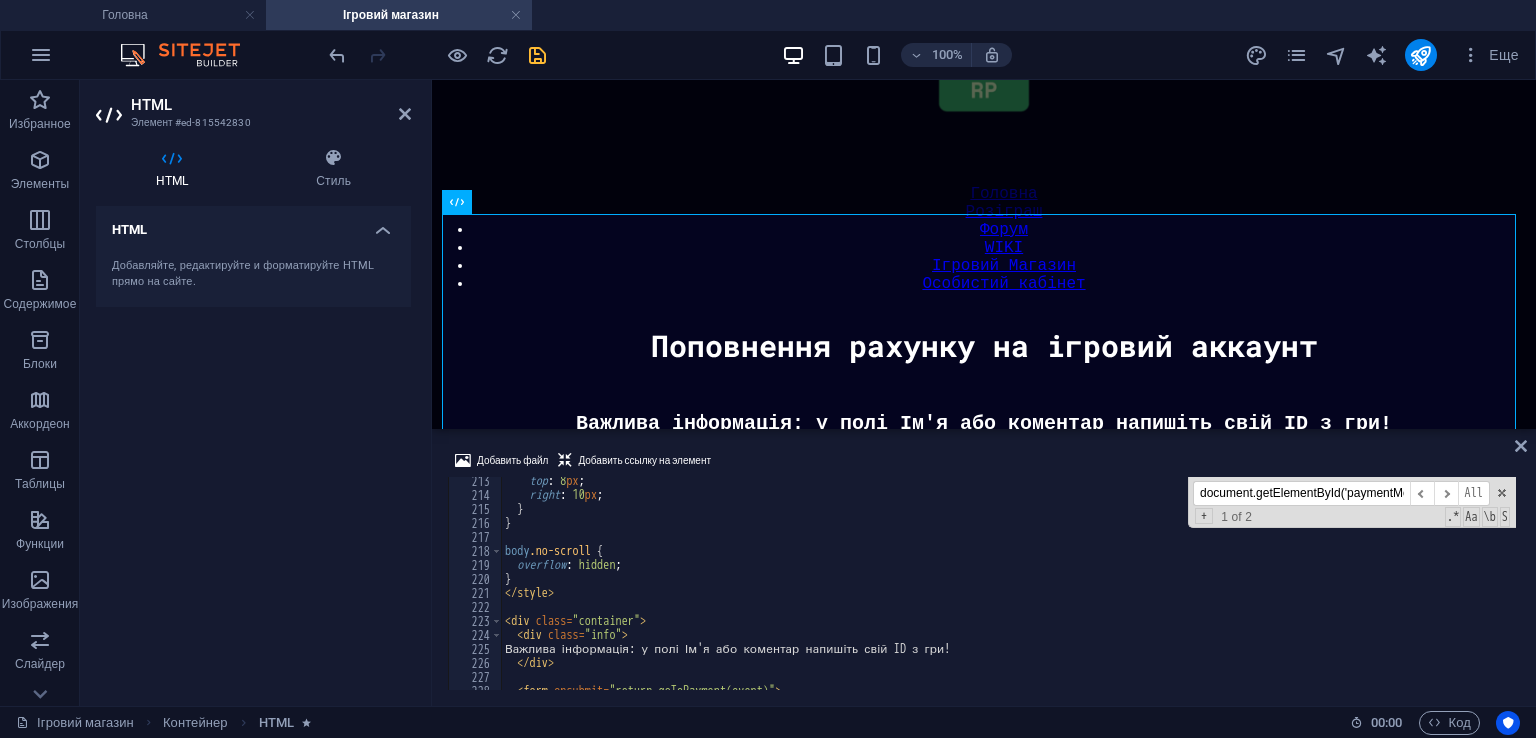 click at bounding box center (537, 55) 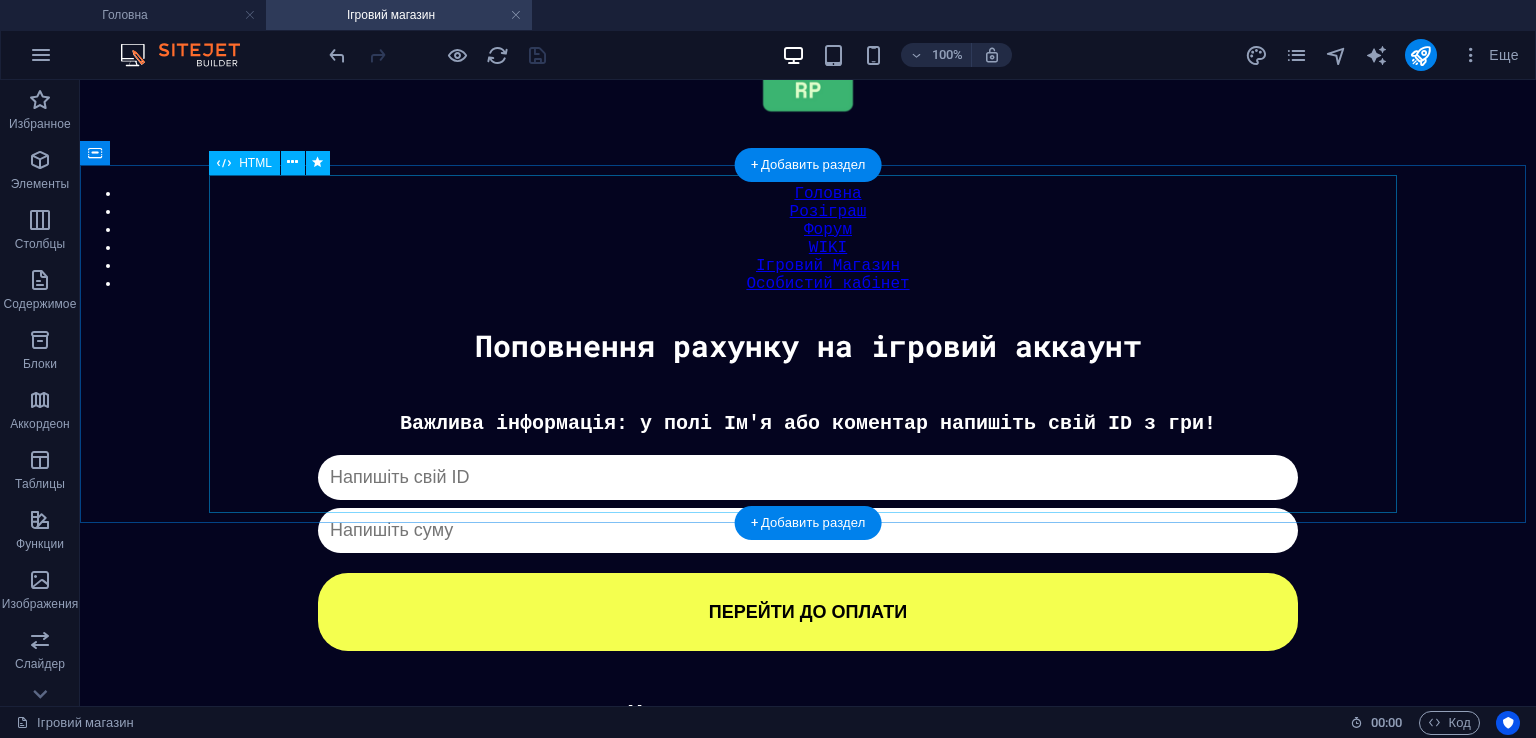 click on "Донат
Важлива інформація: у полі Ім'я або коментар напишіть свій ID з гри!
Капча не пройдена
ПЕРЕЙТИ ДО ОПЛАТИ
✖
Оберіть спосіб оплати
Monobank
PayPal" at bounding box center (808, 531) 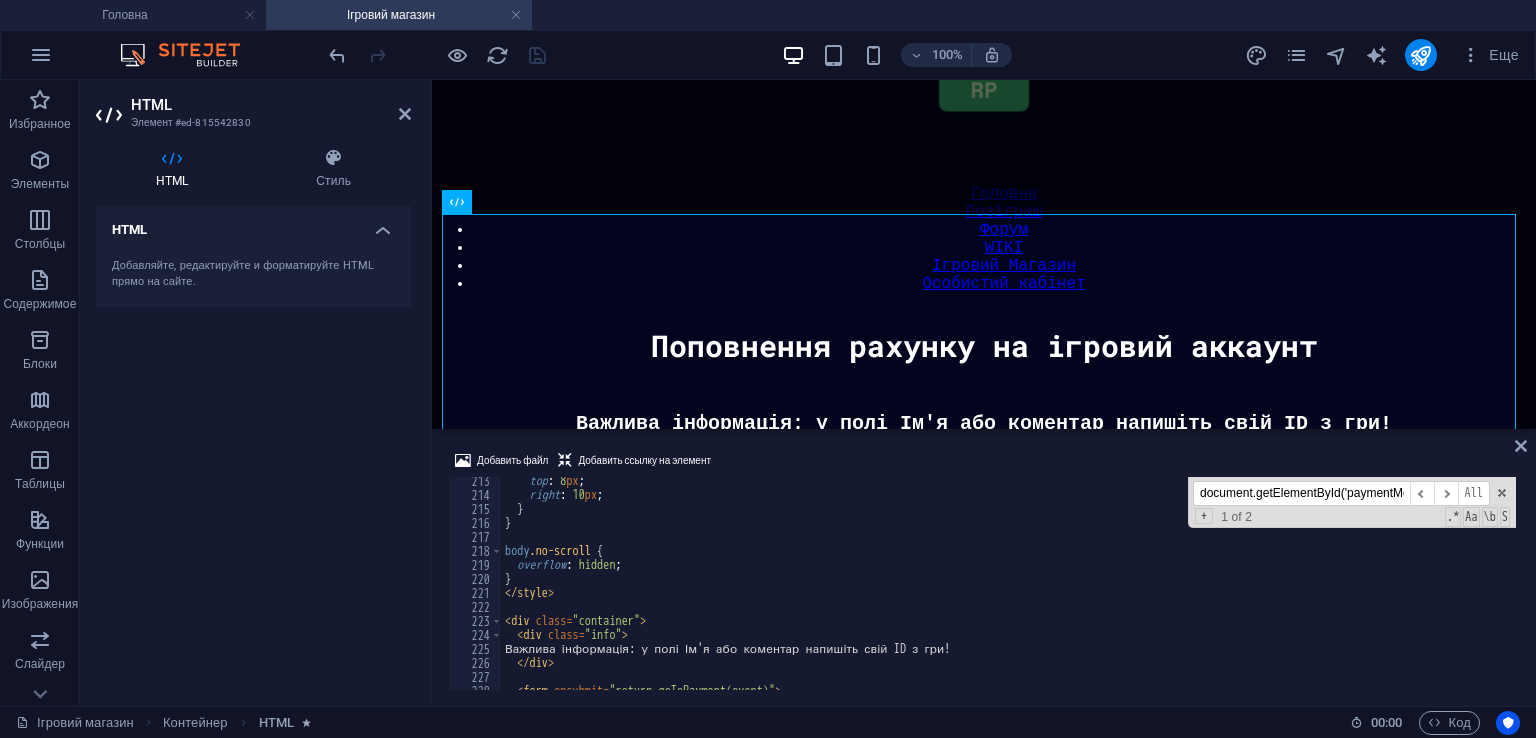 click on "document.getElementById('paymentModal').style.display = 'none';" at bounding box center (1301, 493) 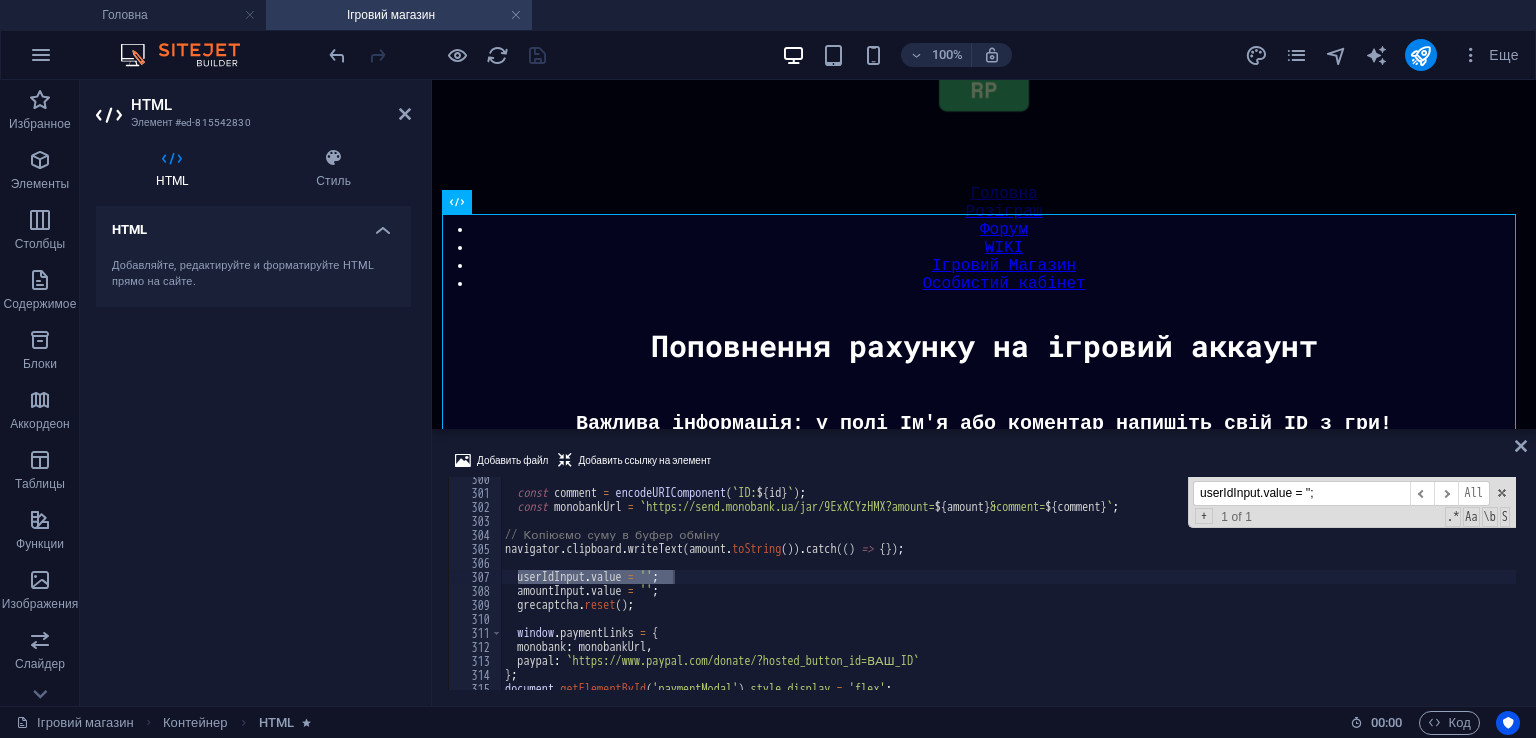 scroll, scrollTop: 4191, scrollLeft: 0, axis: vertical 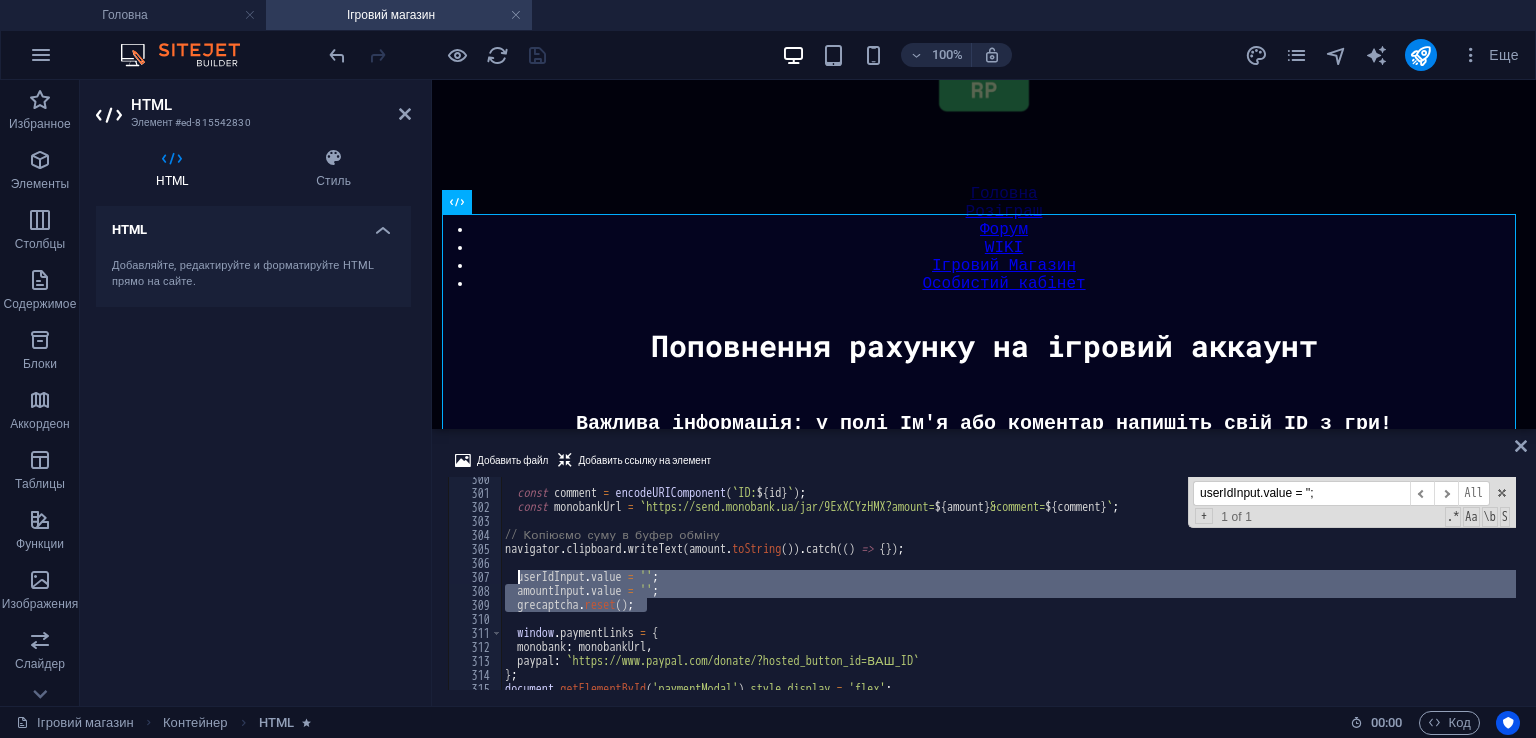 drag, startPoint x: 664, startPoint y: 607, endPoint x: 519, endPoint y: 577, distance: 148.07092 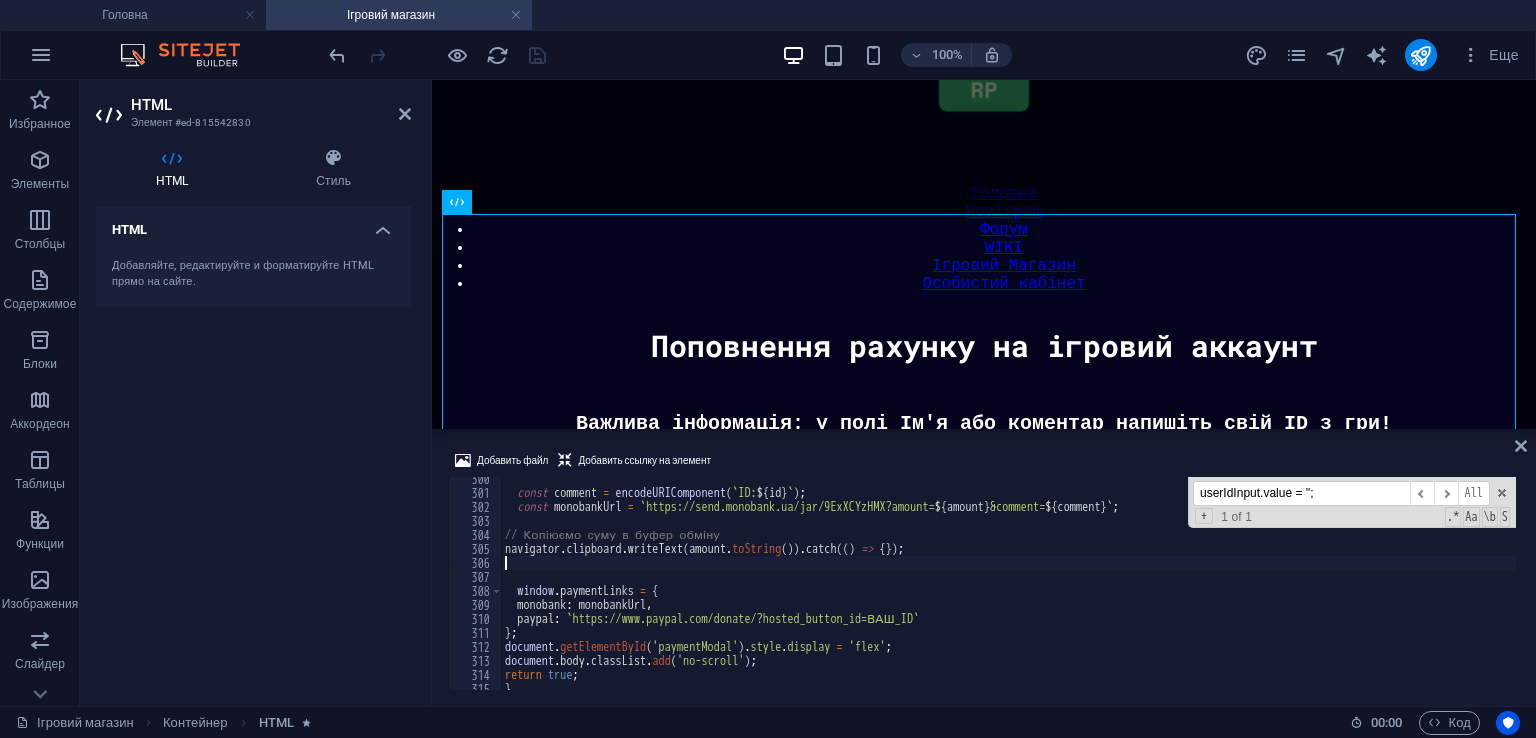 type on "navigator.clipboard.writeText(amount.toString()).catch(() => {});" 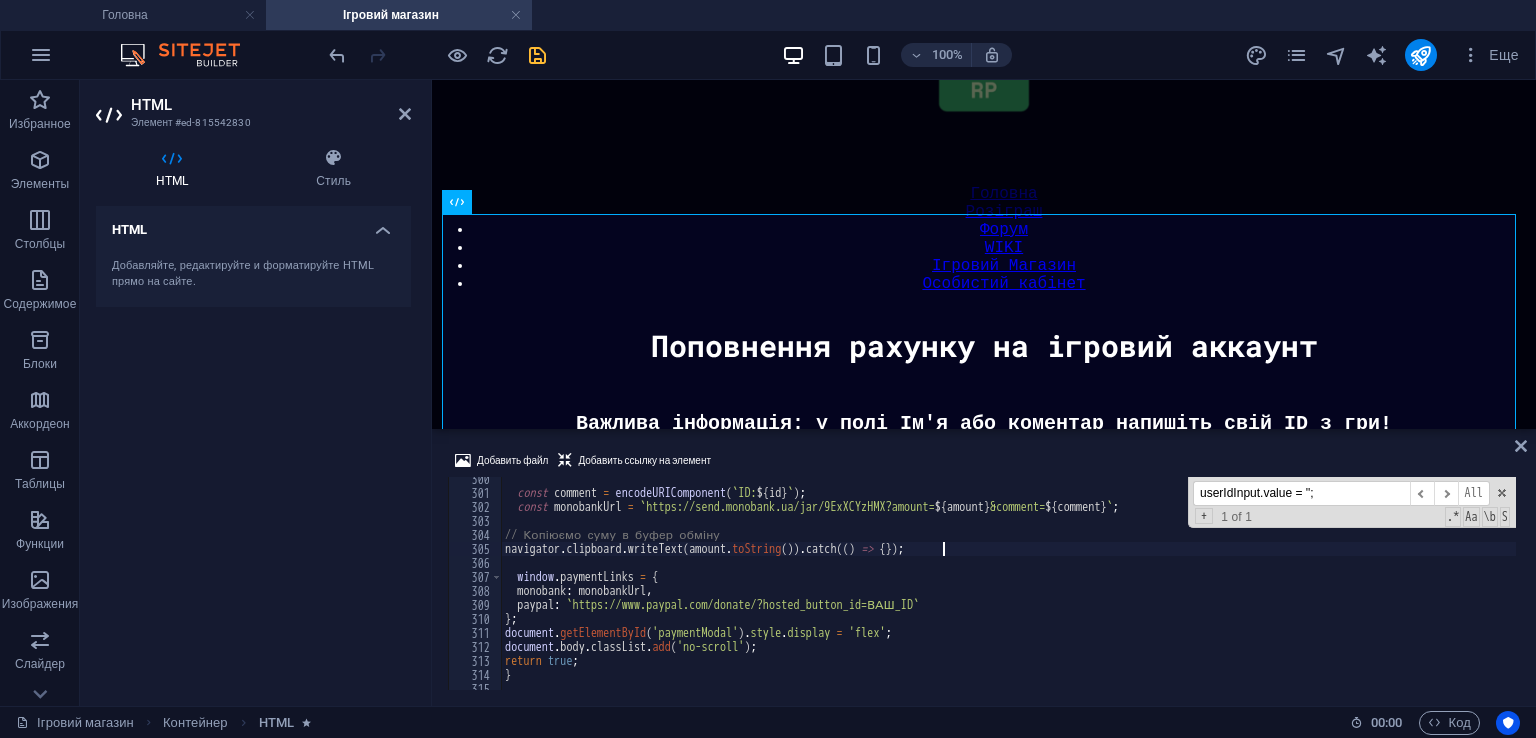 click on "userIdInput.value = '';" at bounding box center (1301, 493) 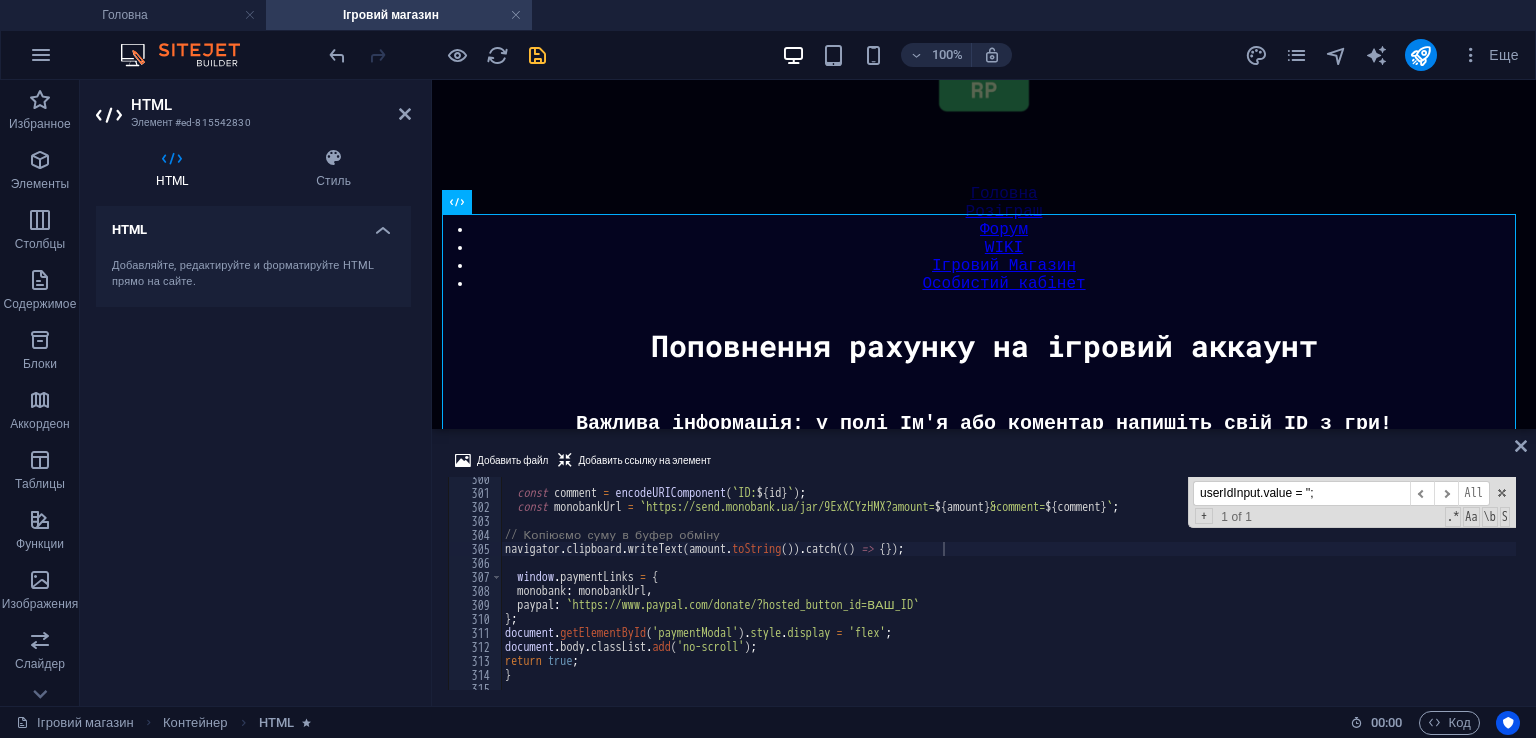 click on "userIdInput.value = '';" at bounding box center (1301, 493) 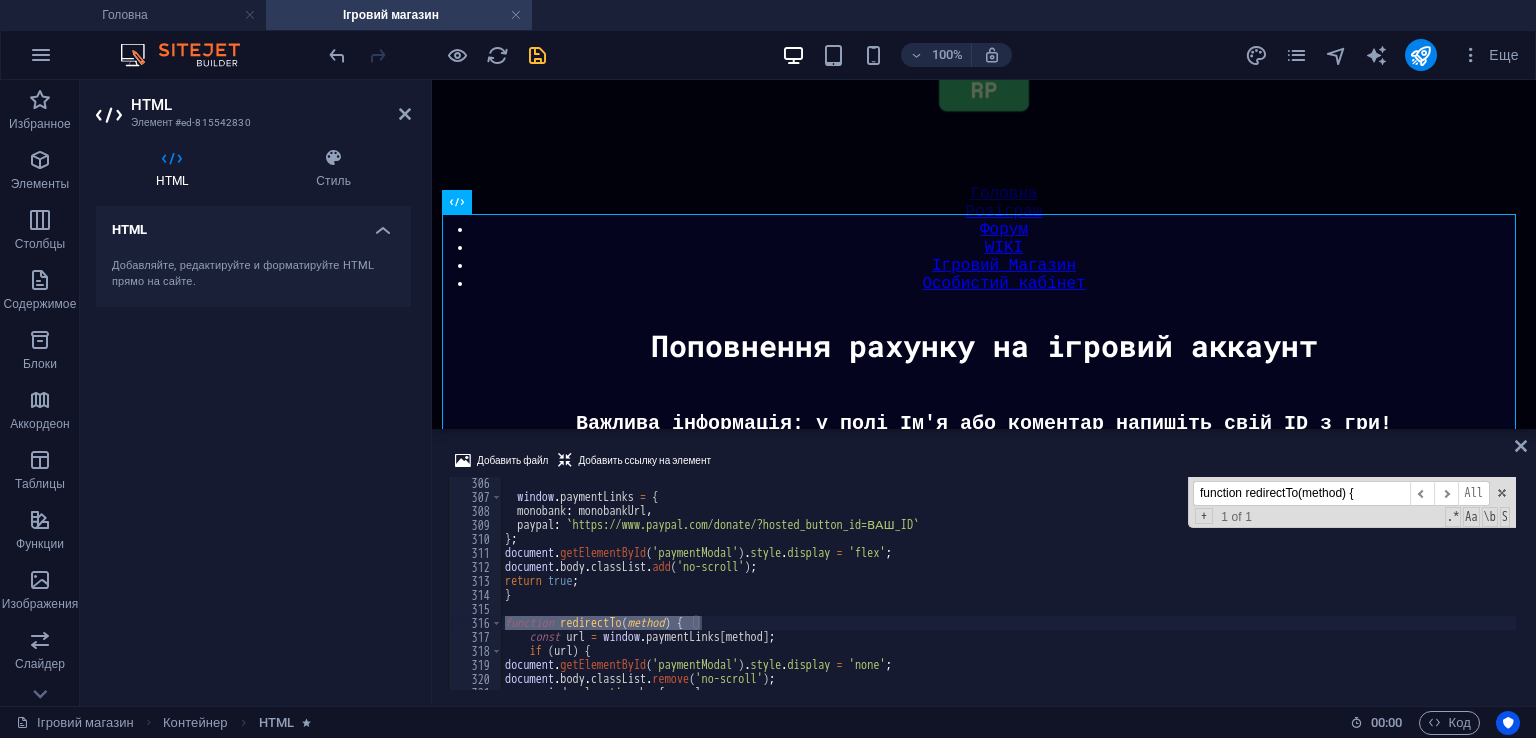 scroll, scrollTop: 4331, scrollLeft: 0, axis: vertical 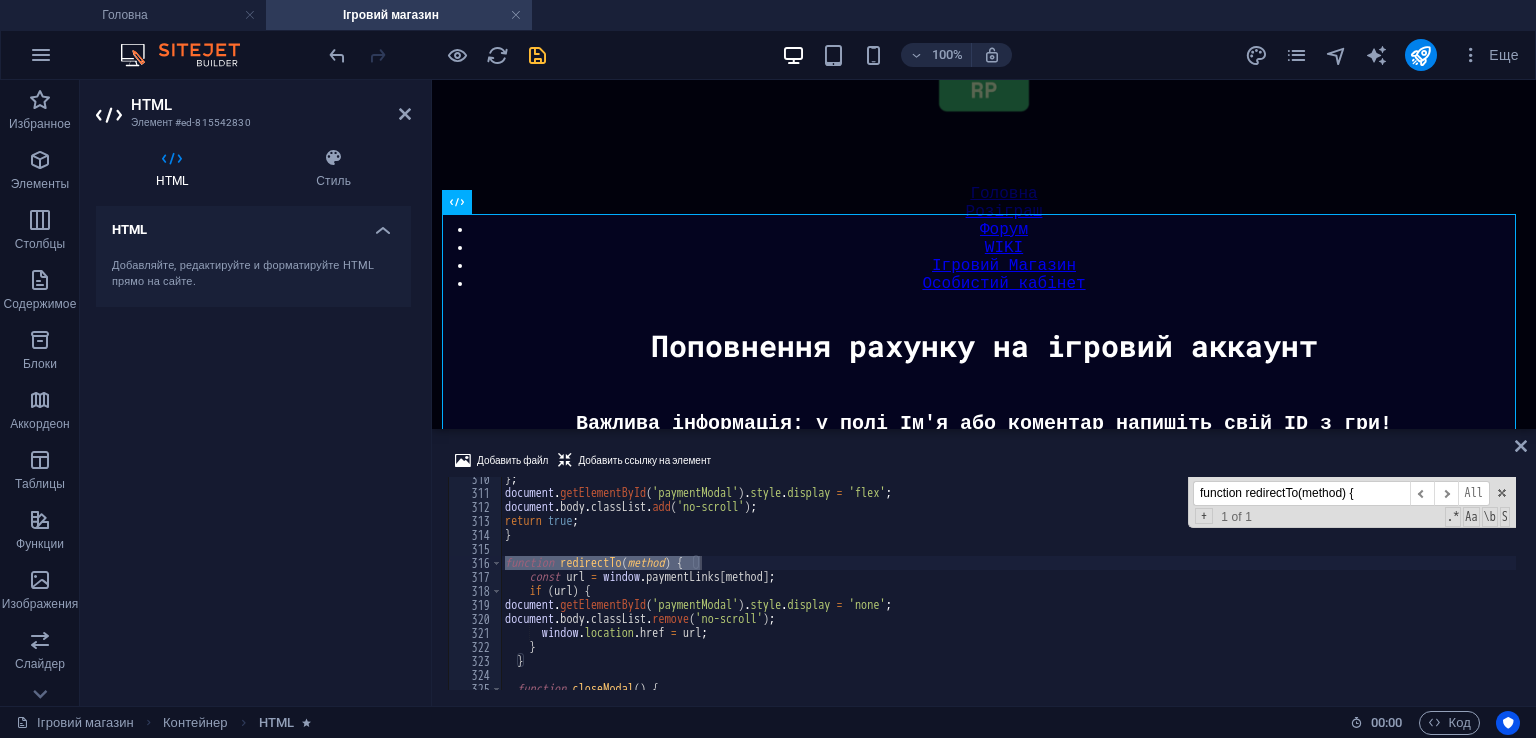 type on "function redirectTo(method) {" 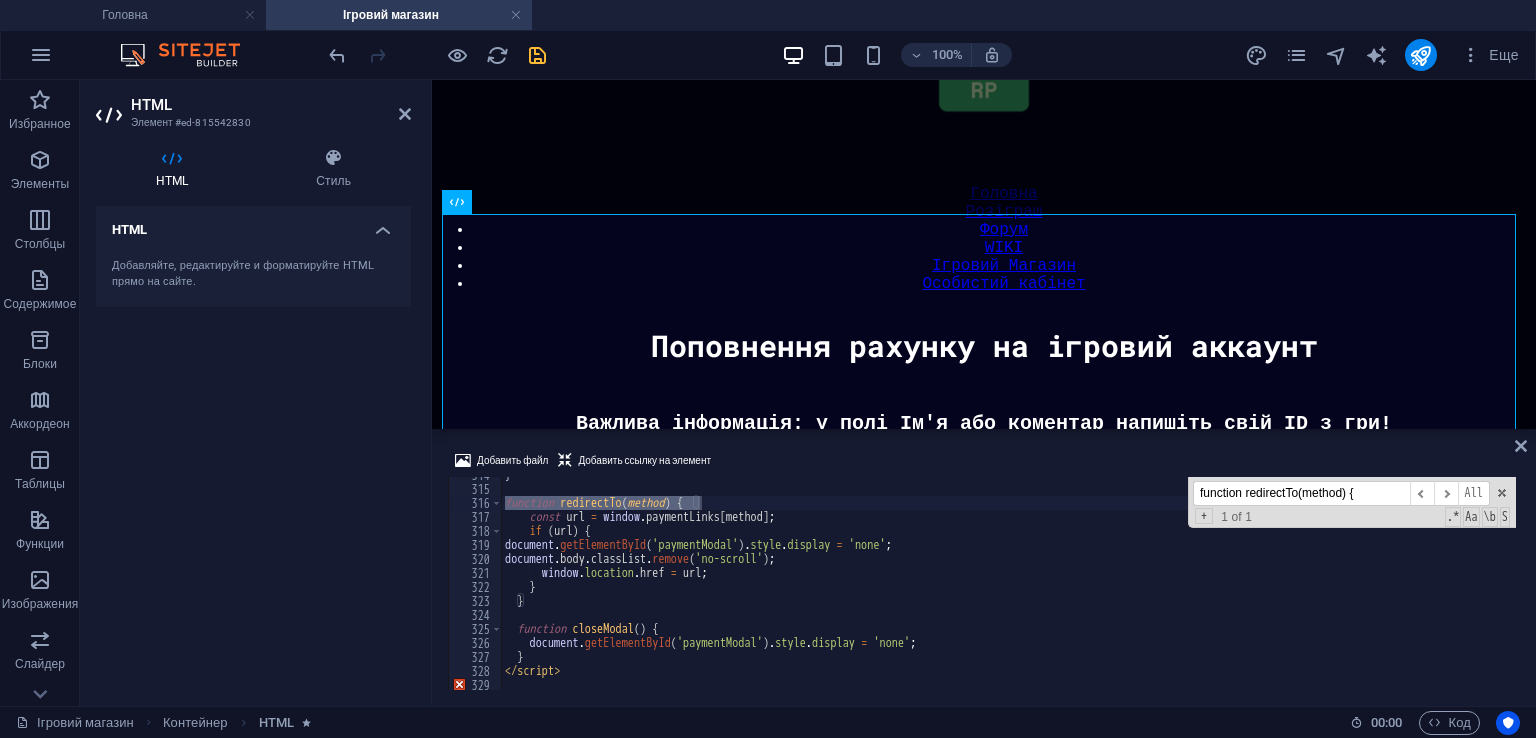 scroll, scrollTop: 4391, scrollLeft: 0, axis: vertical 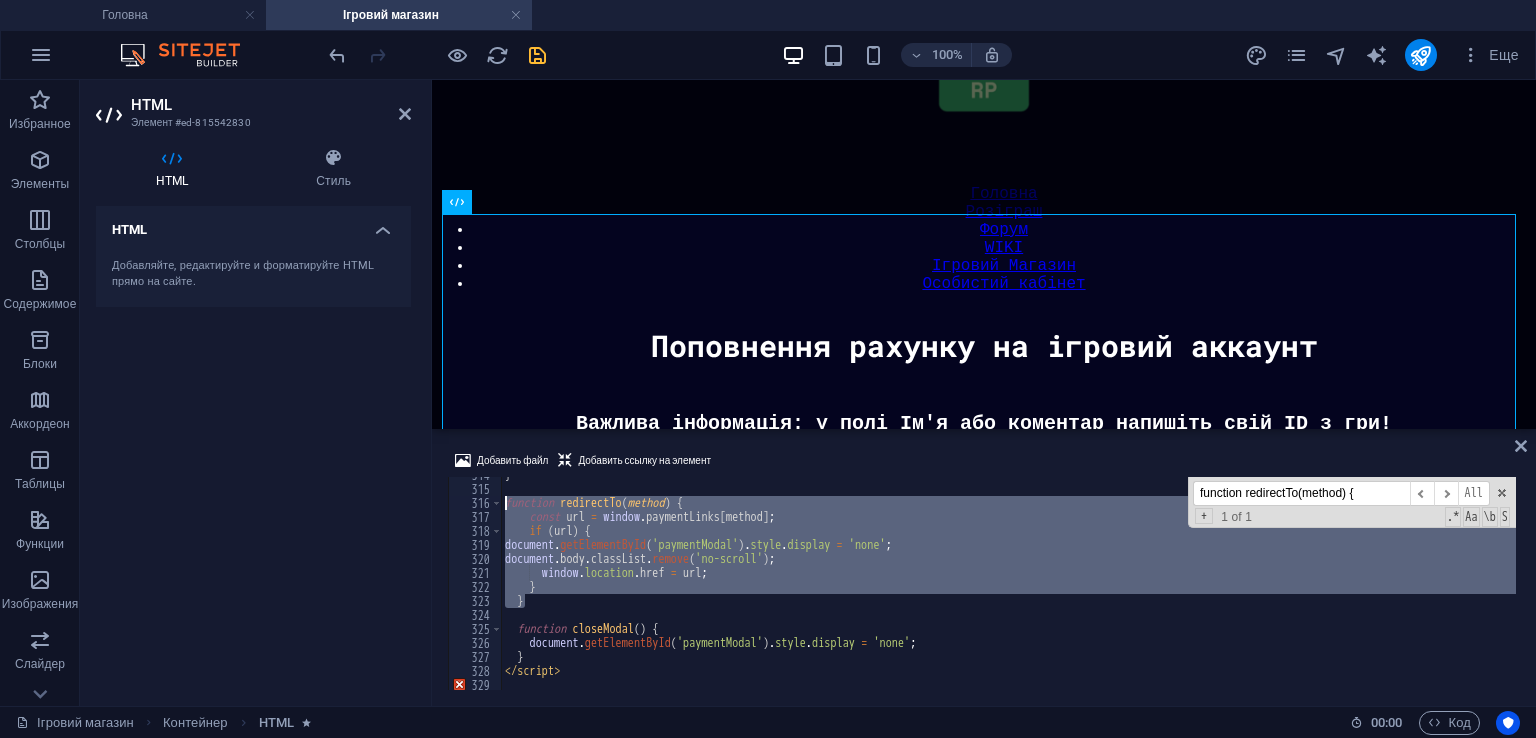 drag, startPoint x: 544, startPoint y: 601, endPoint x: 506, endPoint y: 504, distance: 104.177734 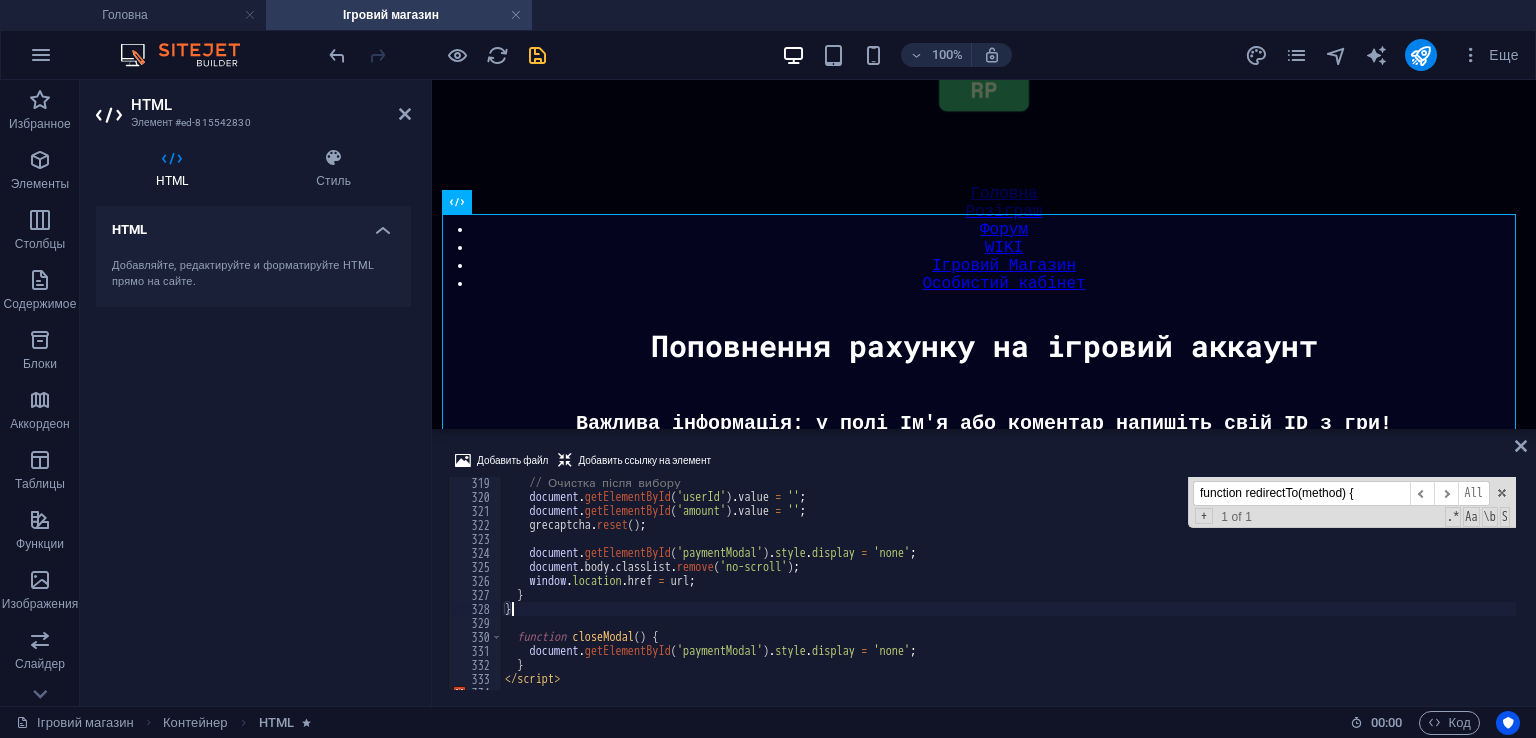 scroll, scrollTop: 4463, scrollLeft: 0, axis: vertical 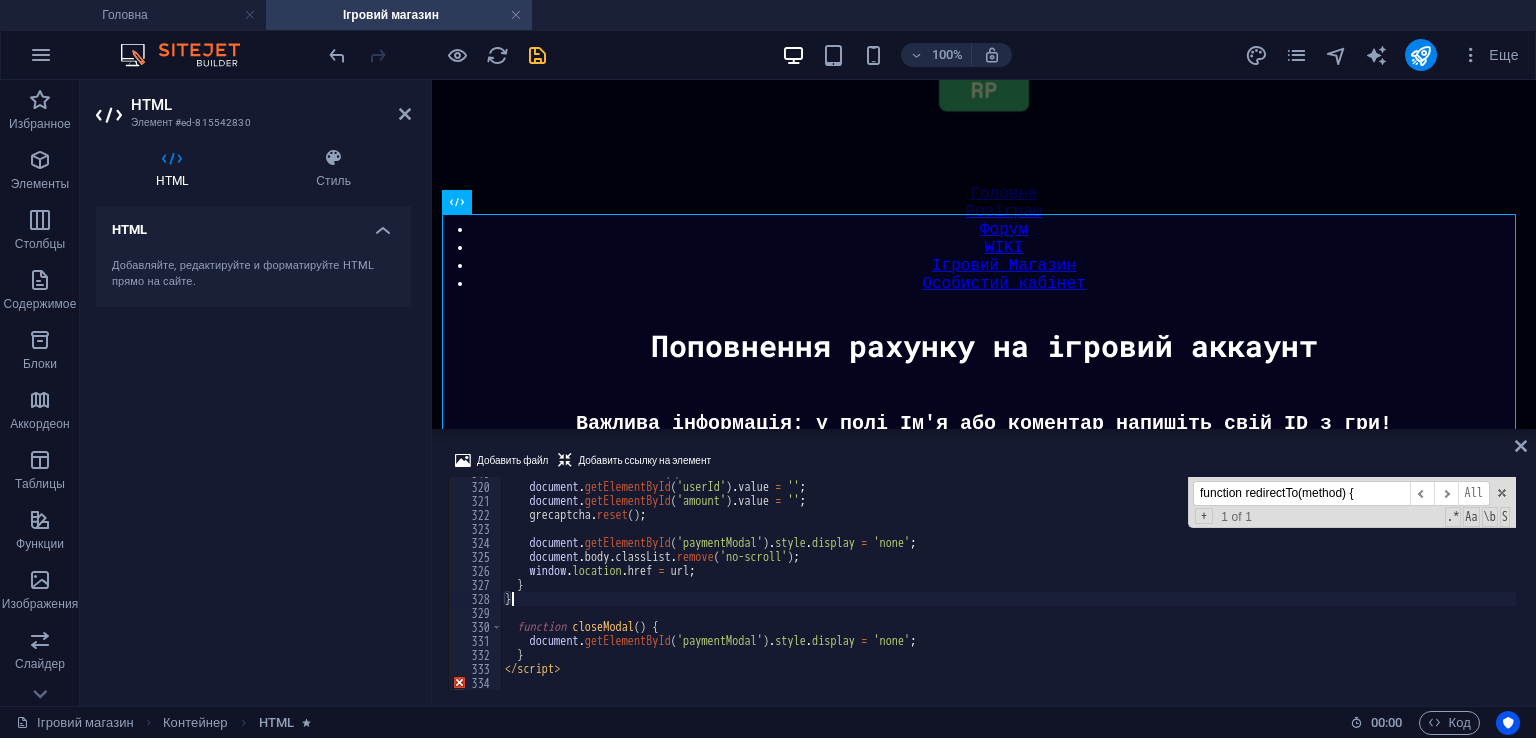 click on "333" at bounding box center (476, 669) 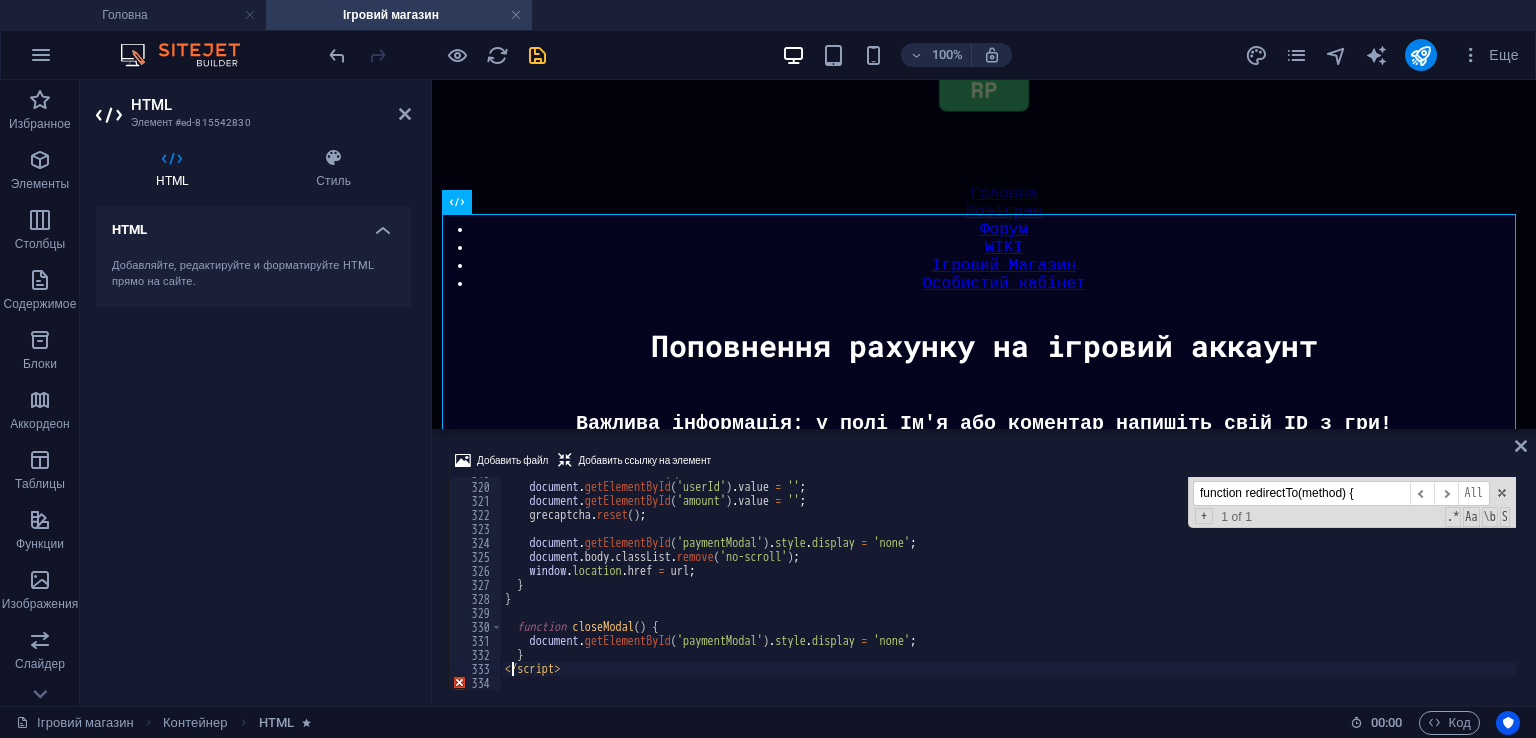 click on "// Очистка після вибору      document . getElementById ( 'userId' ) . value   =   '' ;      document . getElementById ( 'amount' ) . value   =   '' ;      grecaptcha . reset ( ) ;      document . getElementById ( 'paymentModal' ) . style . display   =   'none' ;      document . body . classList . remove ( 'no-scroll' ) ;      window . location . href   =   url ;    } }    function   closeModal ( )   {      document . getElementById ( 'paymentModal' ) . style . display   =   'none' ;    } </script>" at bounding box center (1008, 586) 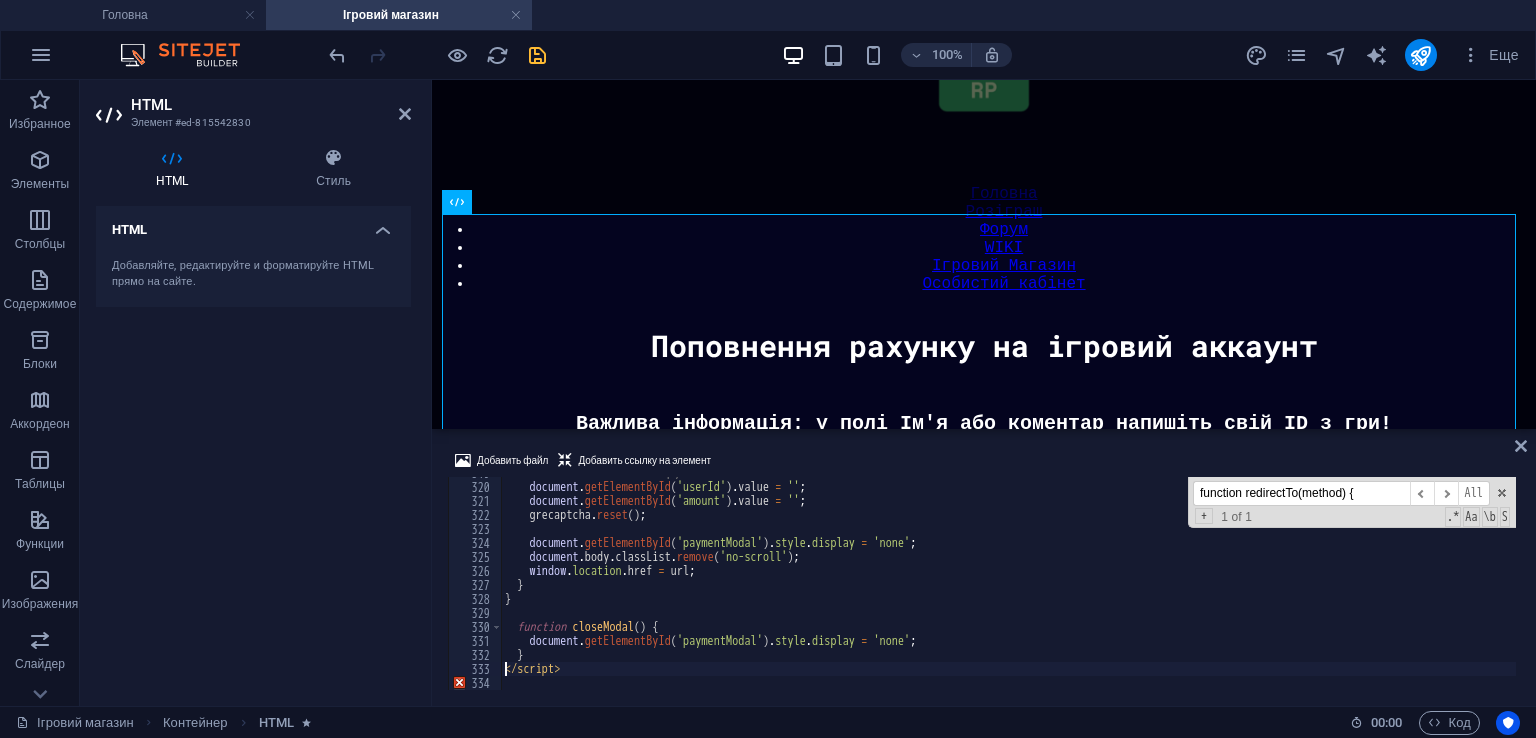 type on "</script>" 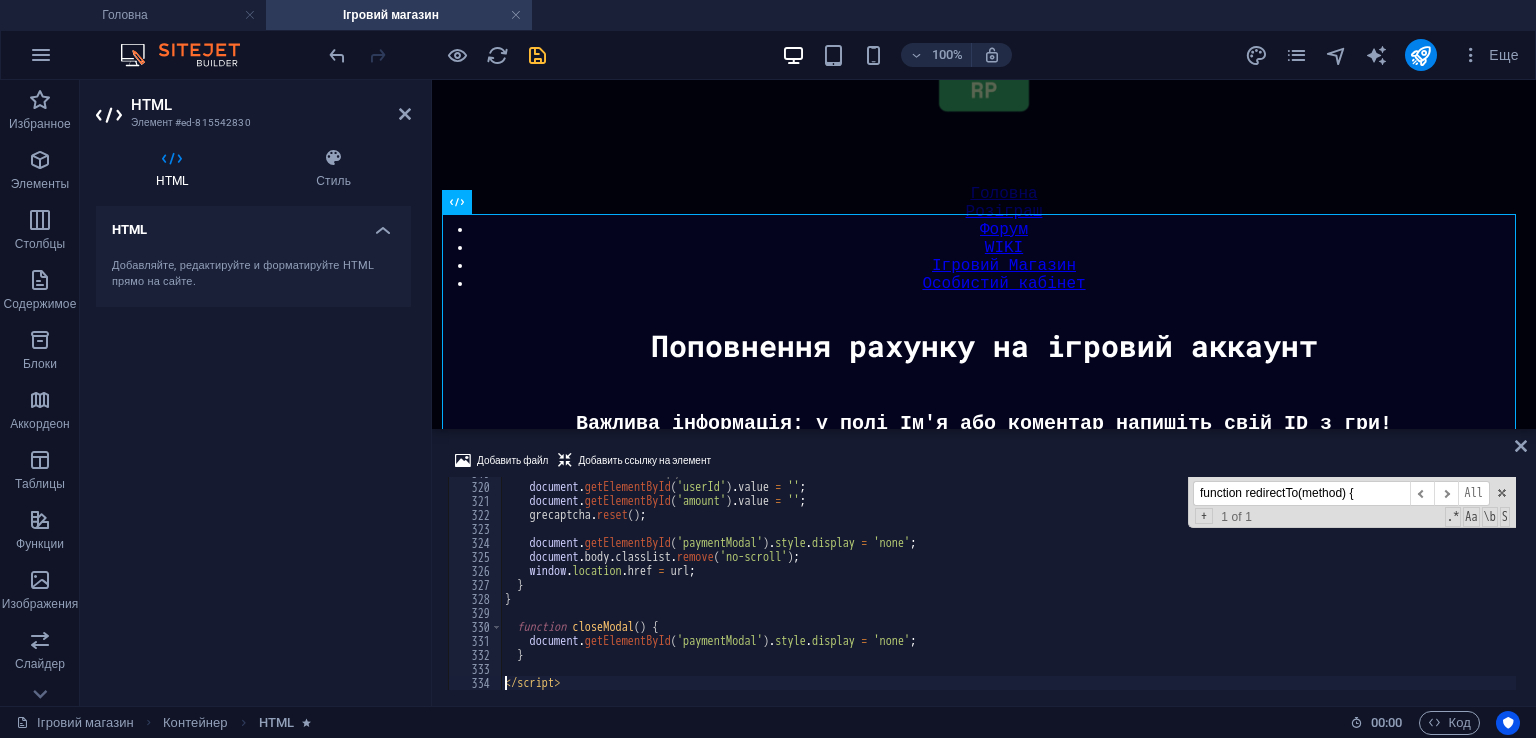 click on "// Очистка після вибору      document . getElementById ( 'userId' ) . value   =   '' ;      document . getElementById ( 'amount' ) . value   =   '' ;      grecaptcha . reset ( ) ;      document . getElementById ( 'paymentModal' ) . style . display   =   'none' ;      document . body . classList . remove ( 'no-scroll' ) ;      window . location . href   =   url ;    } }    function   closeModal ( )   {      document . getElementById ( 'paymentModal' ) . style . display   =   'none' ;    } </script>" at bounding box center (1008, 586) 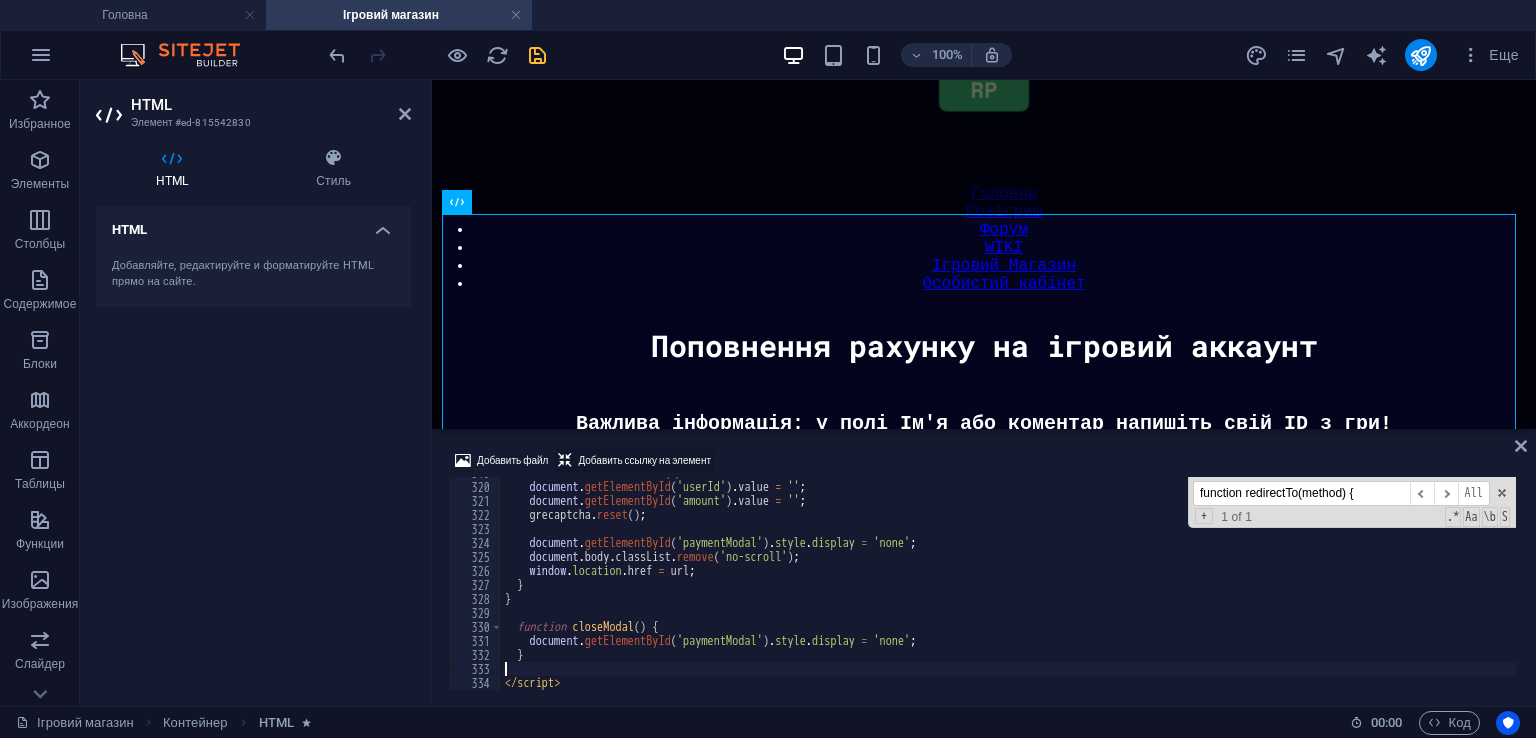 scroll, scrollTop: 0, scrollLeft: 0, axis: both 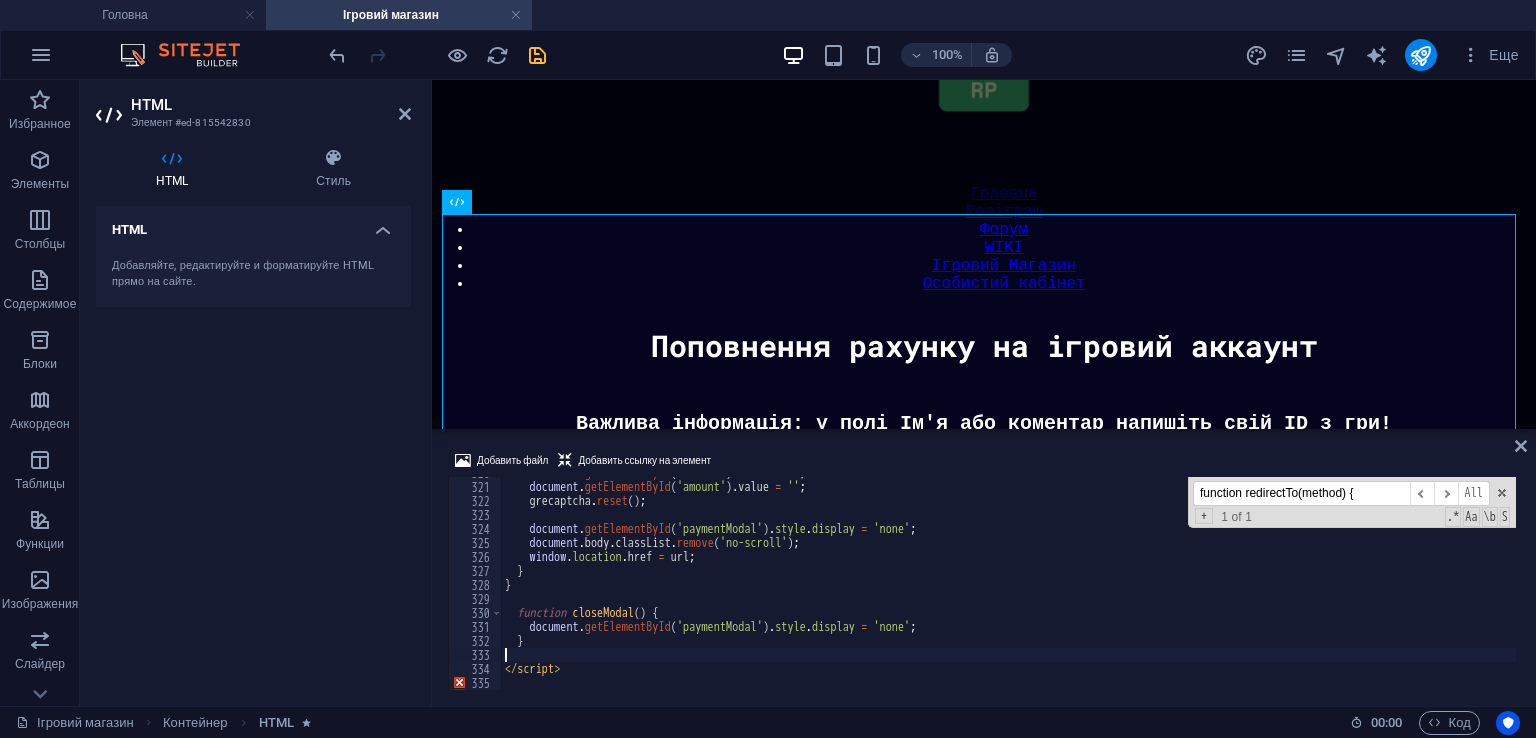 type 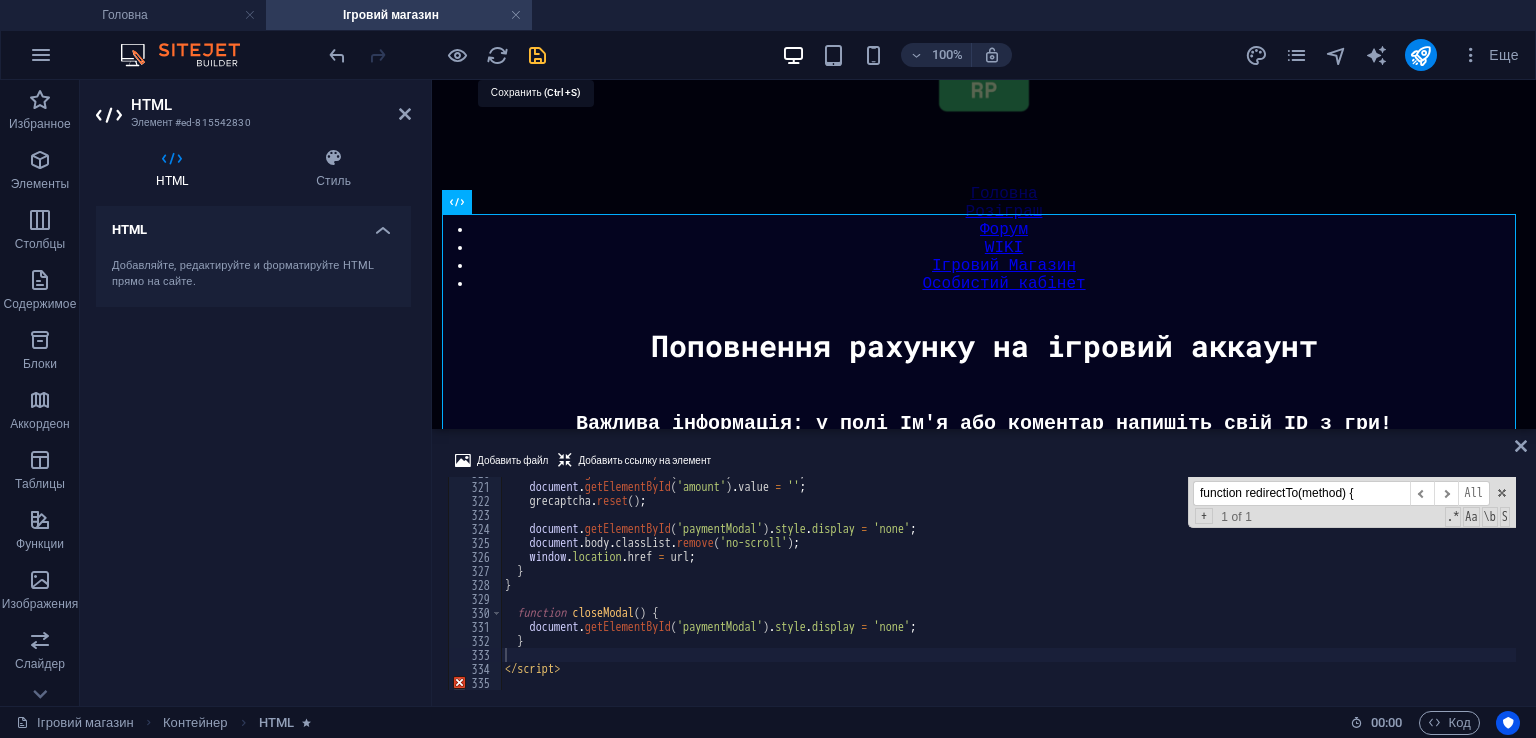 click at bounding box center [537, 55] 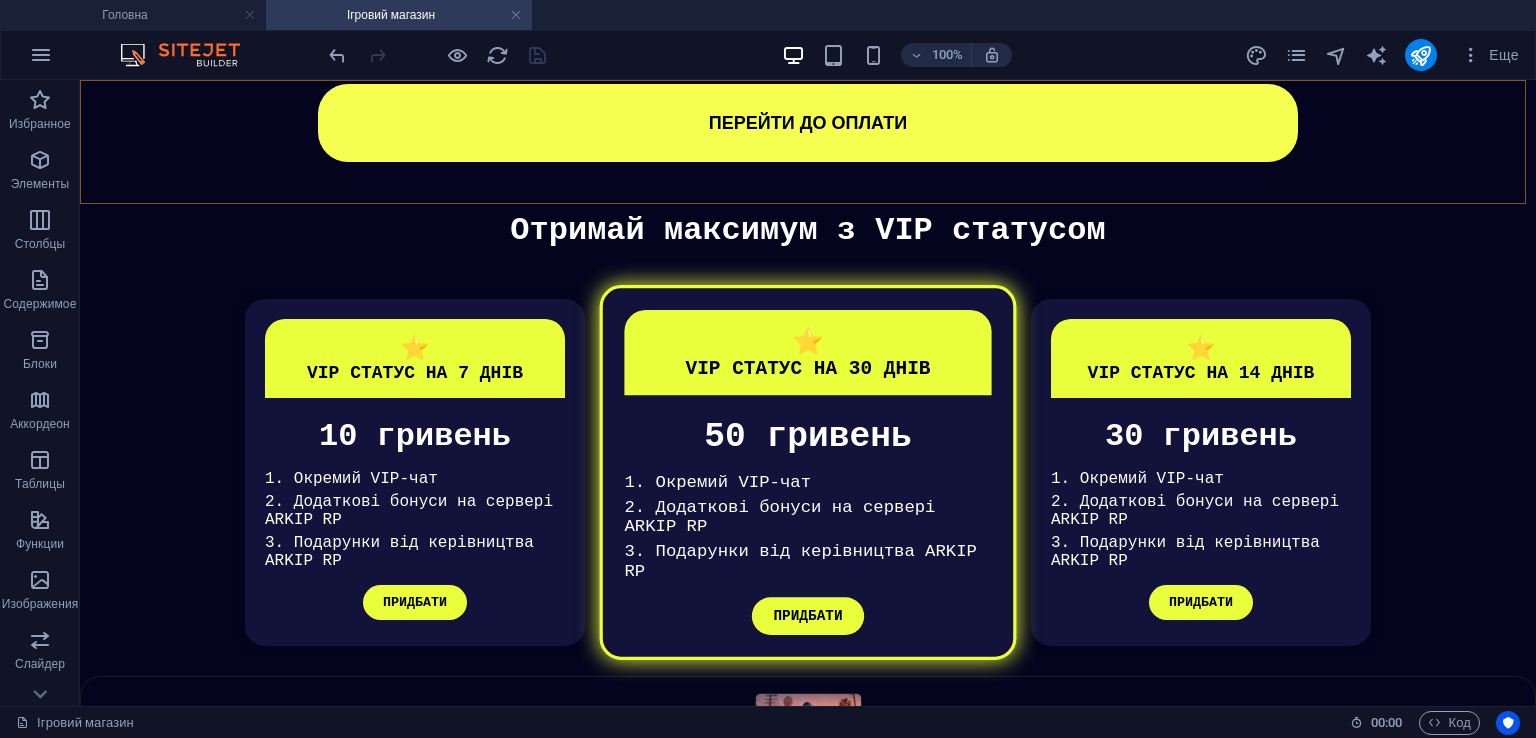 scroll, scrollTop: 588, scrollLeft: 0, axis: vertical 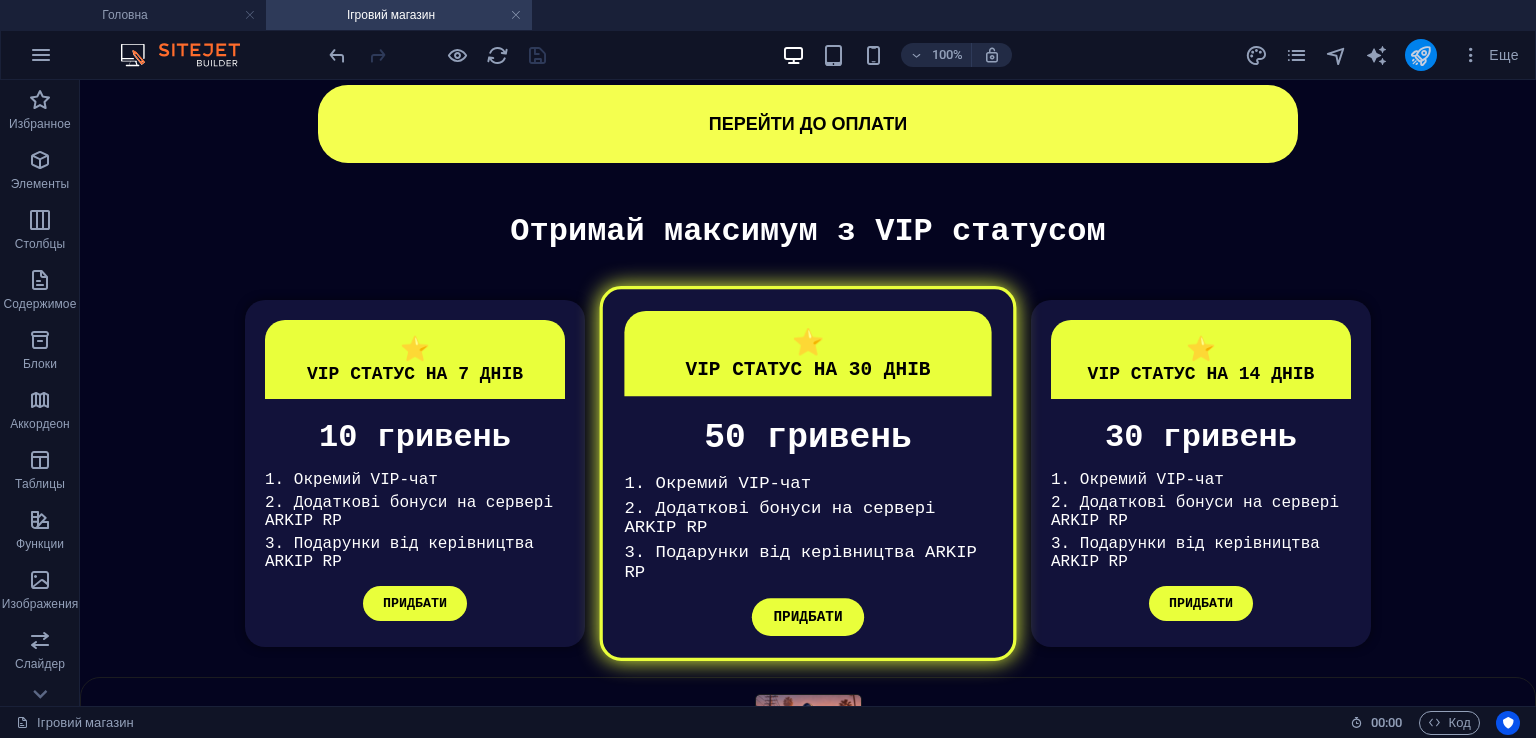 click at bounding box center [1421, 55] 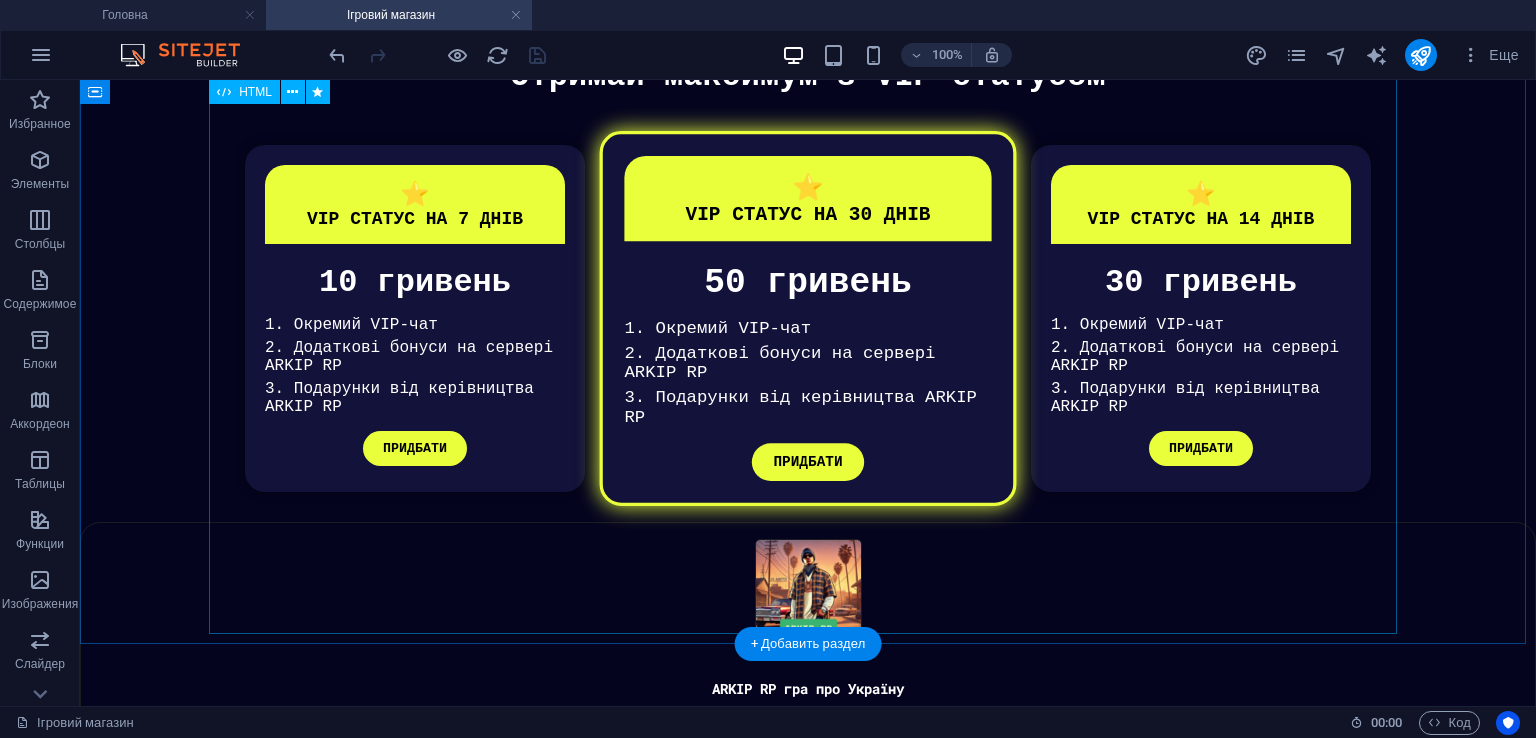 scroll, scrollTop: 812, scrollLeft: 0, axis: vertical 